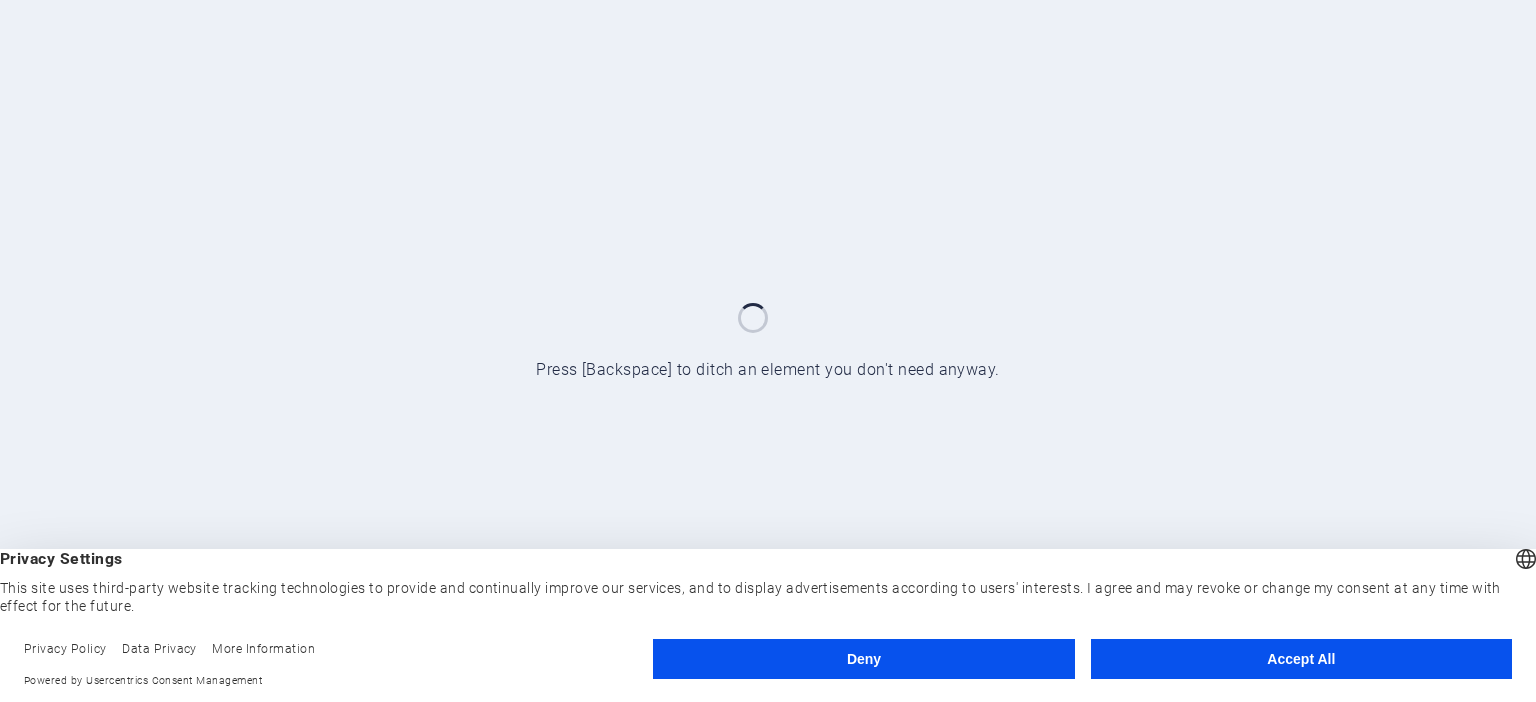 scroll, scrollTop: 0, scrollLeft: 0, axis: both 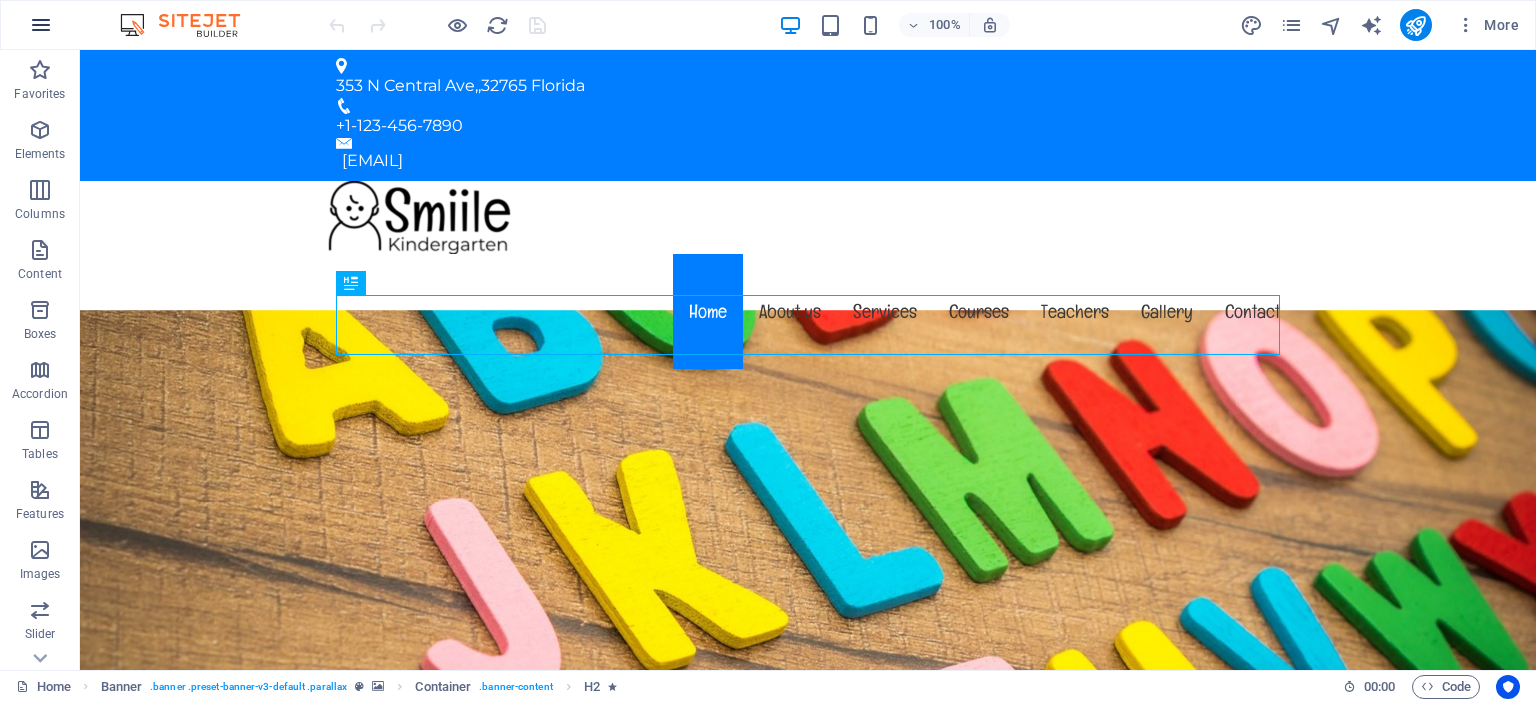 click at bounding box center (41, 25) 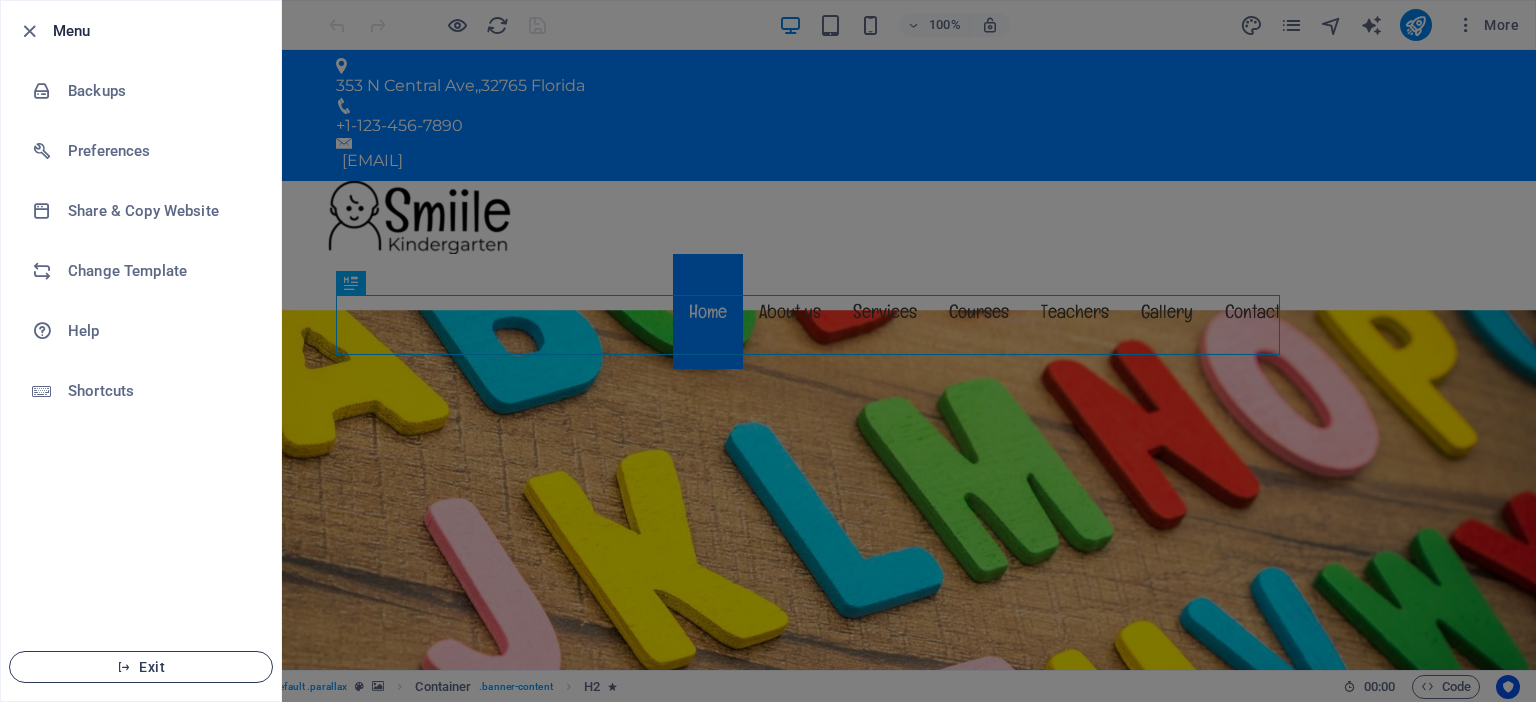 click on "Exit" at bounding box center [141, 667] 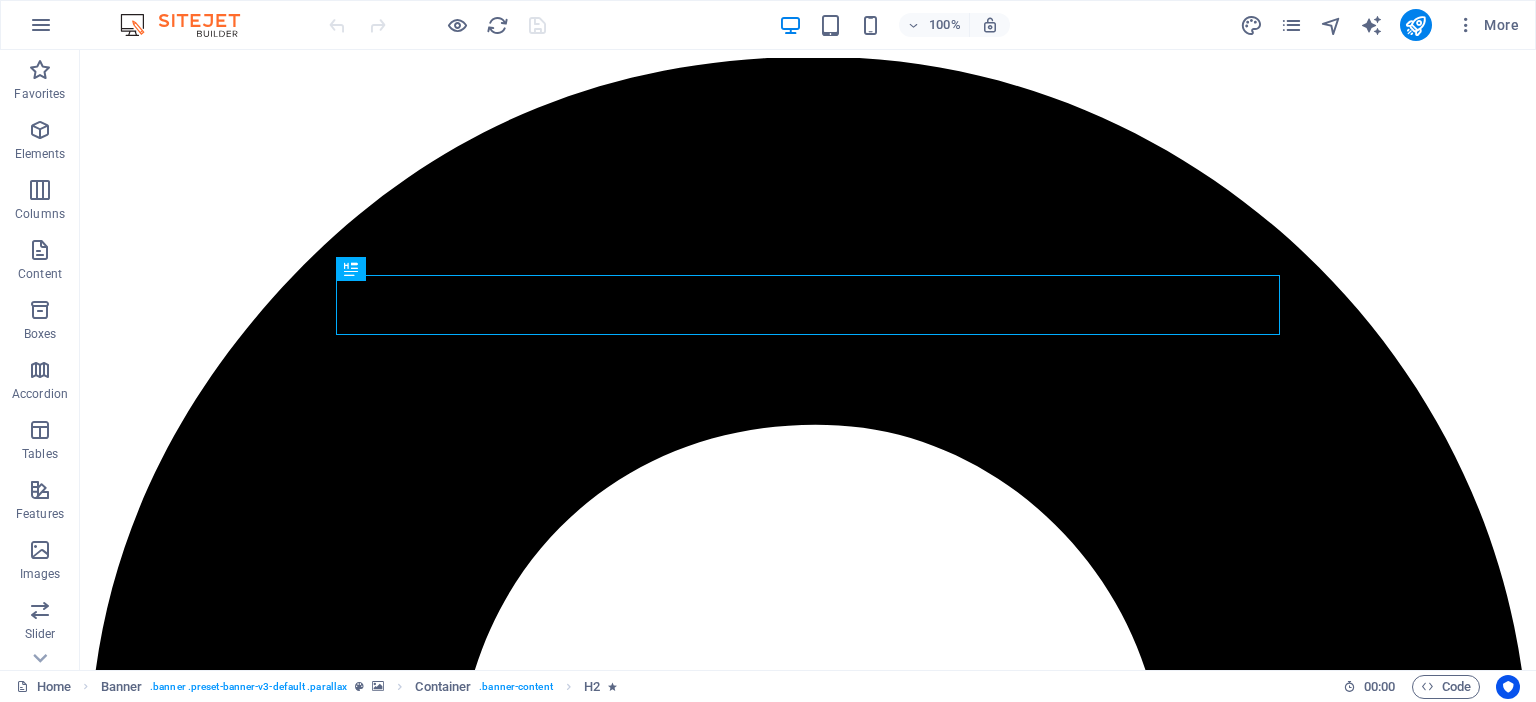 scroll, scrollTop: 0, scrollLeft: 0, axis: both 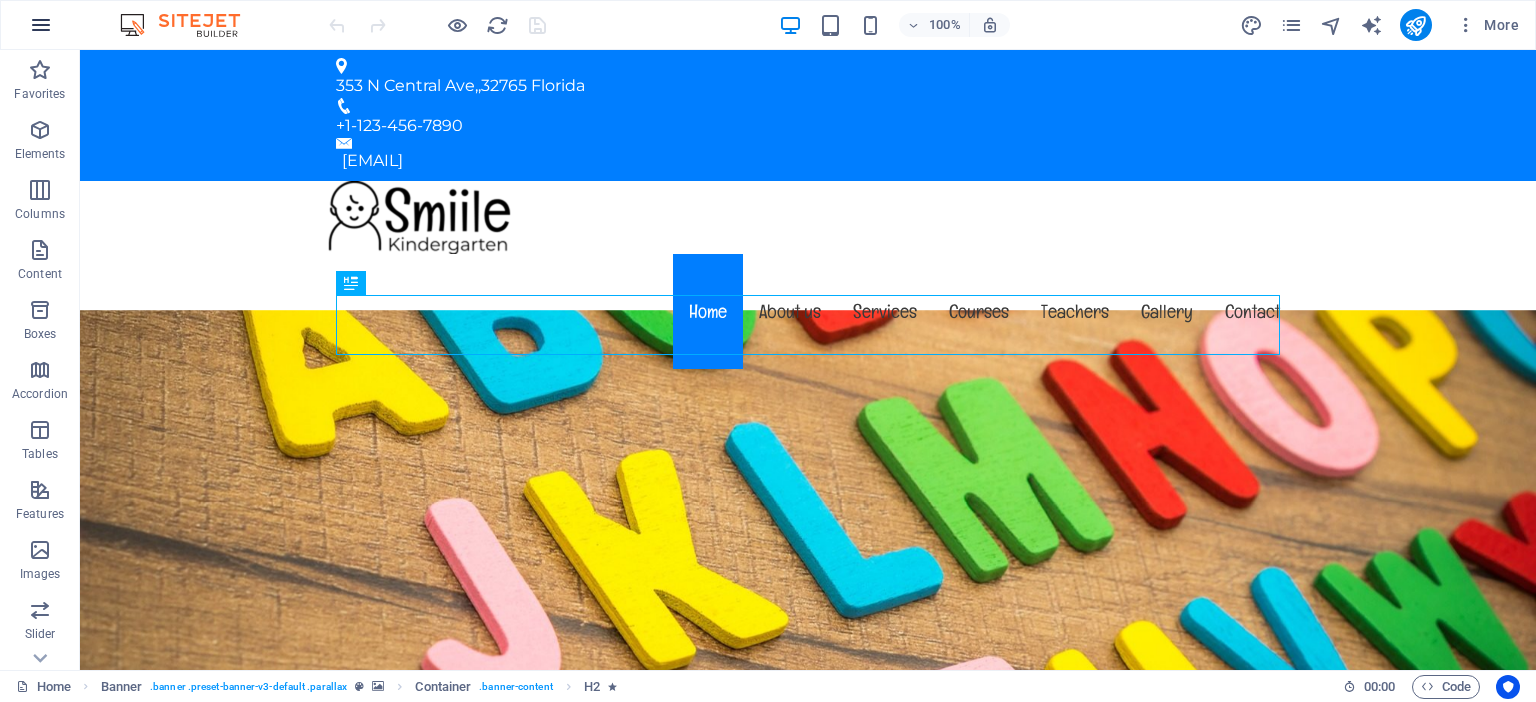 click at bounding box center [41, 25] 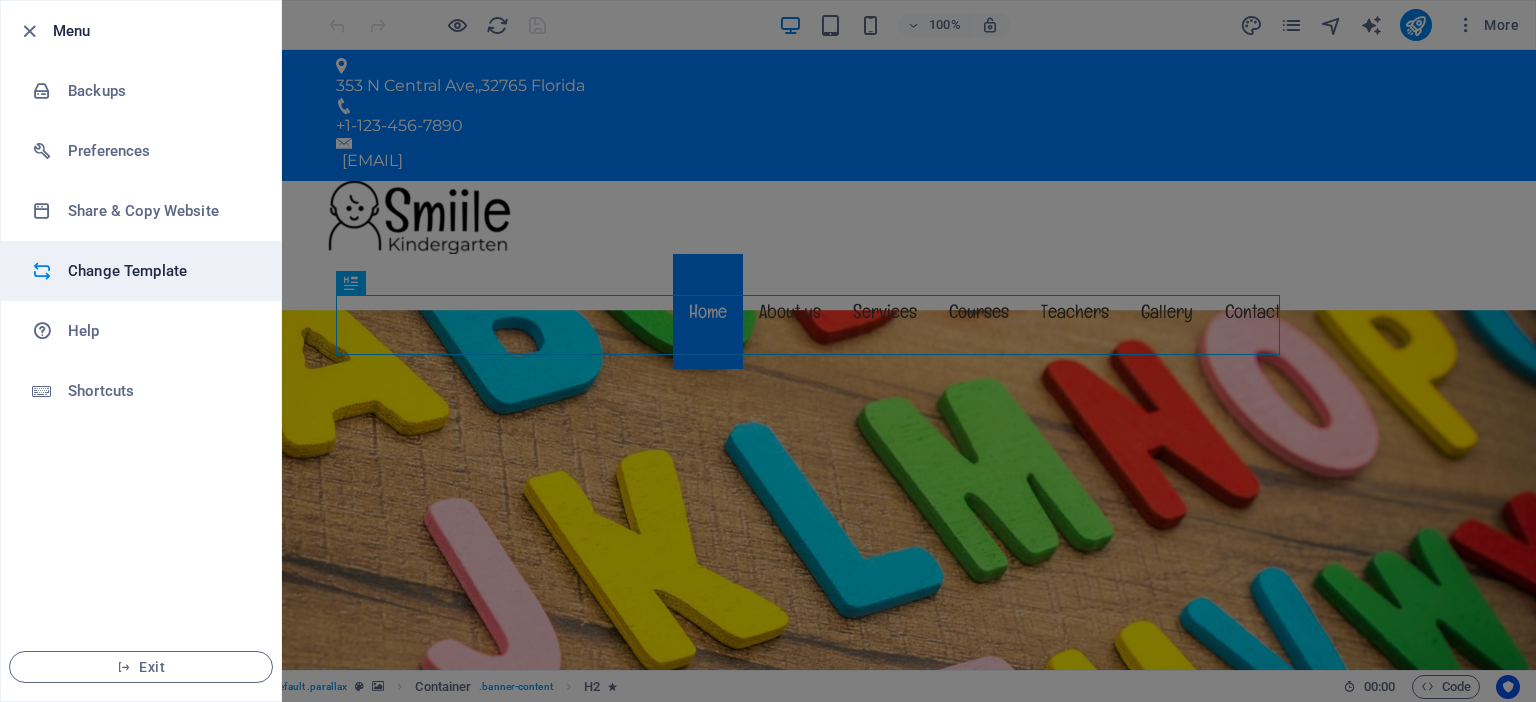 click on "Change Template" at bounding box center (160, 271) 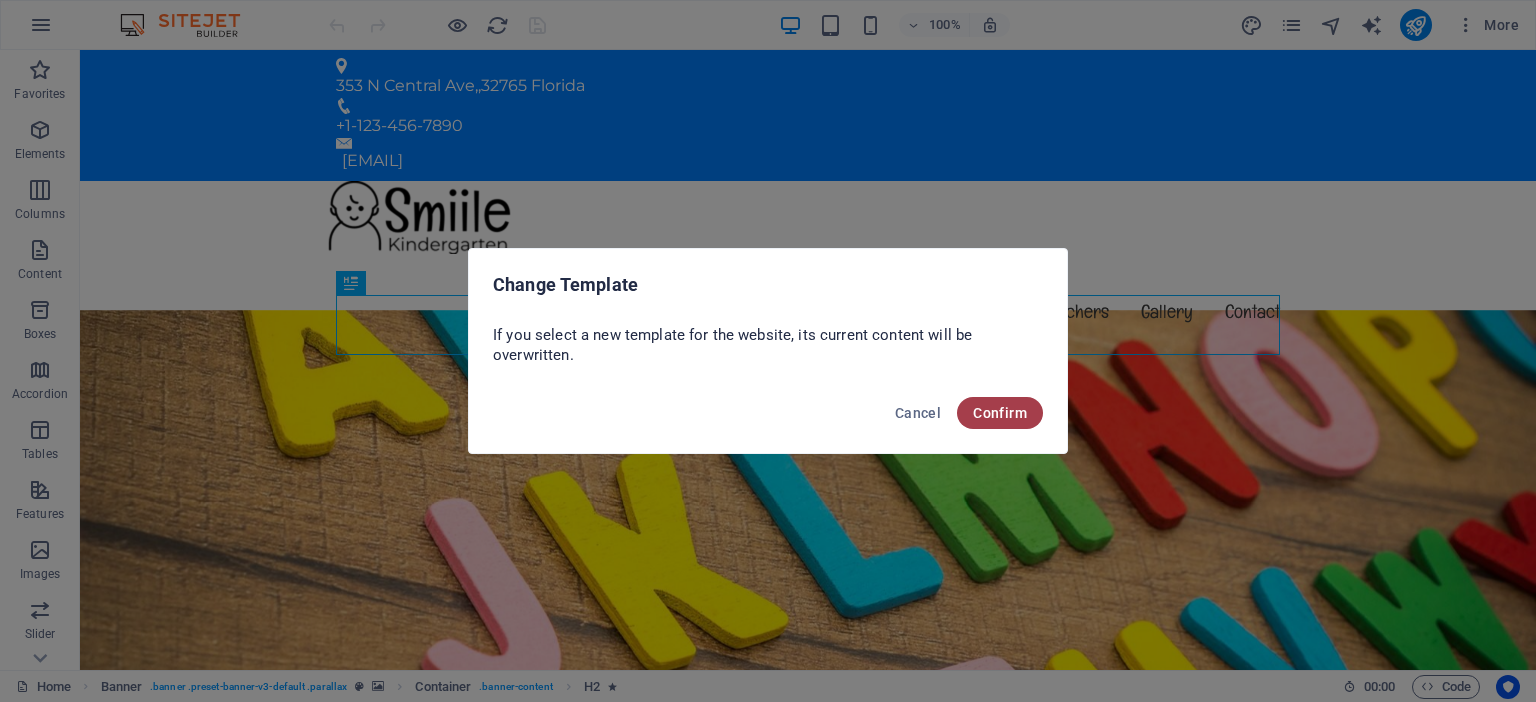 click on "Confirm" at bounding box center [1000, 413] 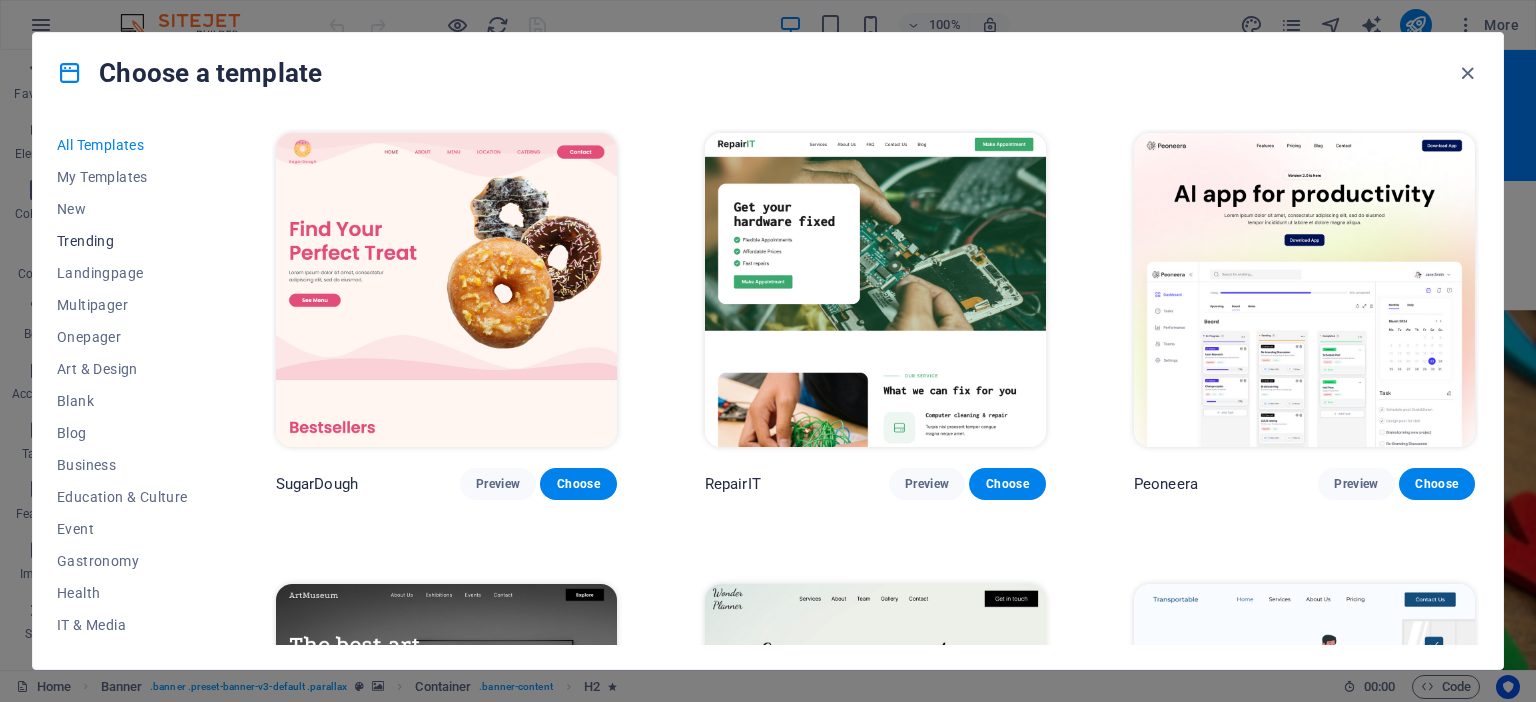 click on "Trending" at bounding box center [122, 241] 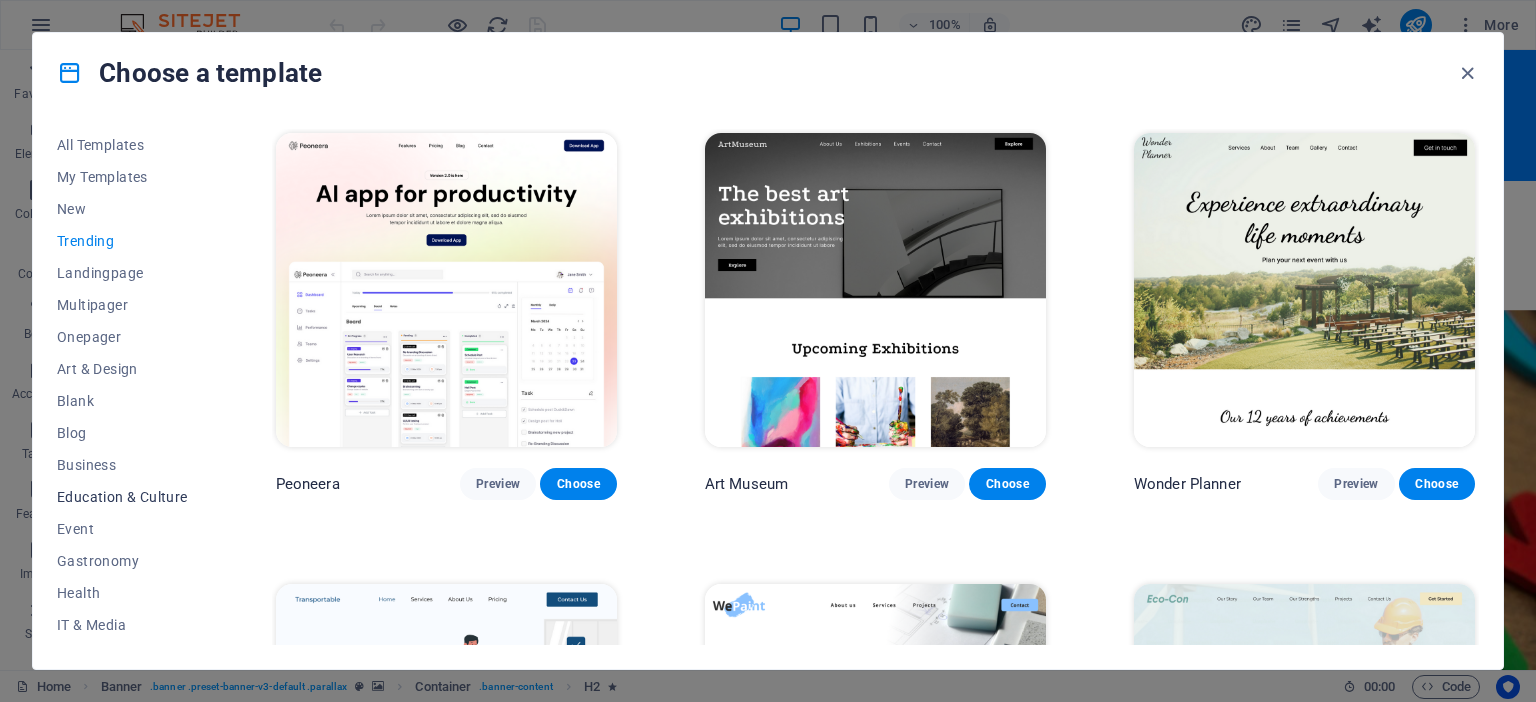 click on "Education & Culture" at bounding box center (122, 497) 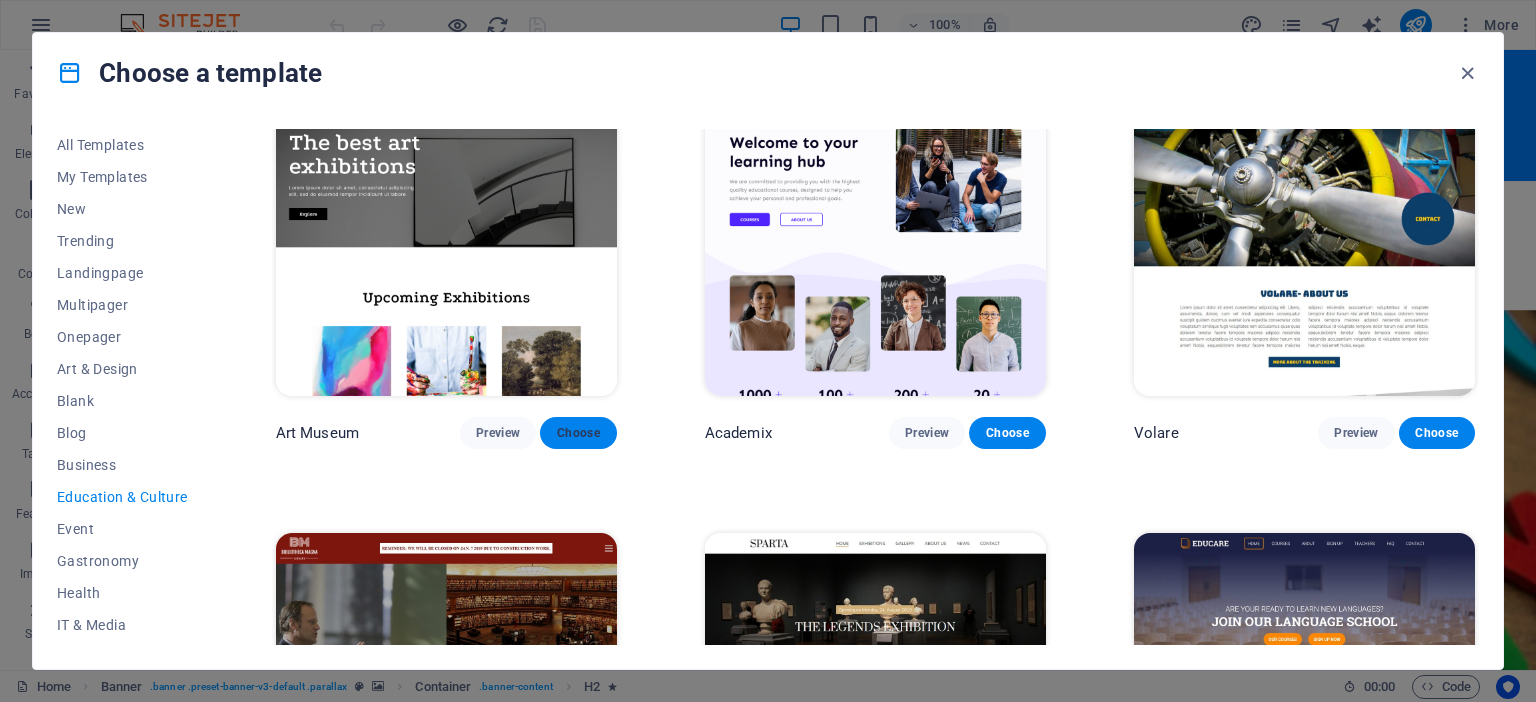 scroll, scrollTop: 0, scrollLeft: 0, axis: both 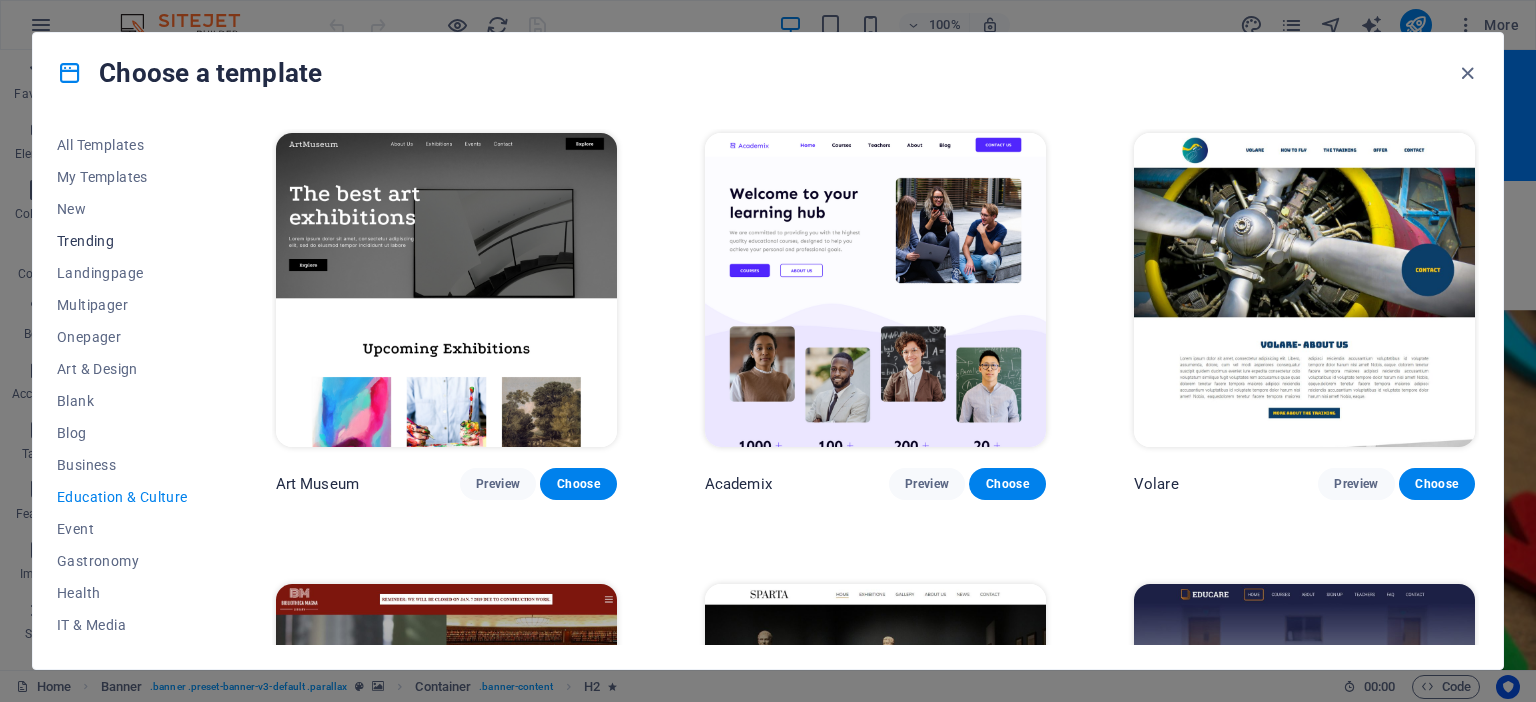 click on "Trending" at bounding box center (122, 241) 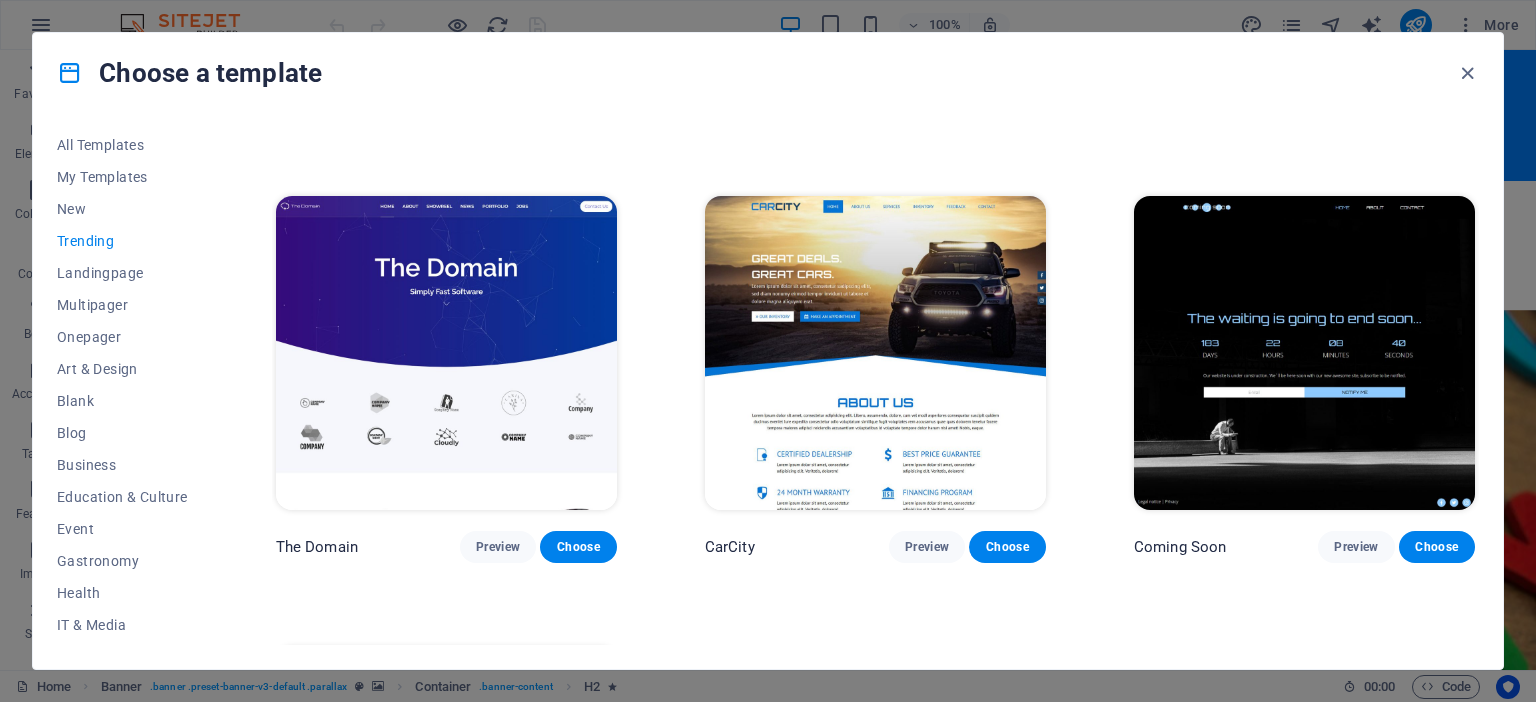 scroll, scrollTop: 2113, scrollLeft: 0, axis: vertical 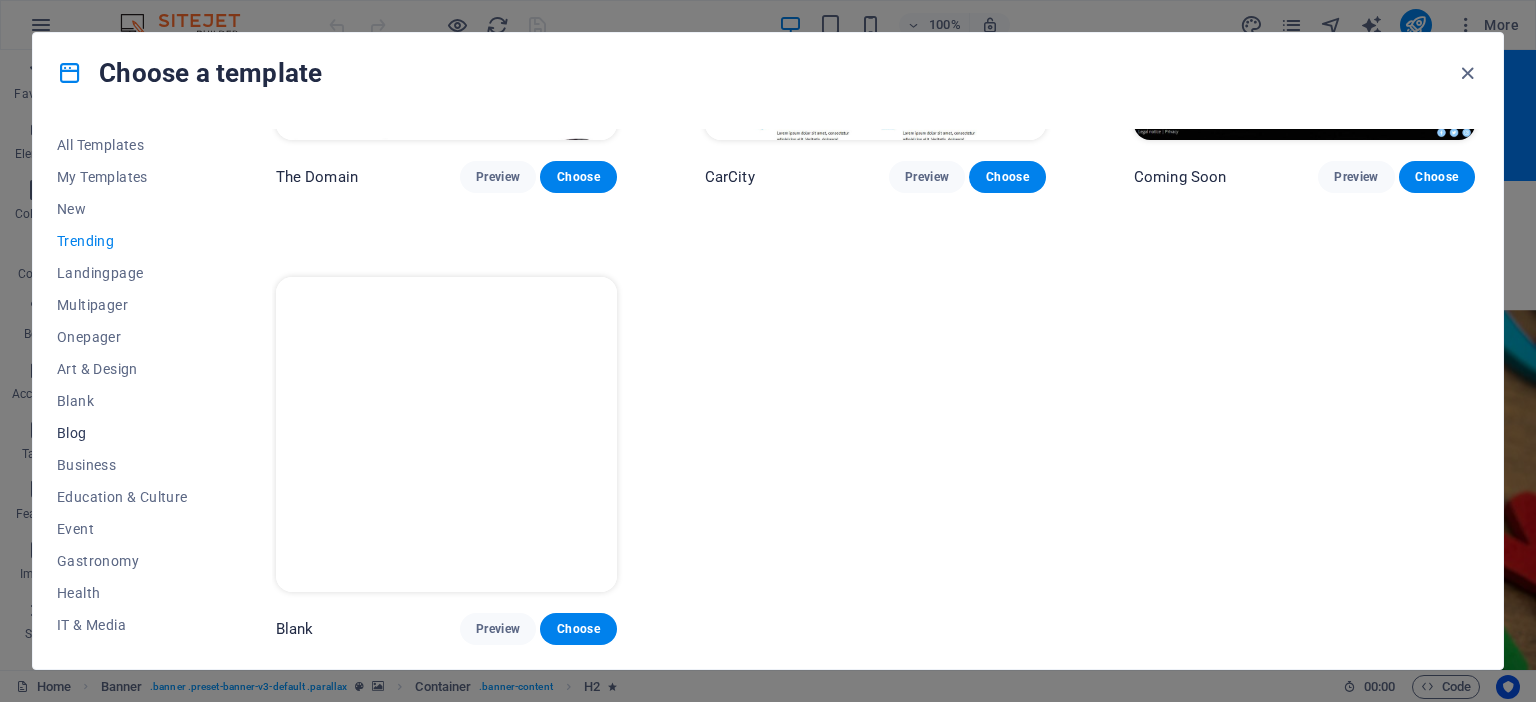 click on "Blog" at bounding box center [122, 433] 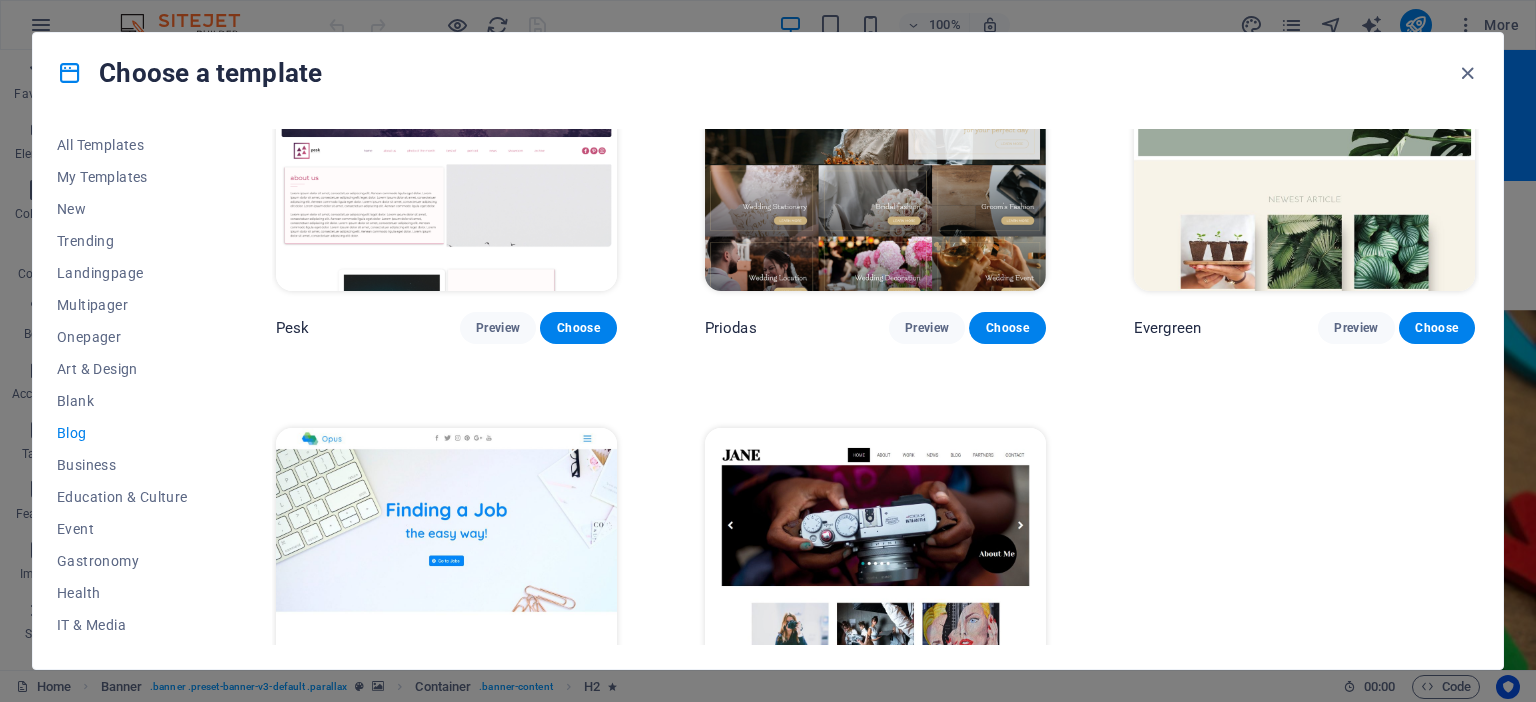scroll, scrollTop: 3018, scrollLeft: 0, axis: vertical 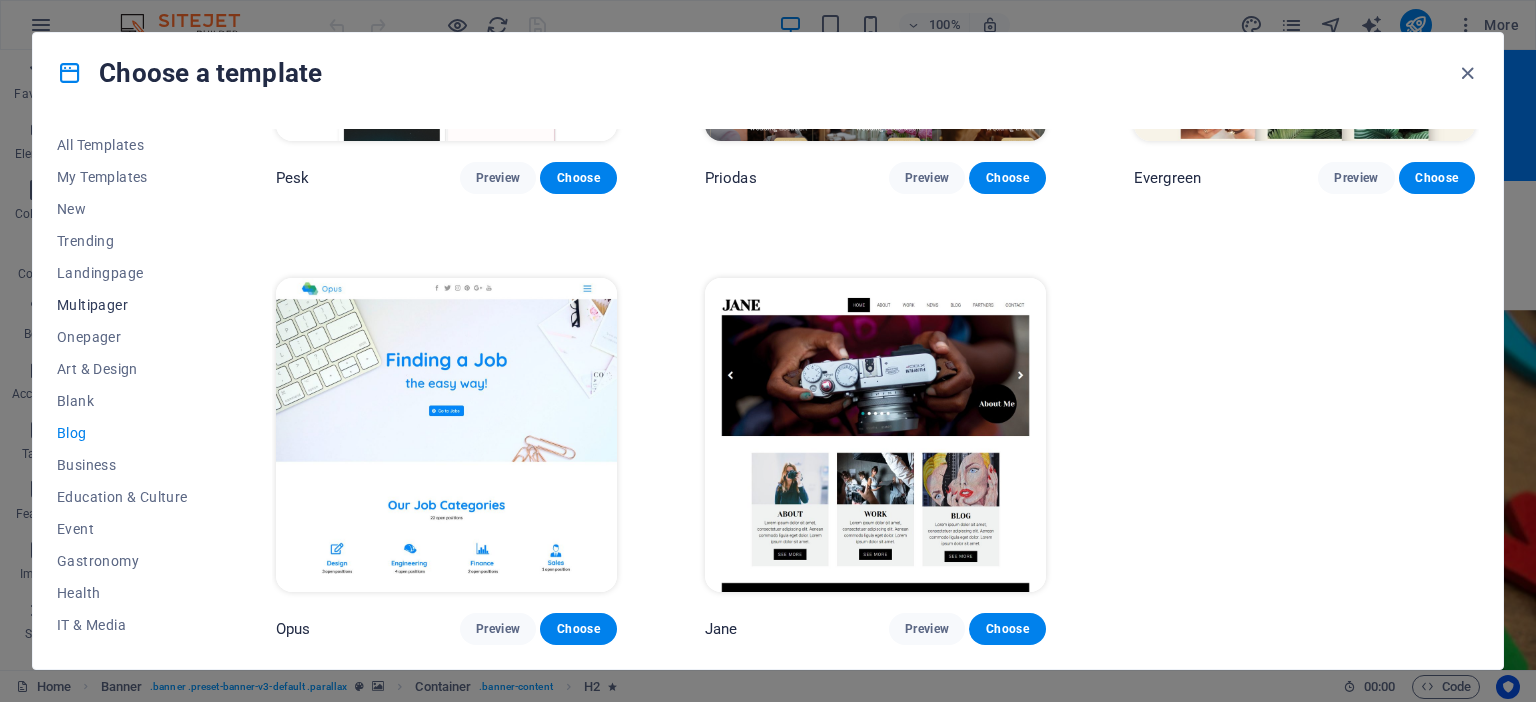 click on "Multipager" at bounding box center (122, 305) 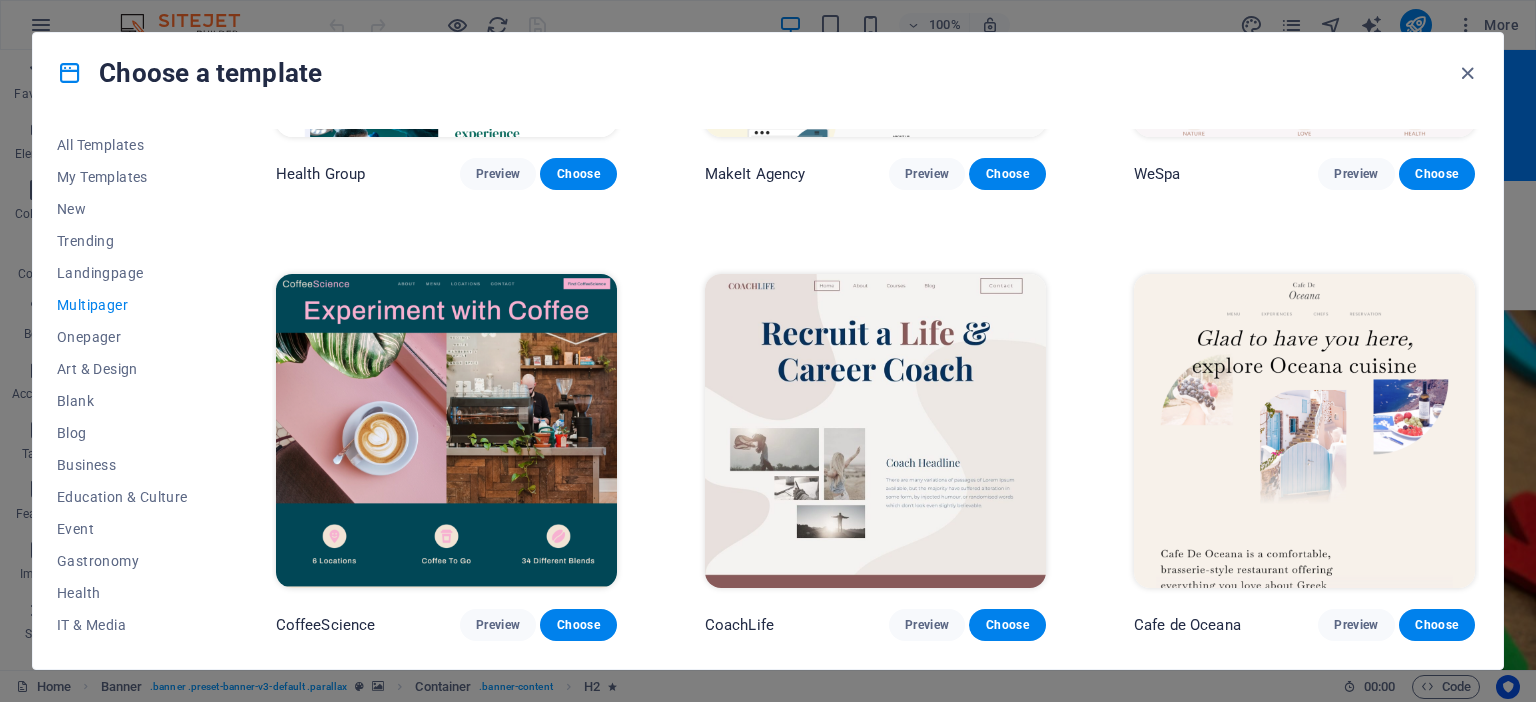 scroll, scrollTop: 9342, scrollLeft: 0, axis: vertical 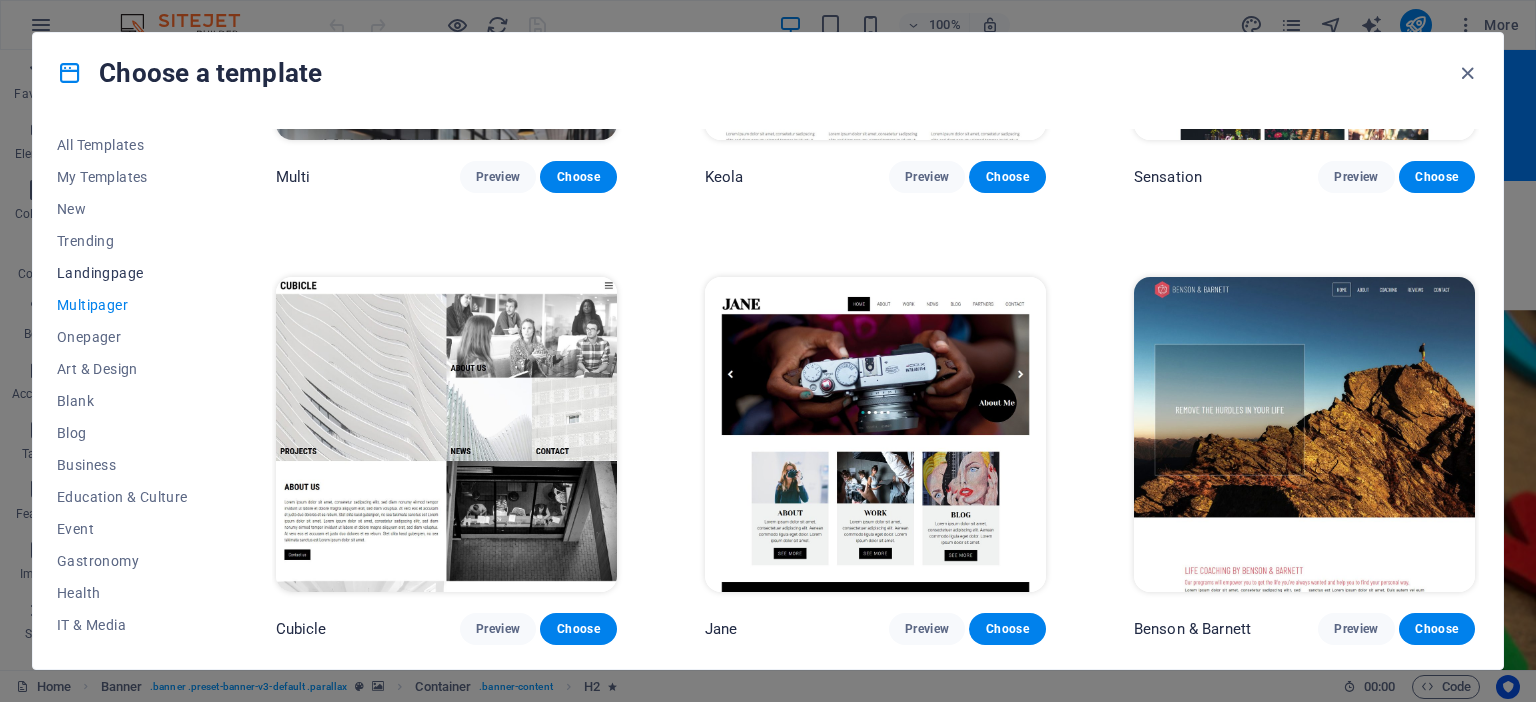 click on "Landingpage" at bounding box center [122, 273] 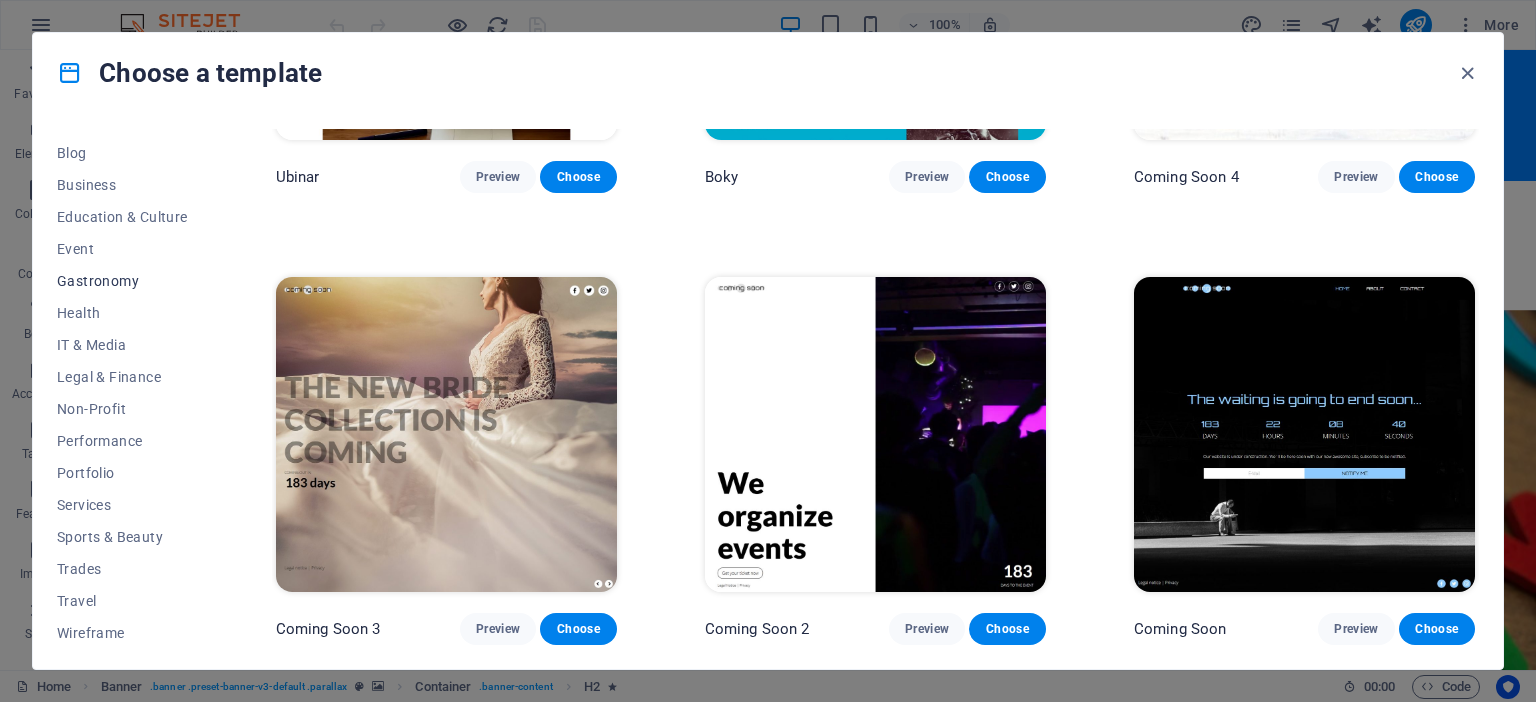 scroll, scrollTop: 283, scrollLeft: 0, axis: vertical 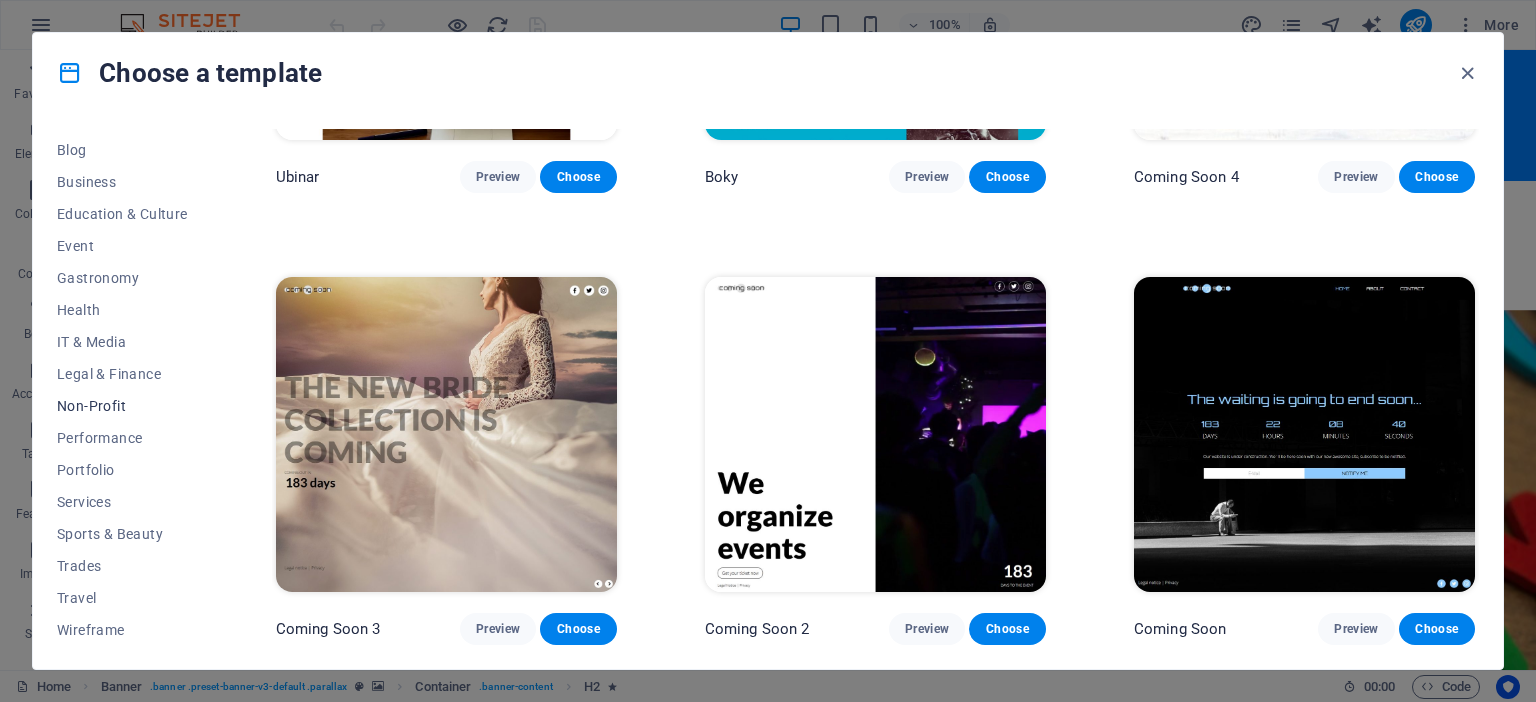 click on "Non-Profit" at bounding box center [122, 406] 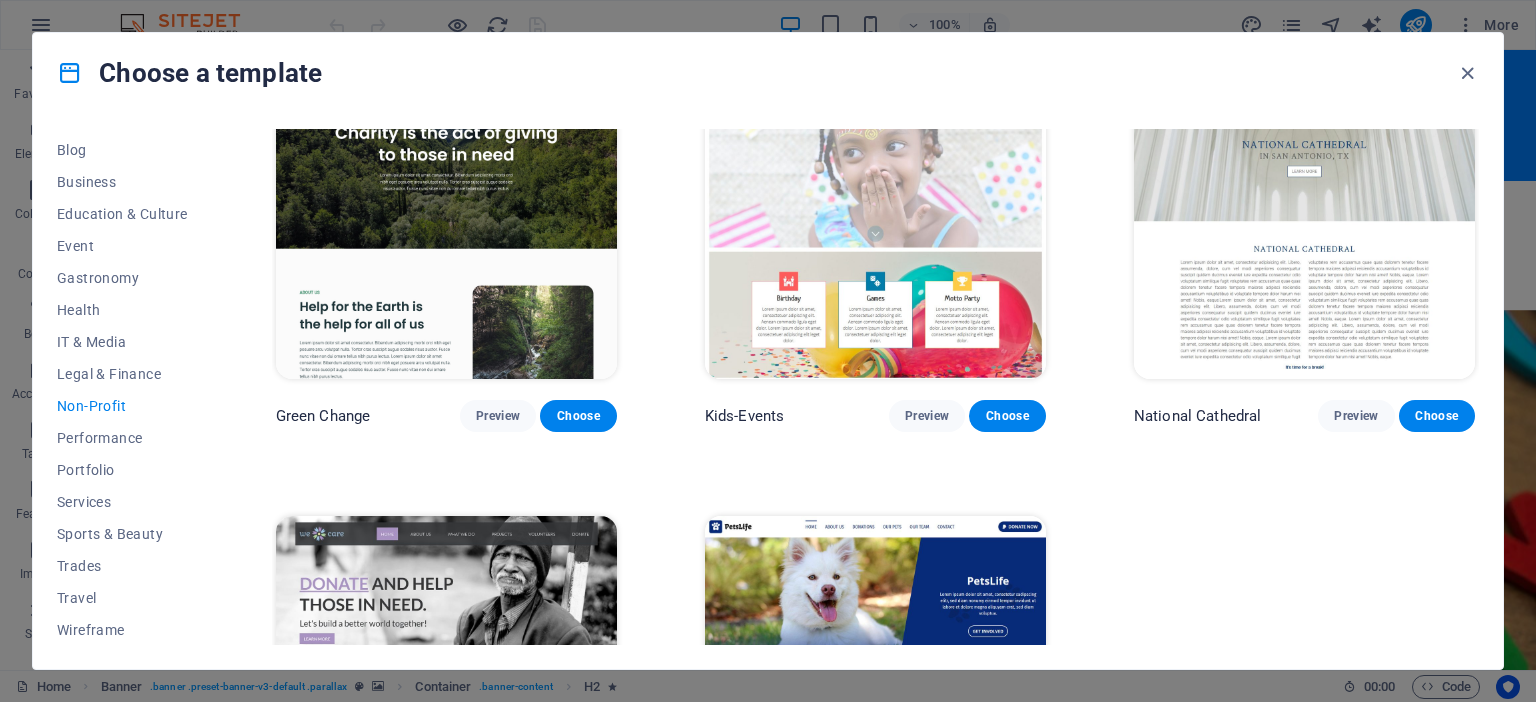 scroll, scrollTop: 0, scrollLeft: 0, axis: both 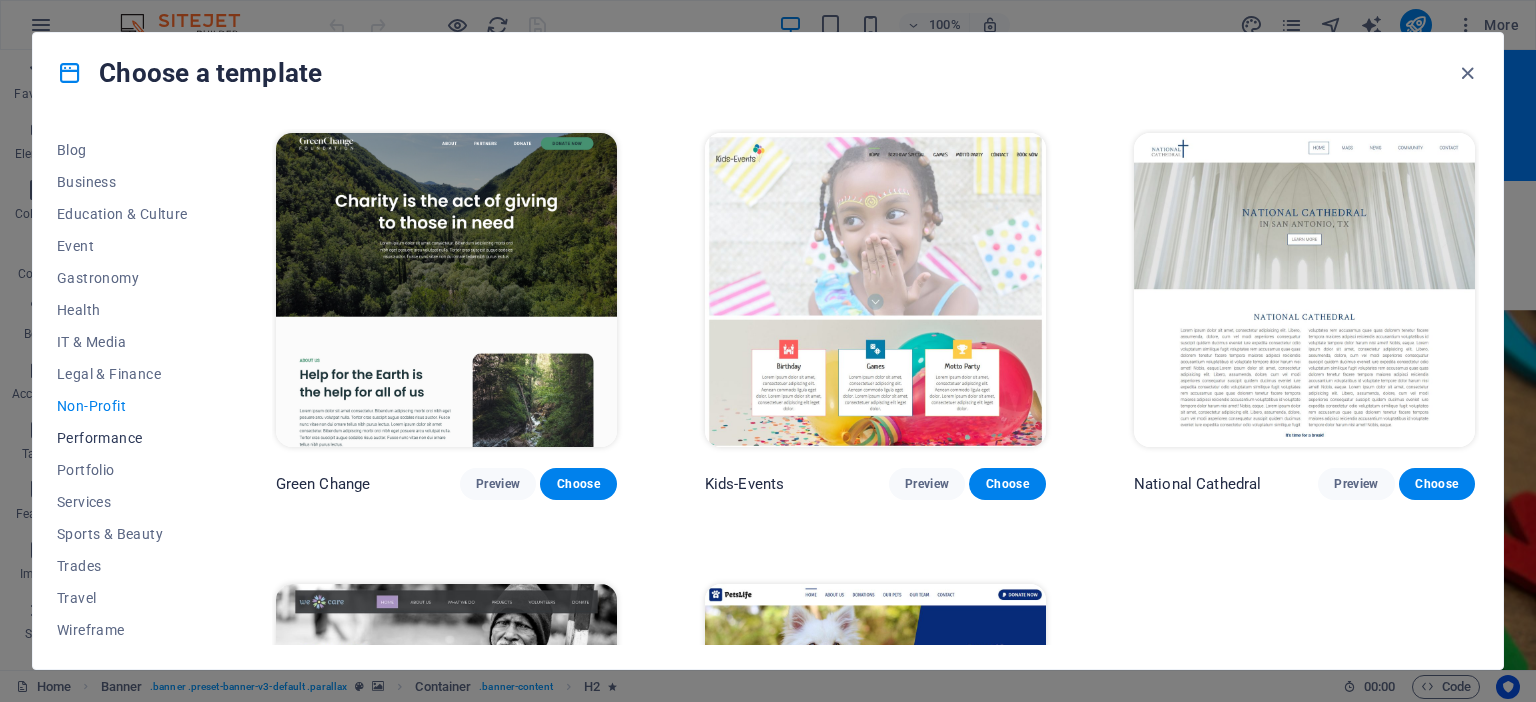 click on "Performance" at bounding box center (122, 438) 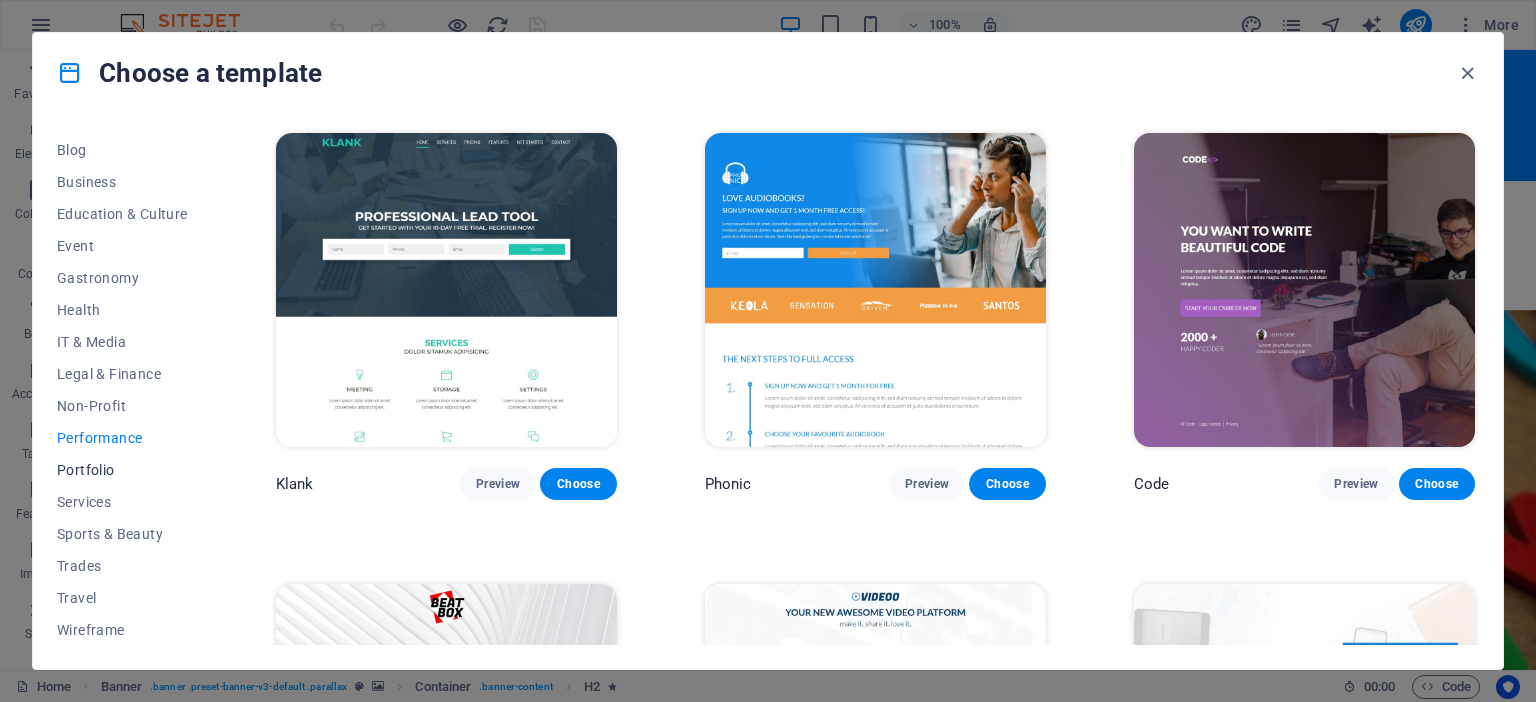 click on "Portfolio" at bounding box center (122, 470) 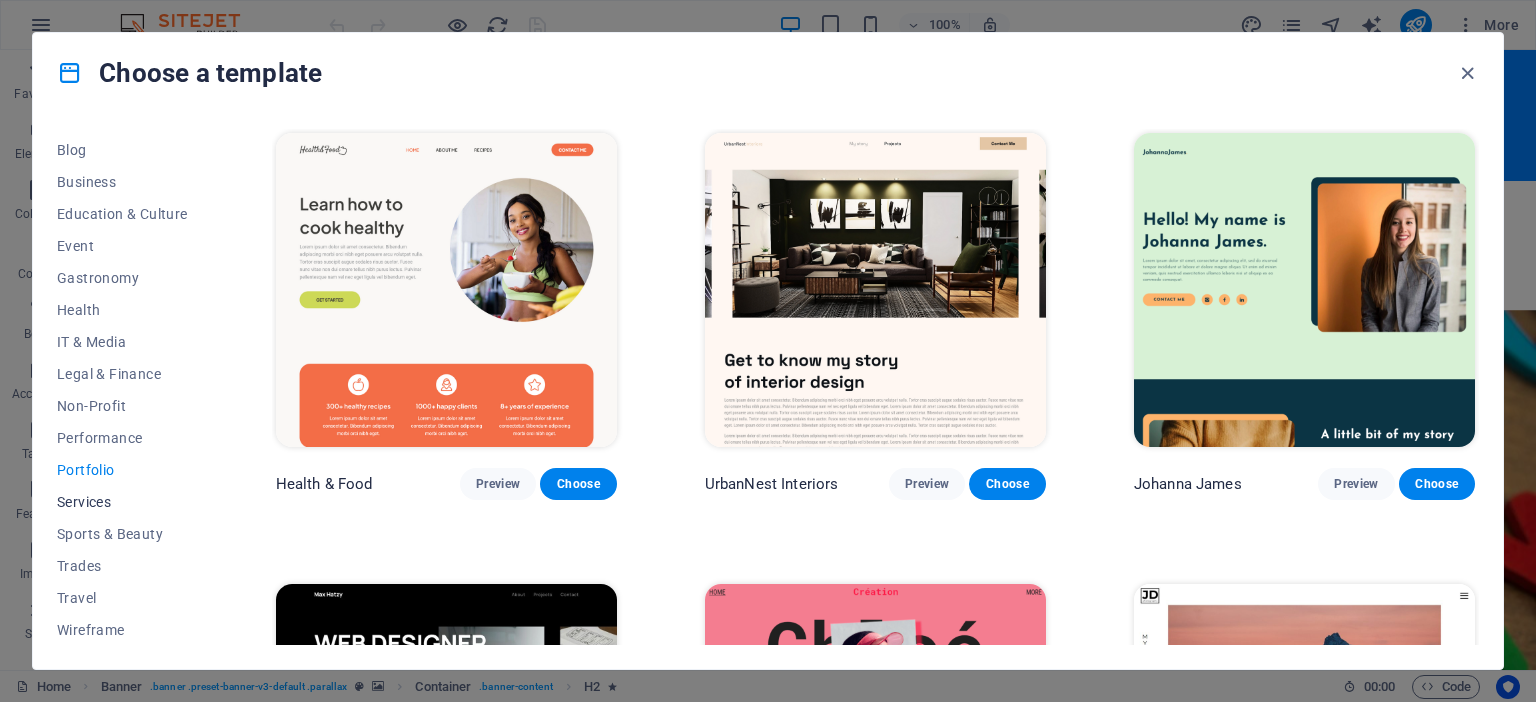 click on "Services" at bounding box center (122, 502) 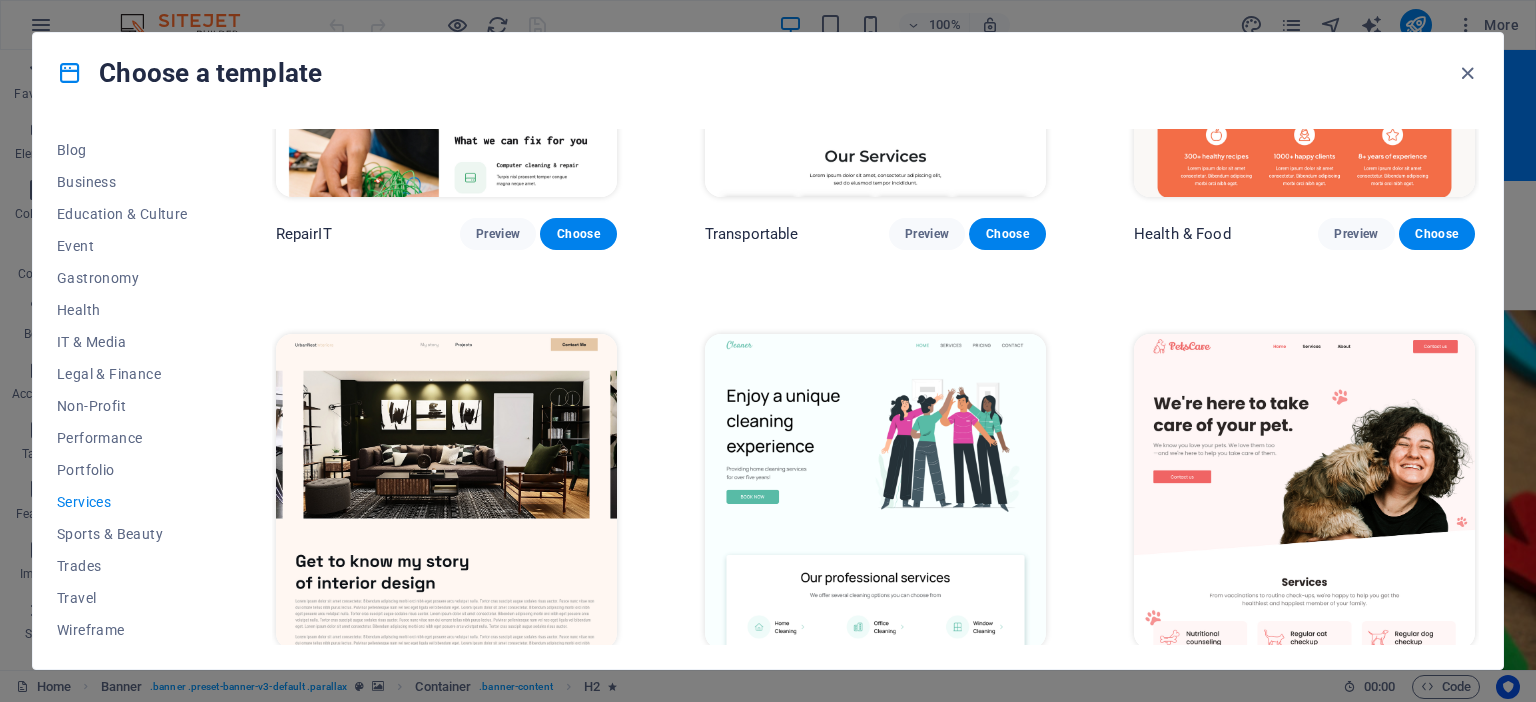 scroll, scrollTop: 0, scrollLeft: 0, axis: both 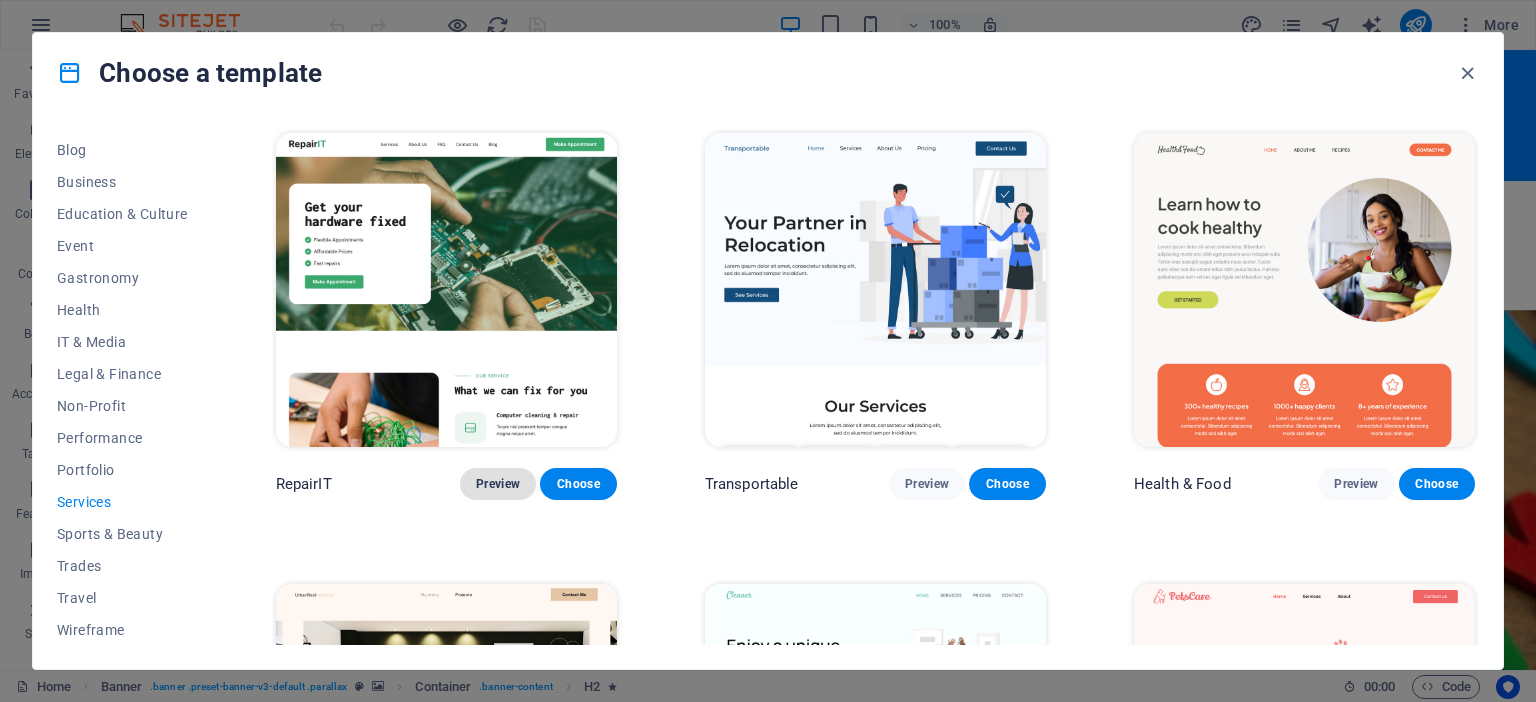 click on "Preview" at bounding box center [498, 484] 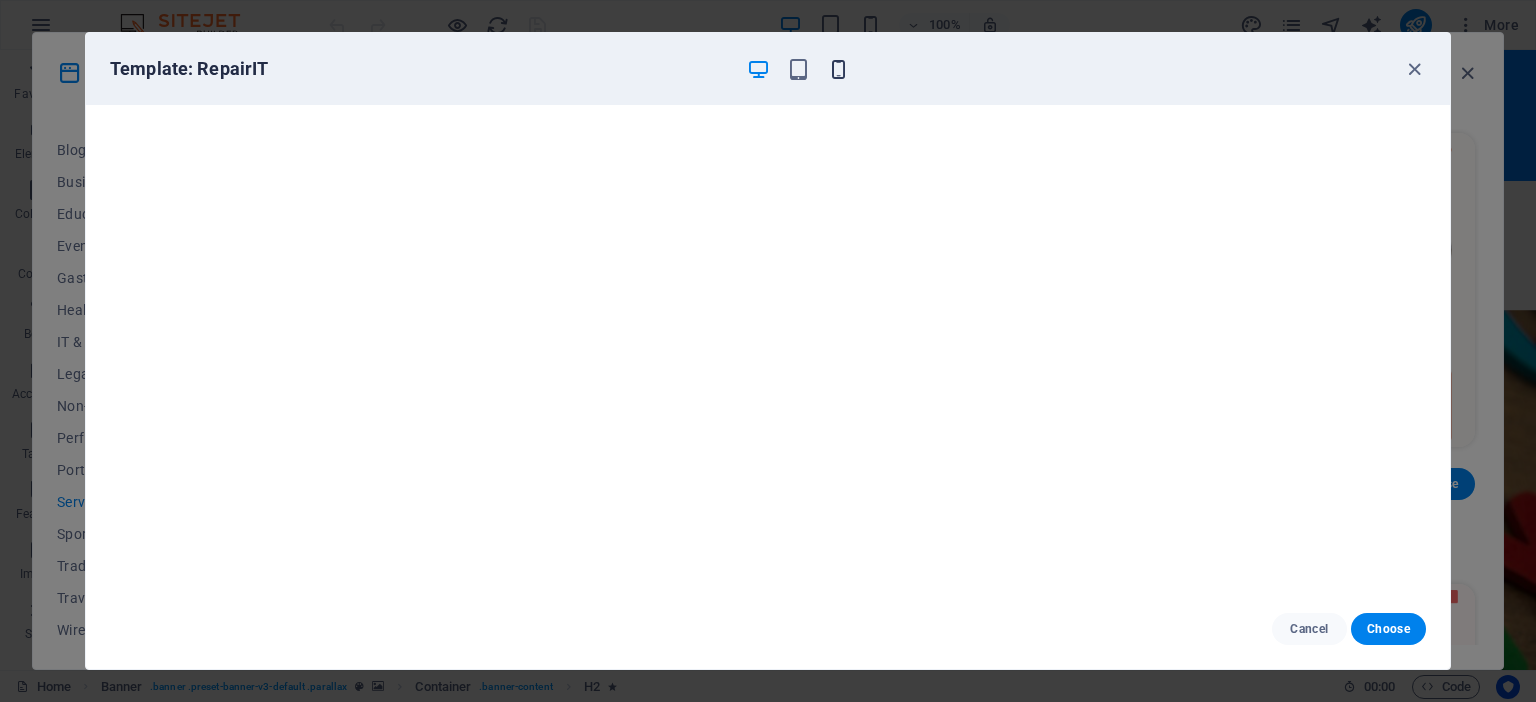 click at bounding box center (838, 69) 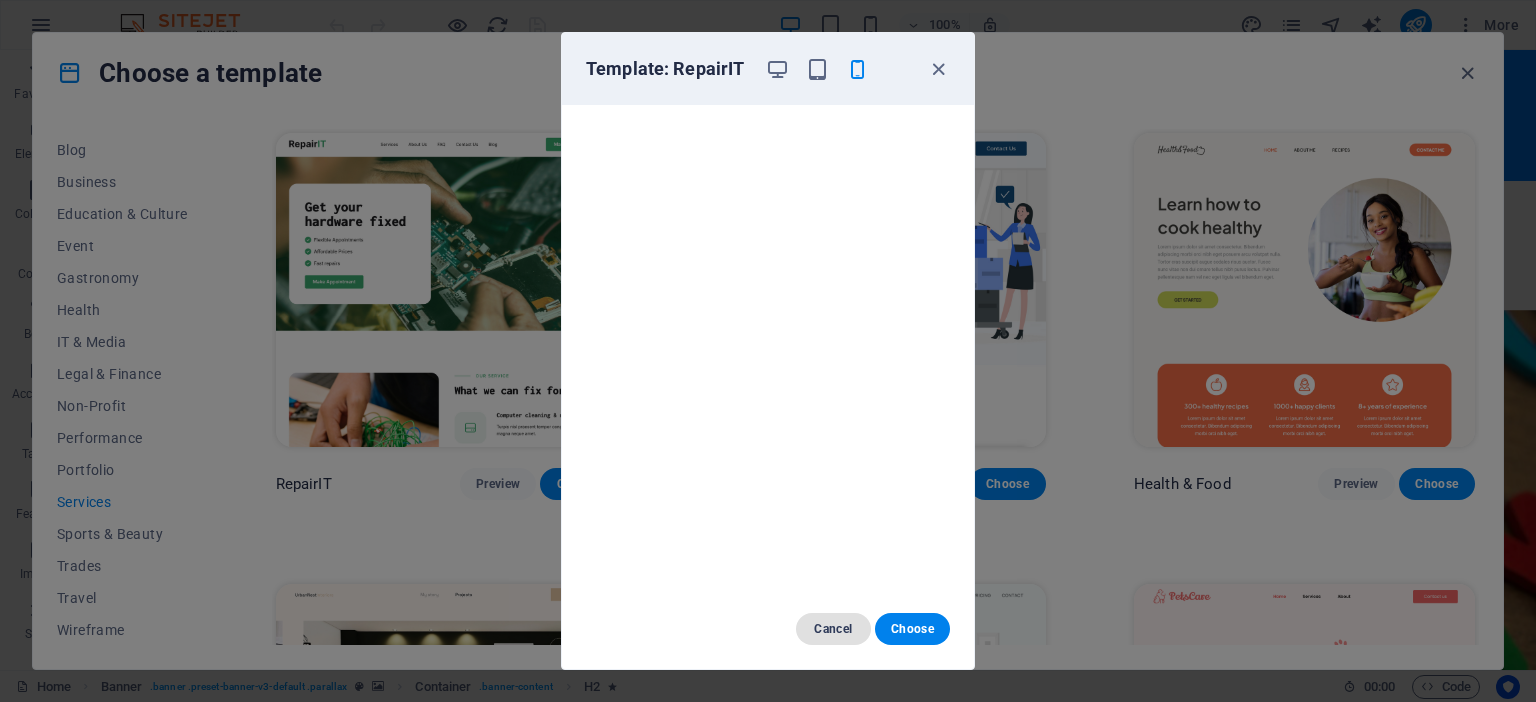 click on "Cancel" at bounding box center (833, 629) 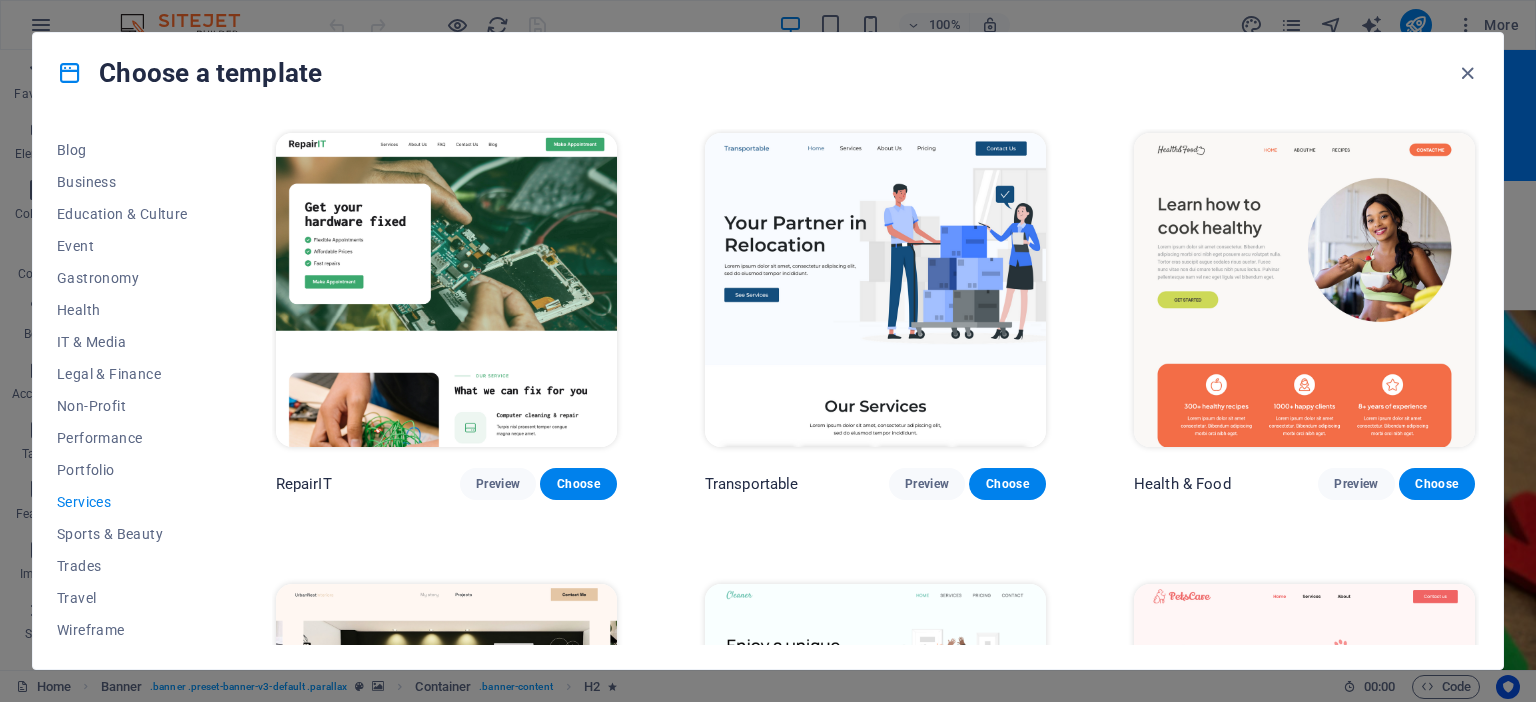 click at bounding box center (446, 290) 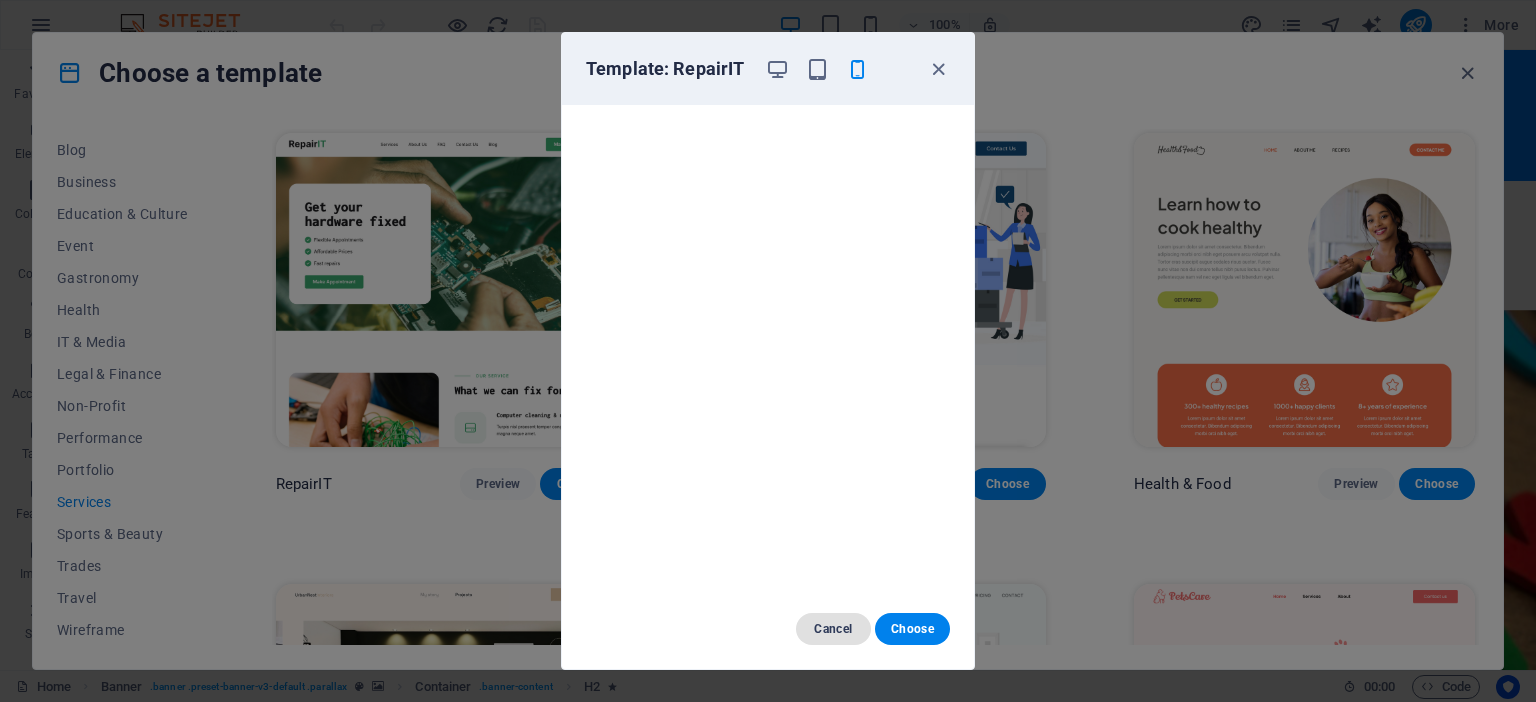 click on "Cancel" at bounding box center (833, 629) 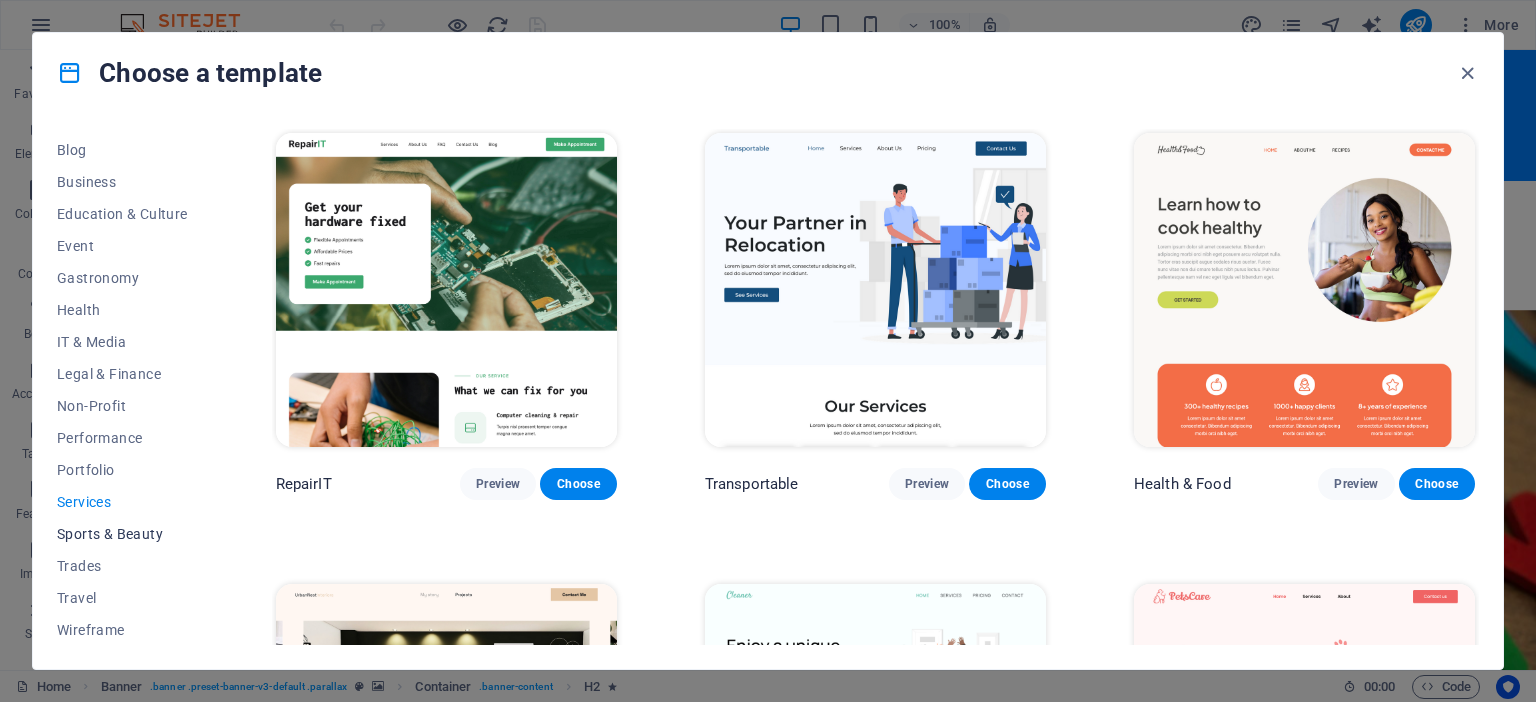 click on "Sports & Beauty" at bounding box center [122, 534] 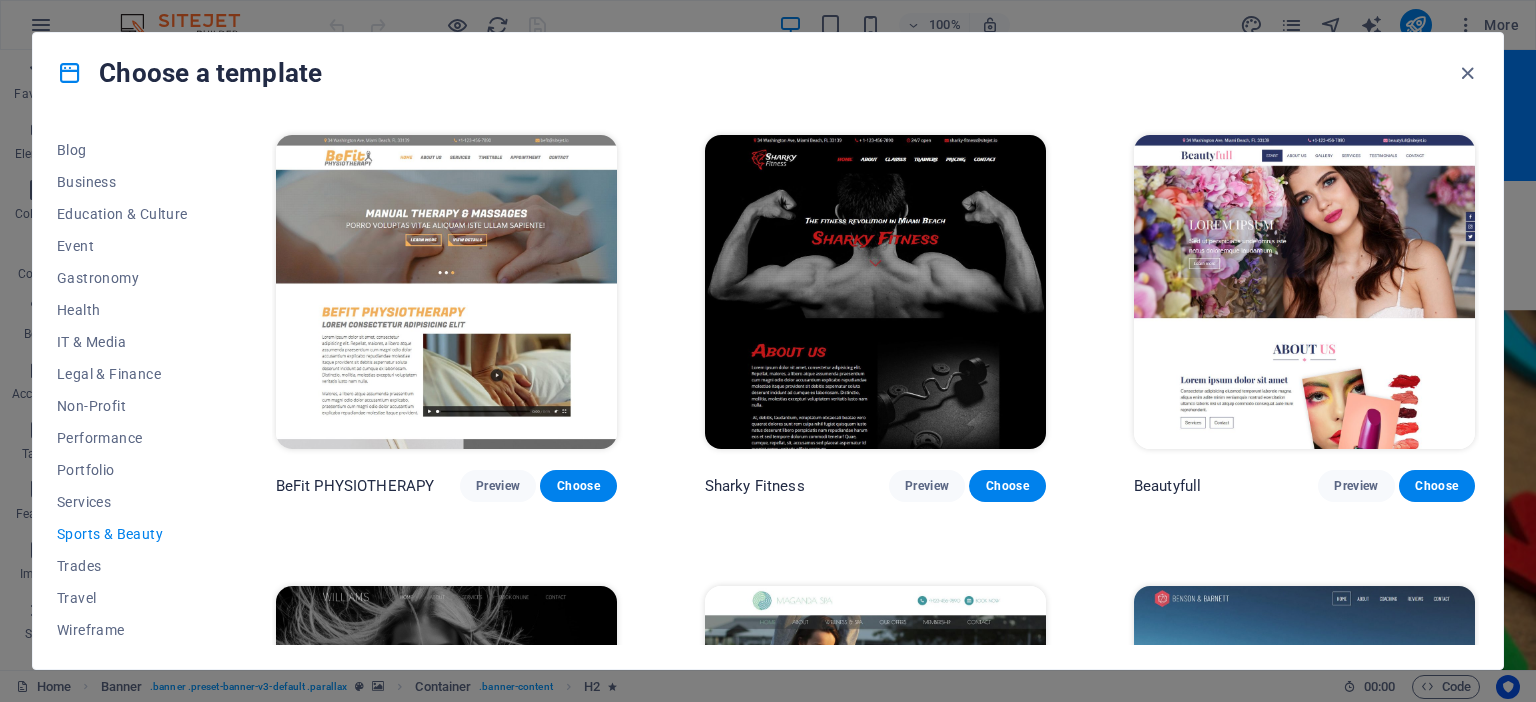 scroll, scrollTop: 1661, scrollLeft: 0, axis: vertical 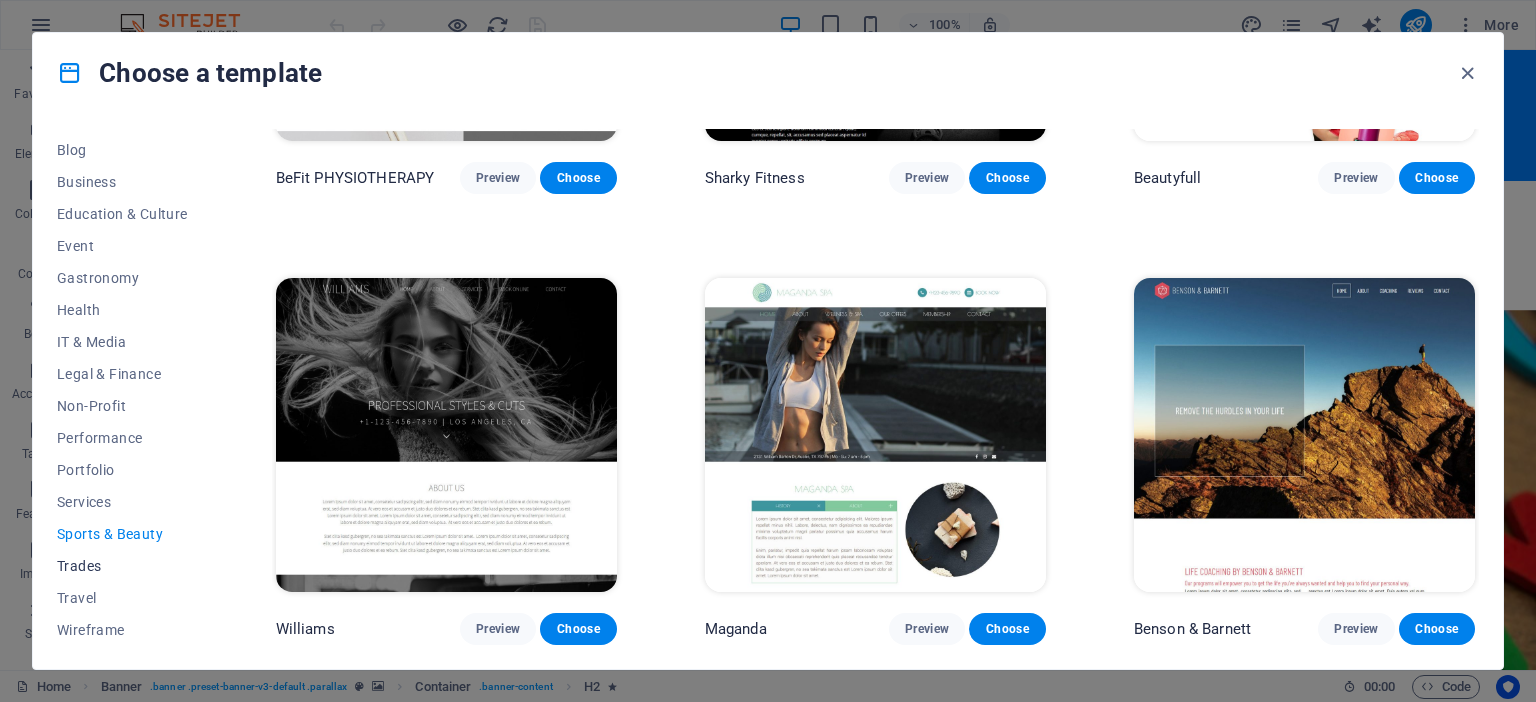 click on "Trades" at bounding box center (122, 566) 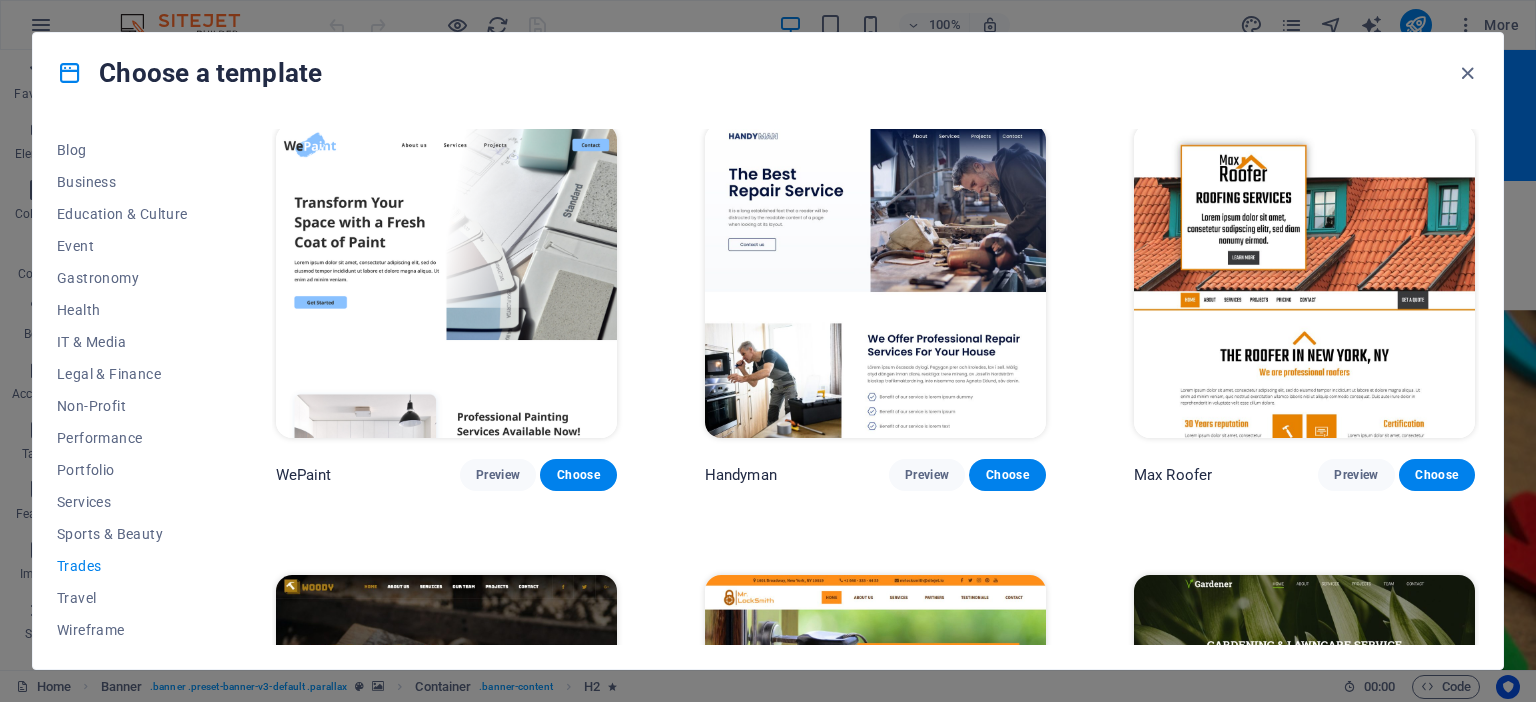 scroll, scrollTop: 0, scrollLeft: 0, axis: both 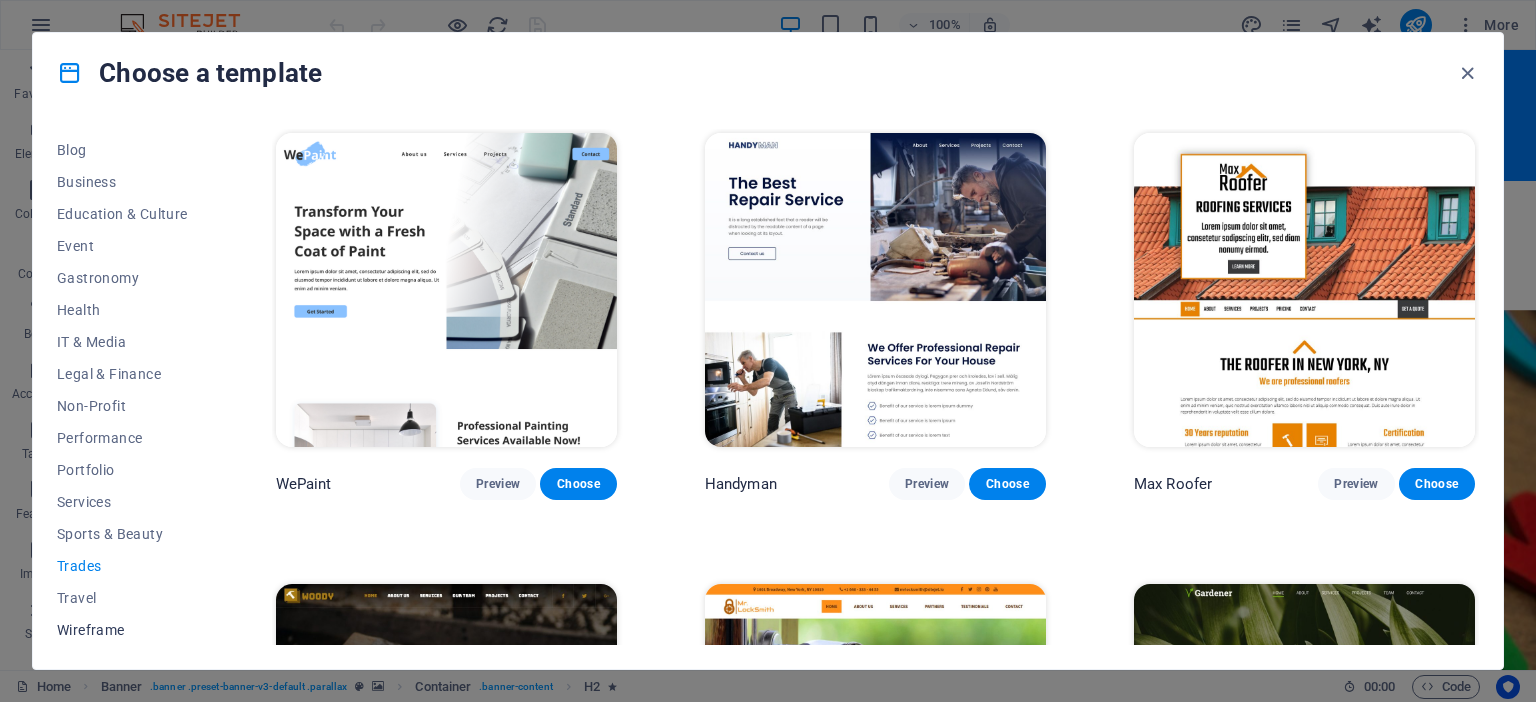 click on "Wireframe" at bounding box center (122, 630) 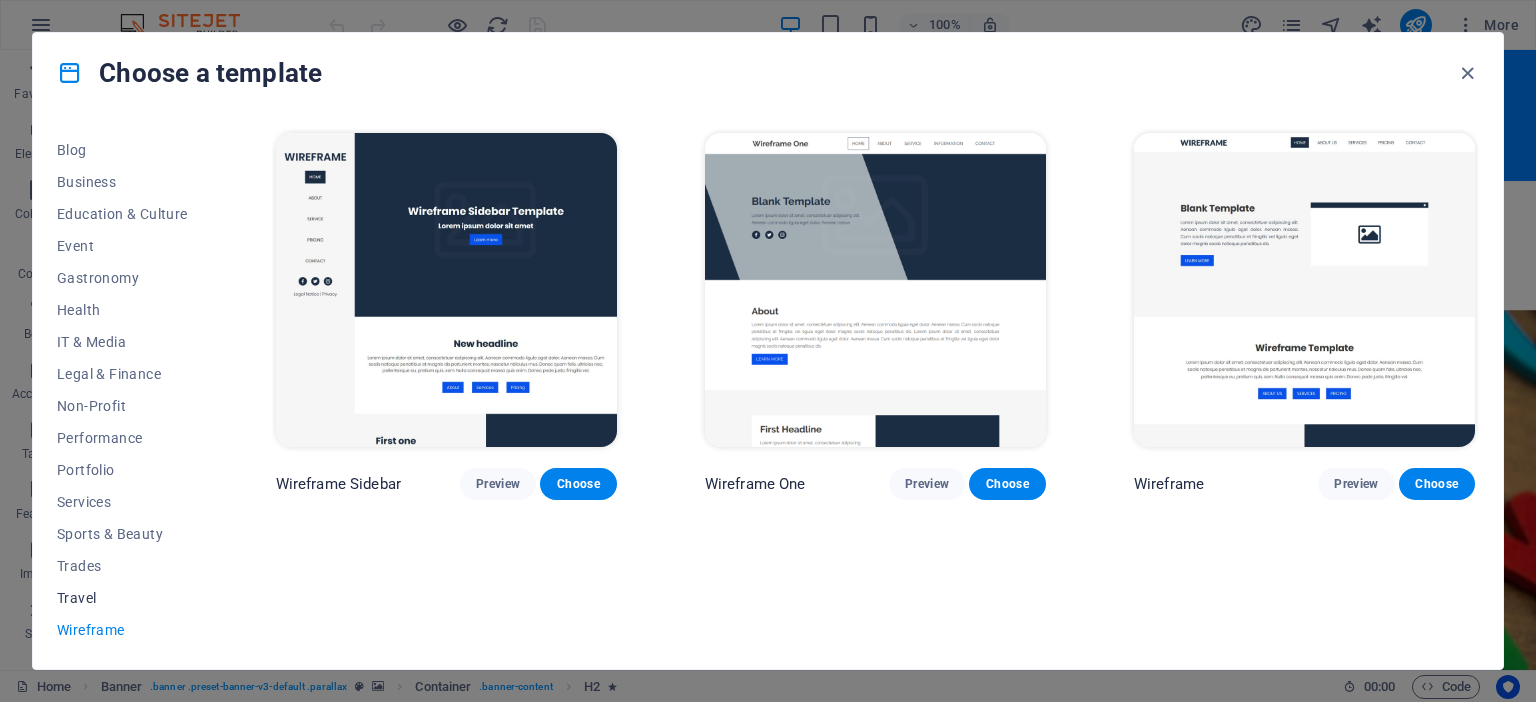 click on "Travel" at bounding box center [122, 598] 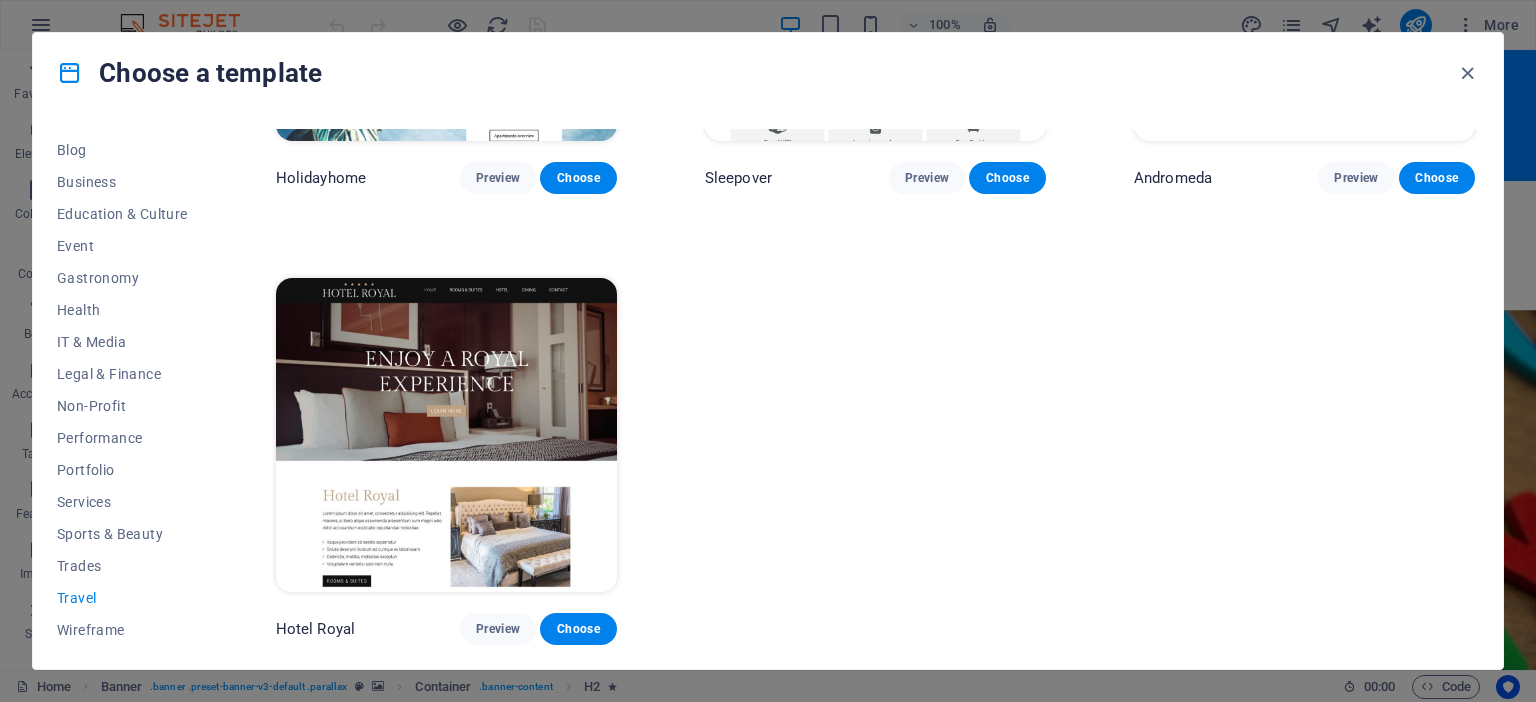 scroll, scrollTop: 0, scrollLeft: 0, axis: both 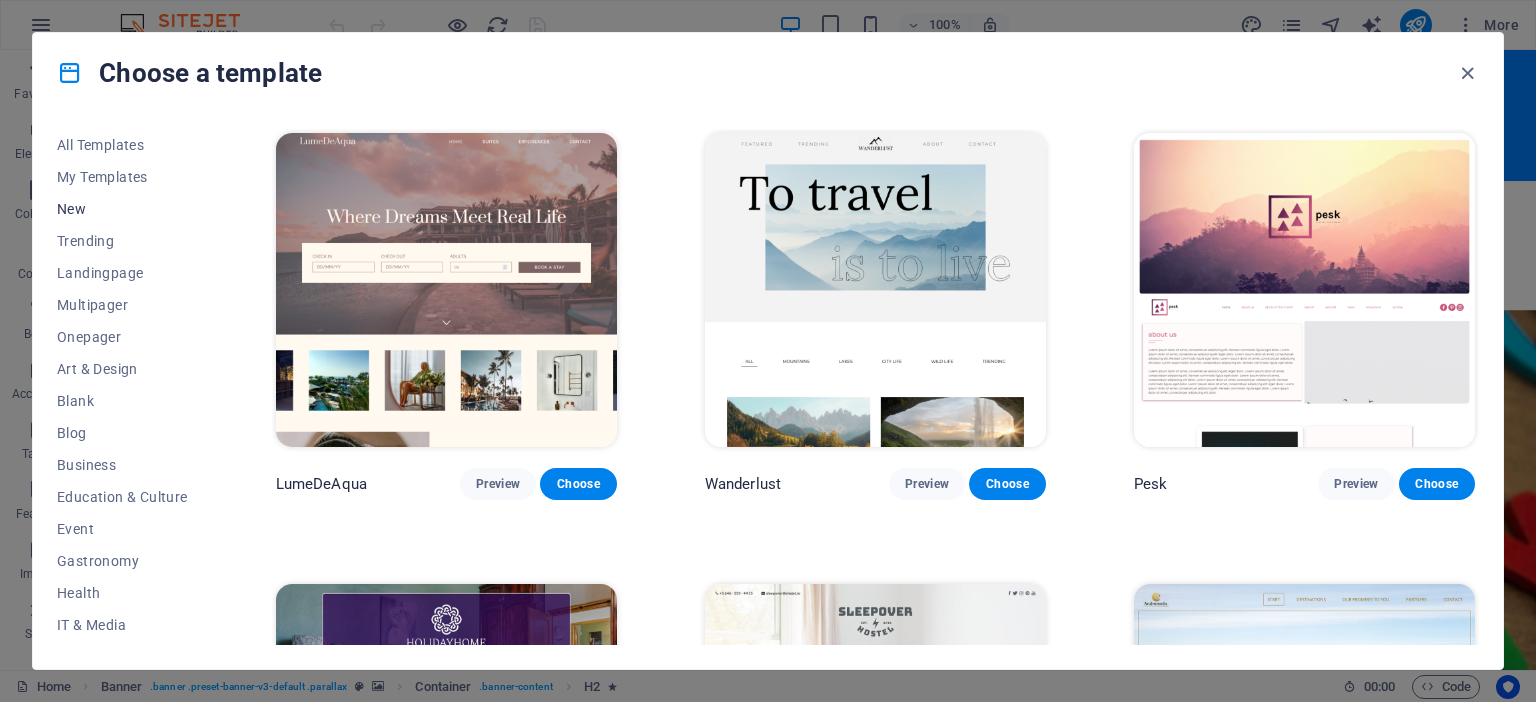 click on "New" at bounding box center [122, 209] 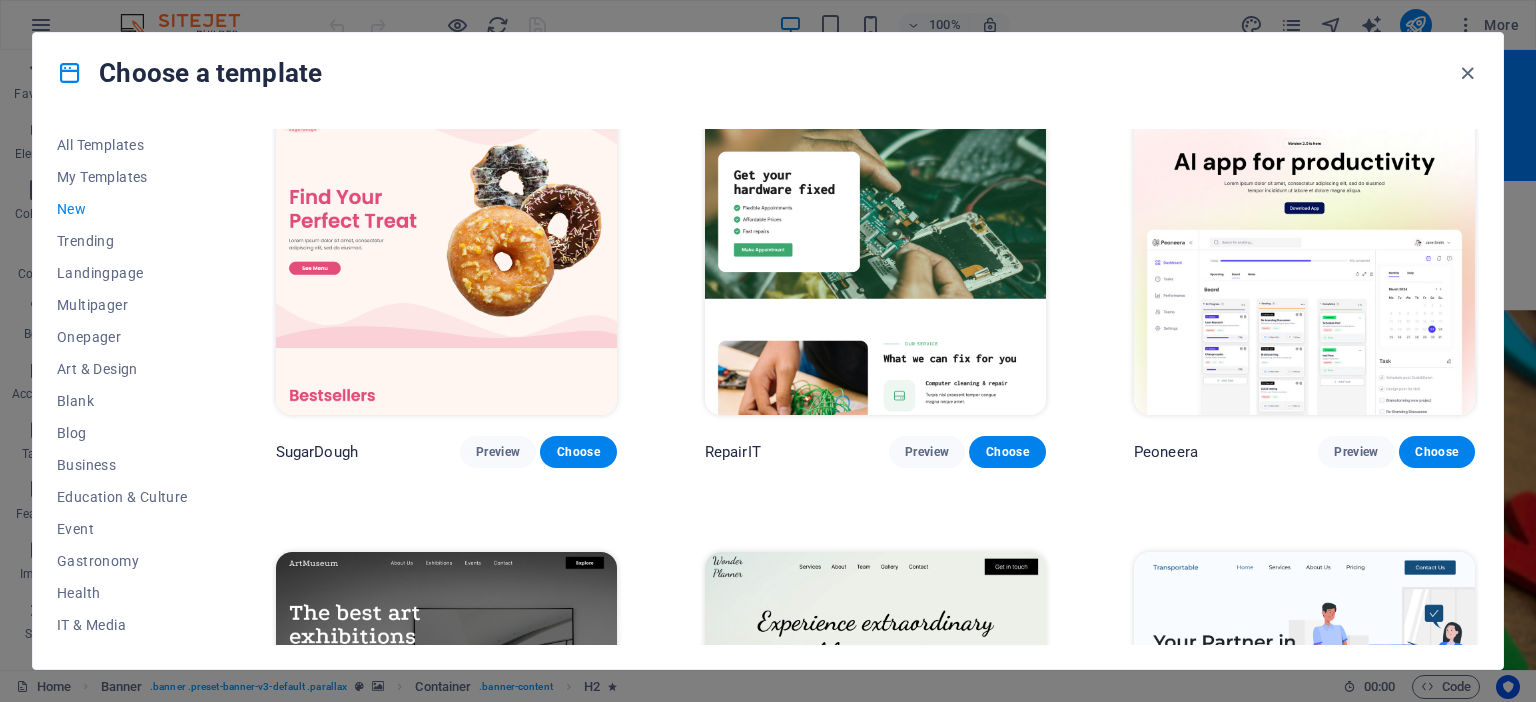 scroll, scrollTop: 0, scrollLeft: 0, axis: both 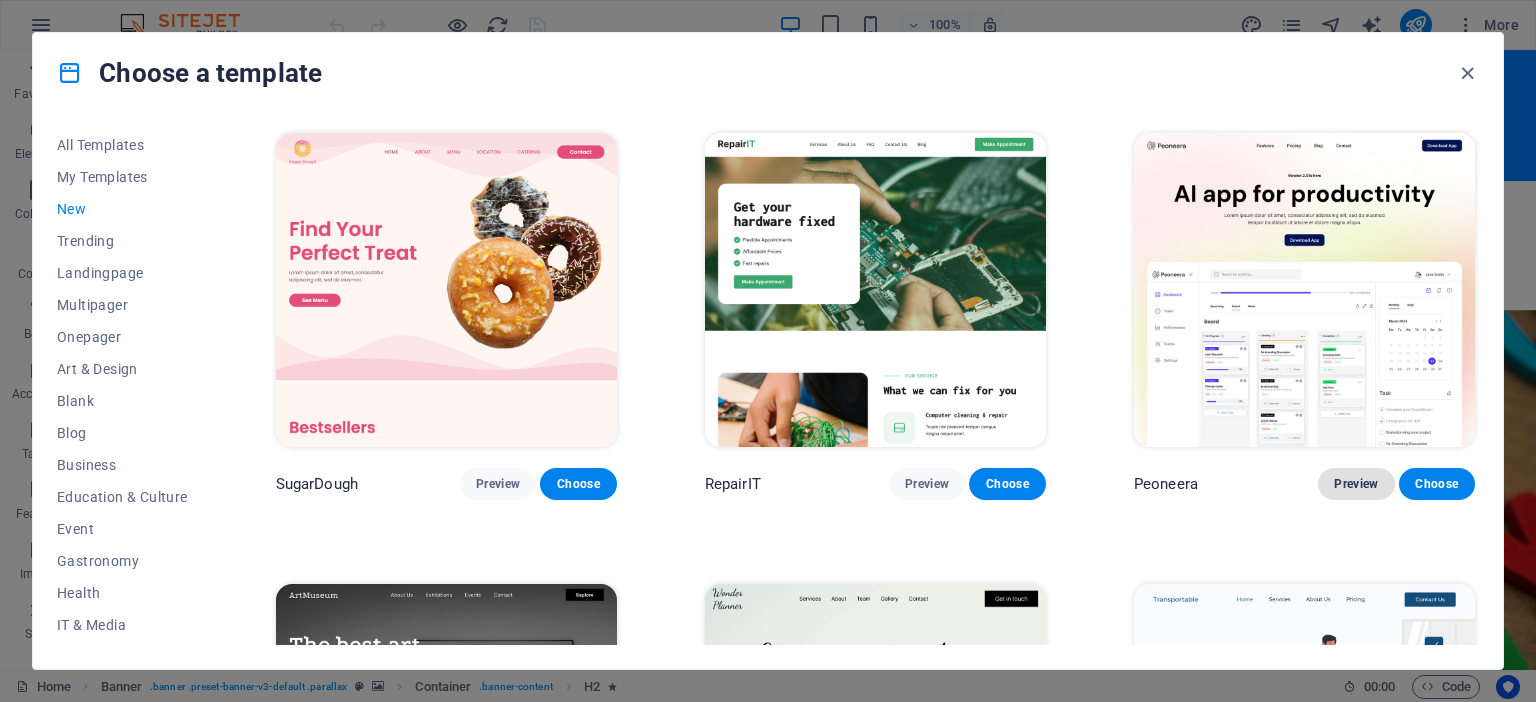 click on "Preview" at bounding box center [1356, 484] 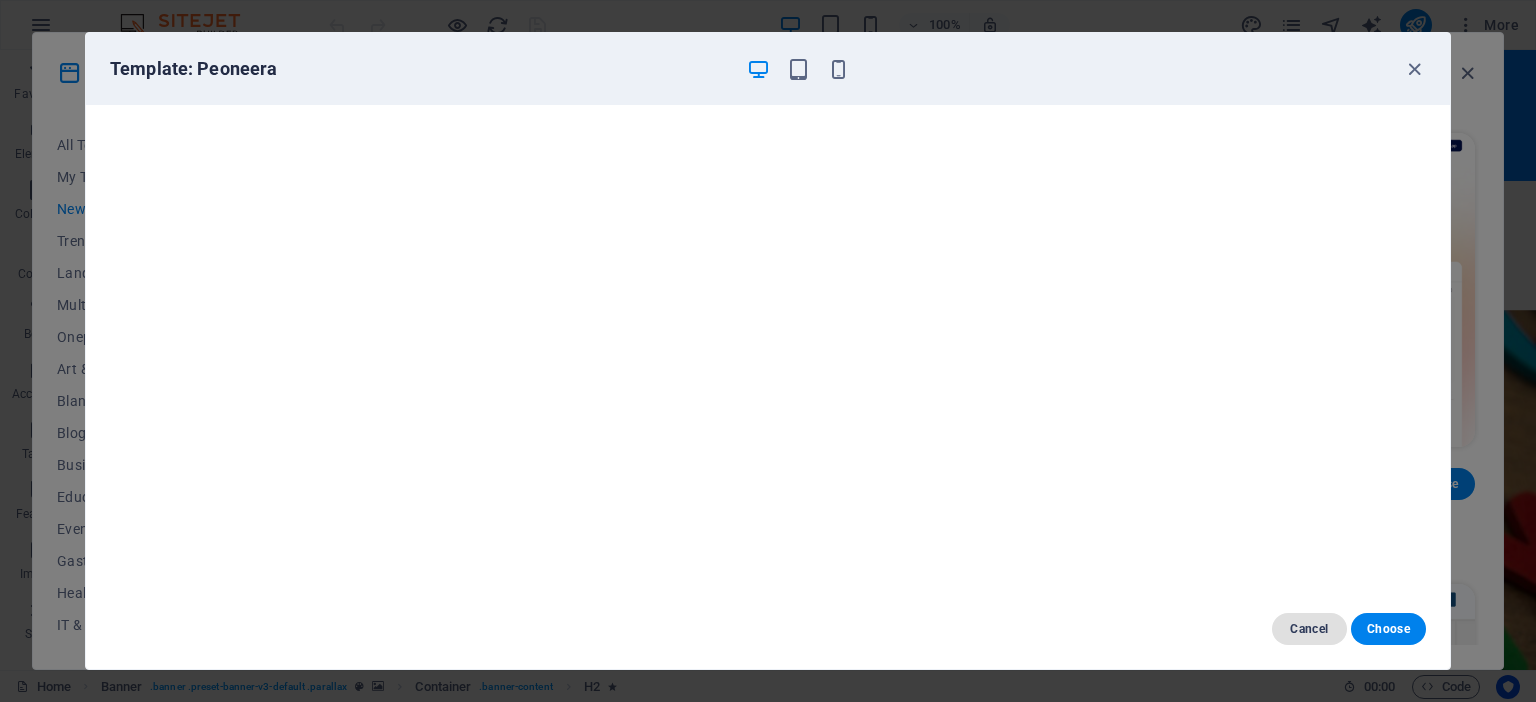 click on "Cancel" at bounding box center [1309, 629] 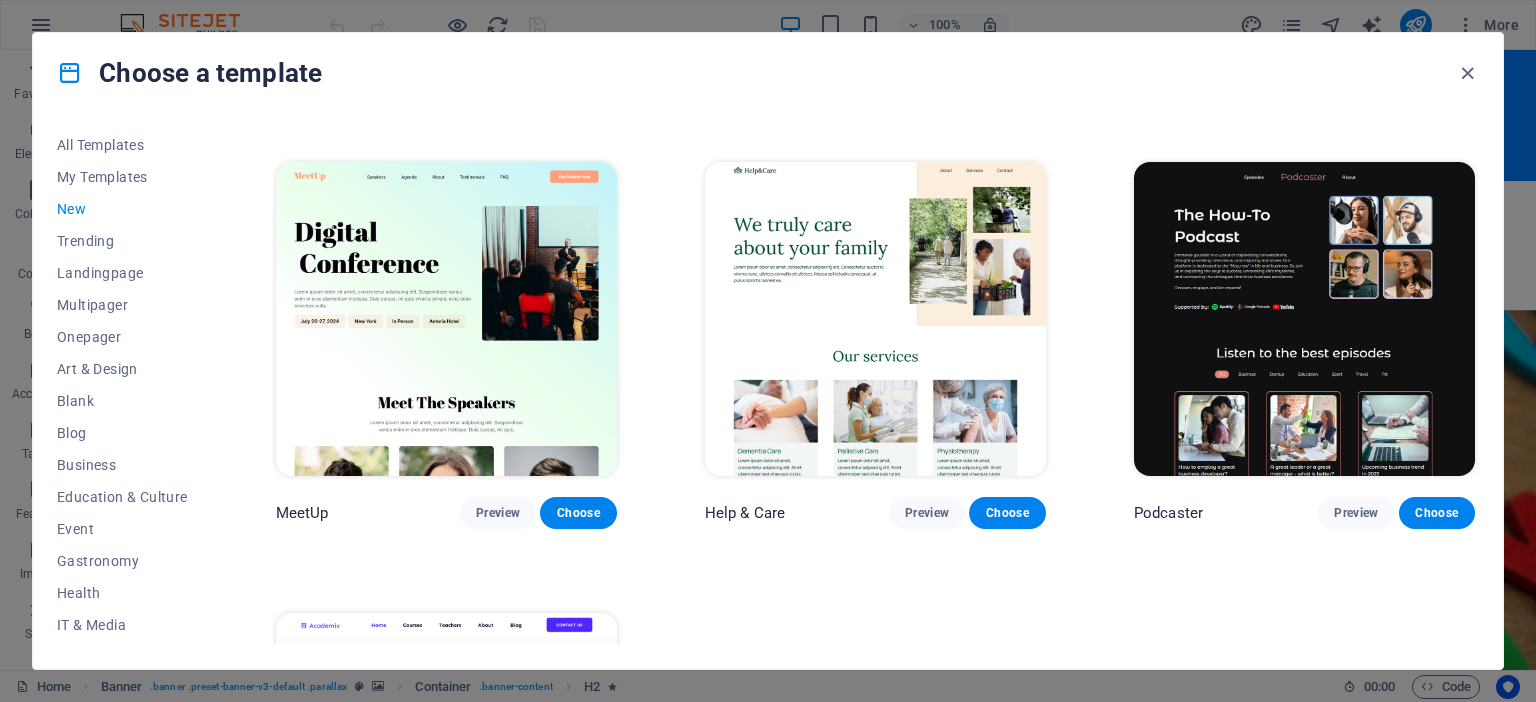 scroll, scrollTop: 1326, scrollLeft: 0, axis: vertical 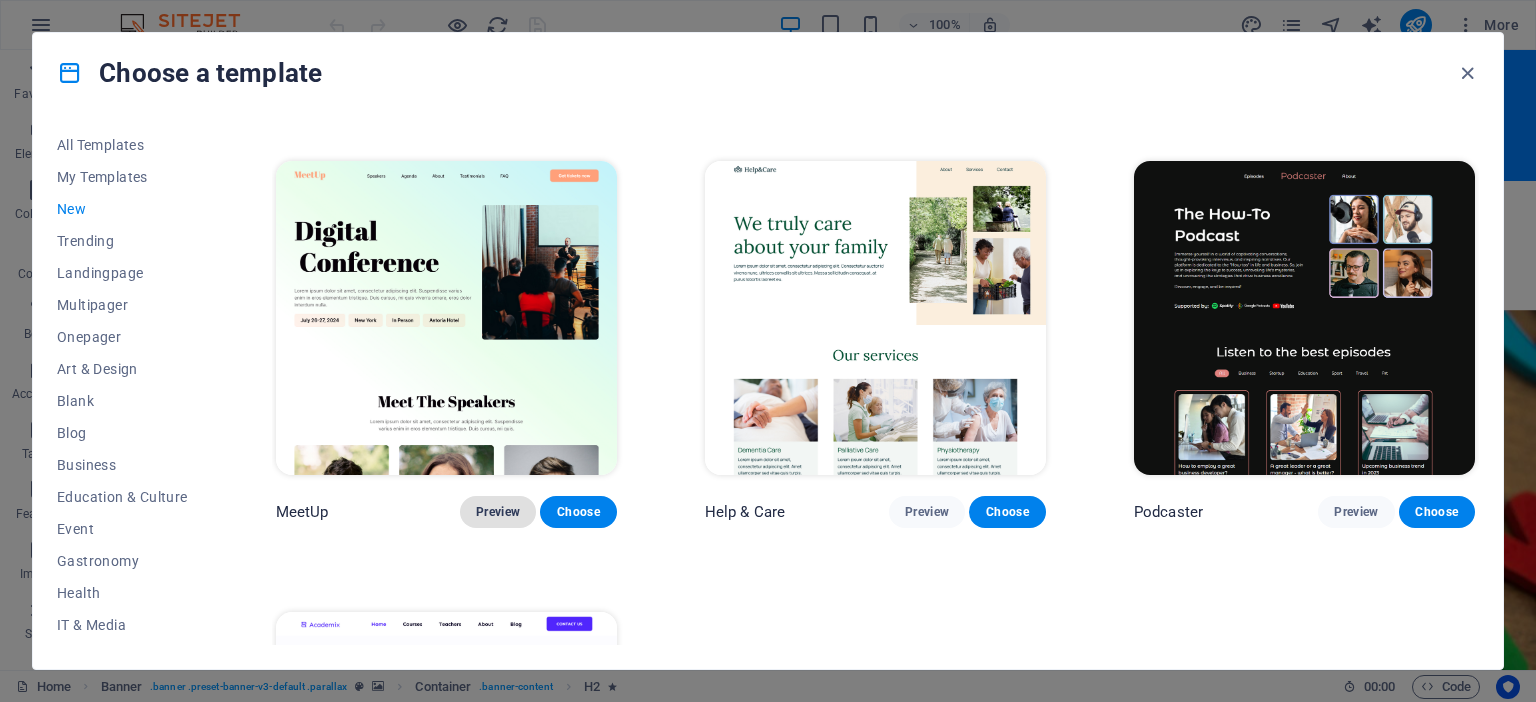 click on "Preview" at bounding box center [498, 512] 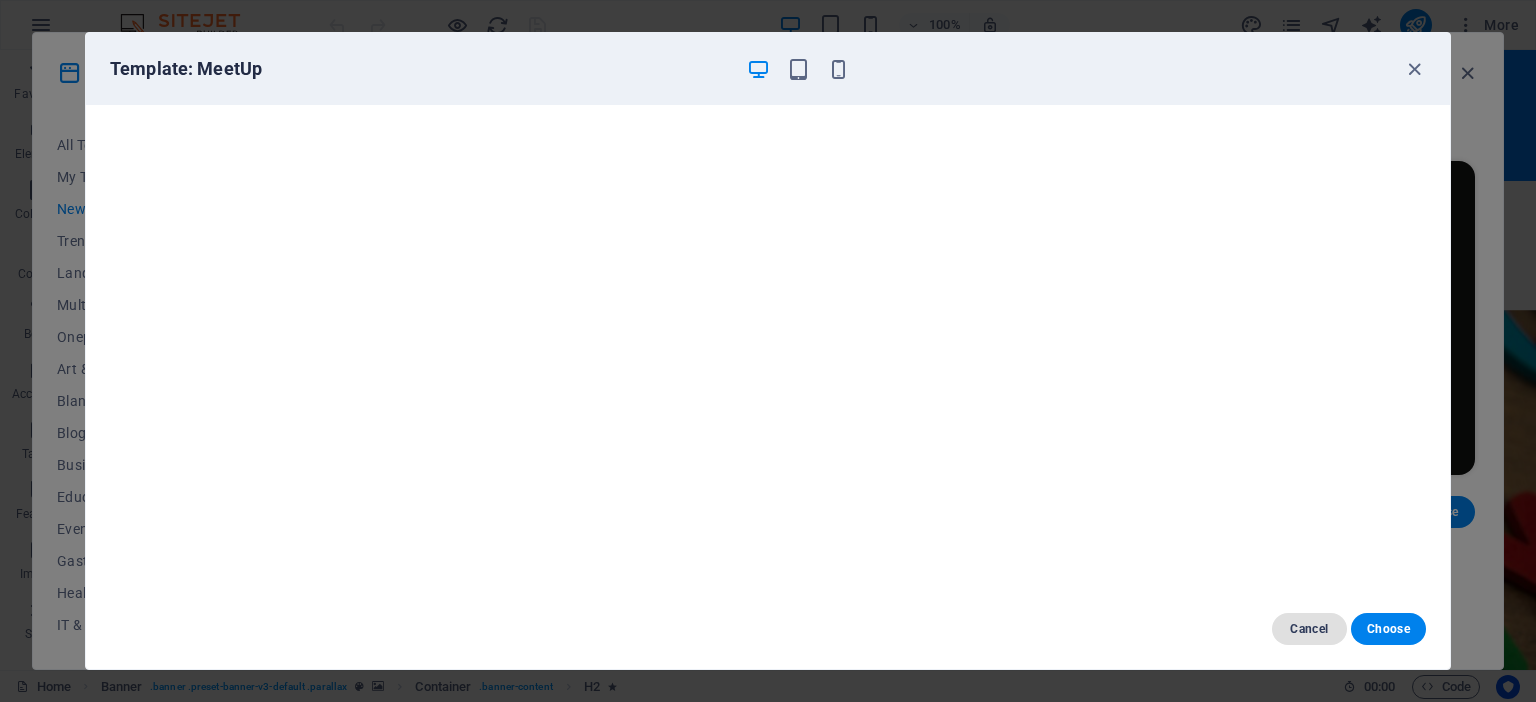 click on "Cancel" at bounding box center (1309, 629) 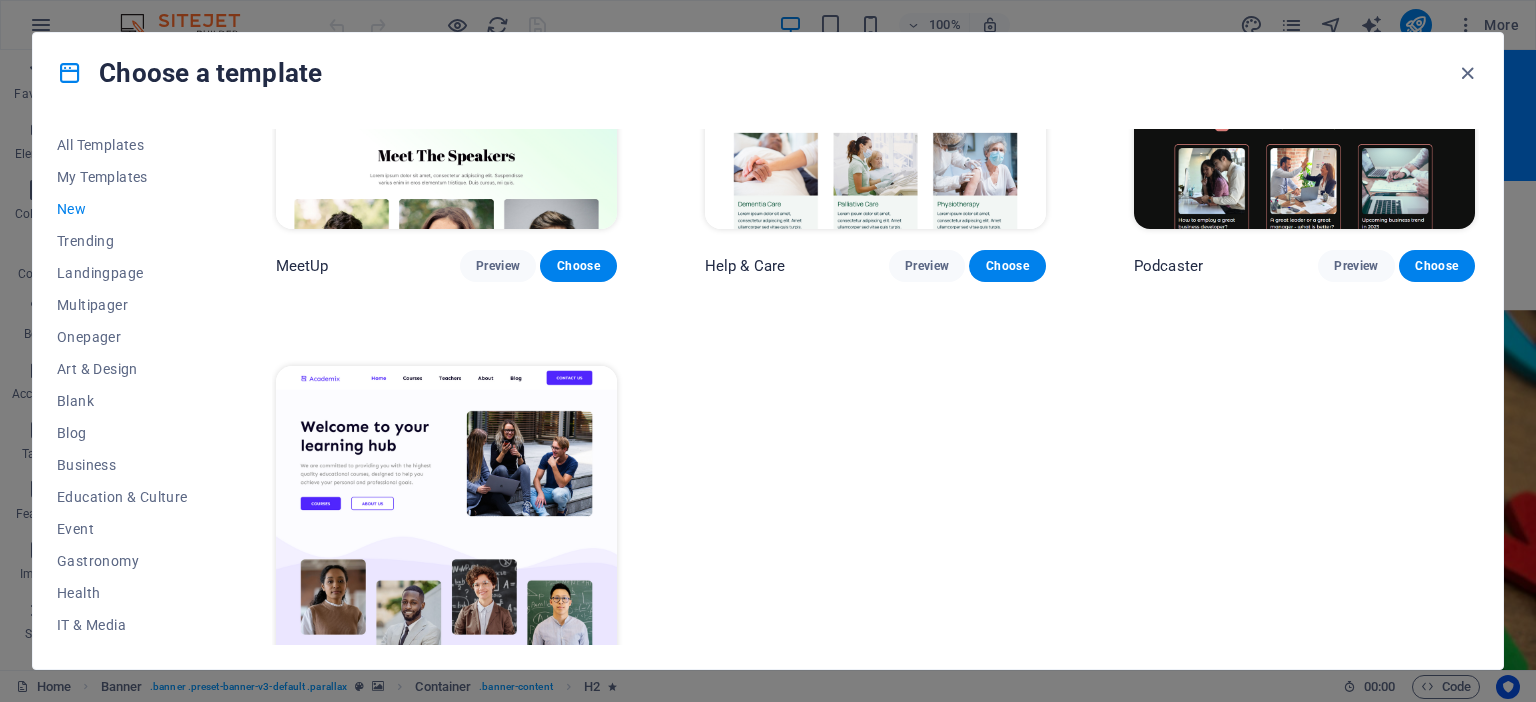 scroll, scrollTop: 1662, scrollLeft: 0, axis: vertical 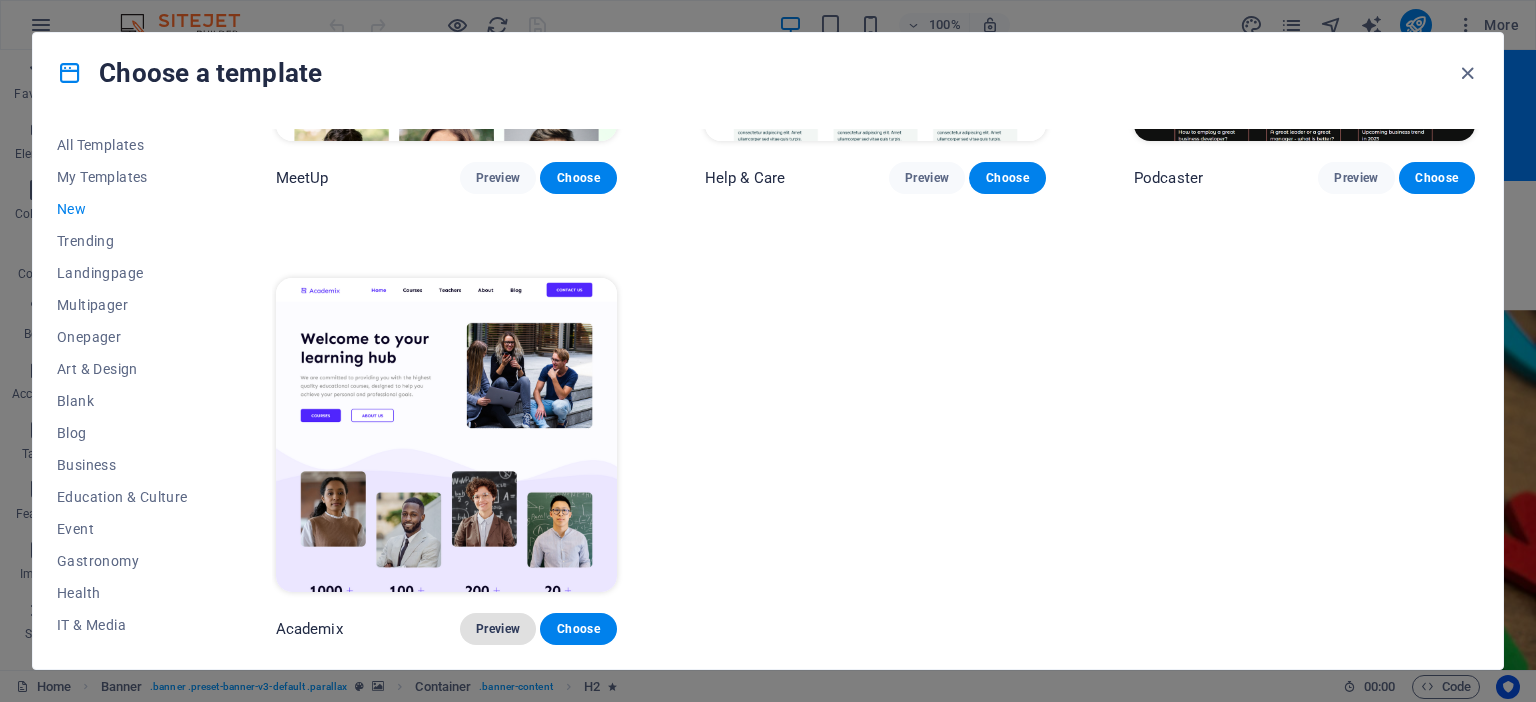 click on "Preview" at bounding box center [498, 629] 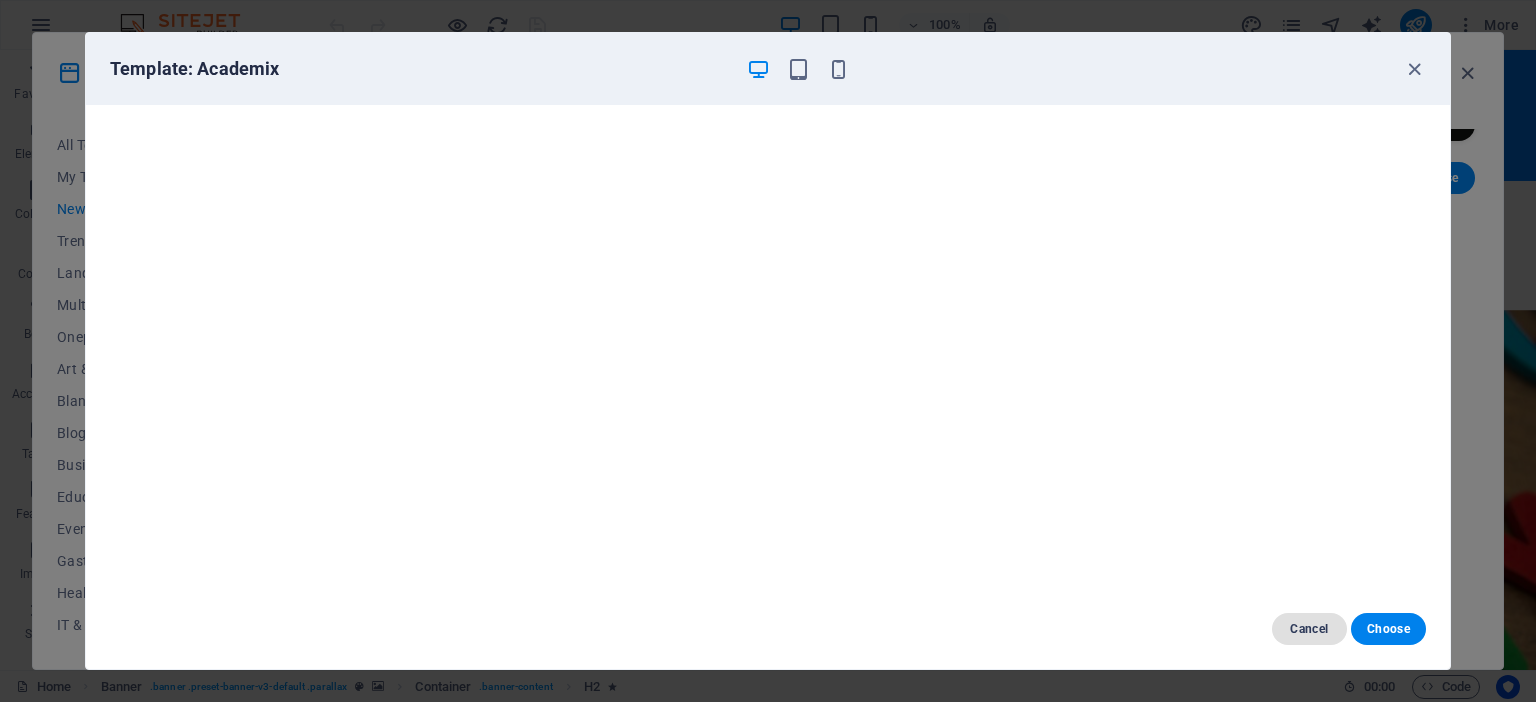 click on "Cancel" at bounding box center (1309, 629) 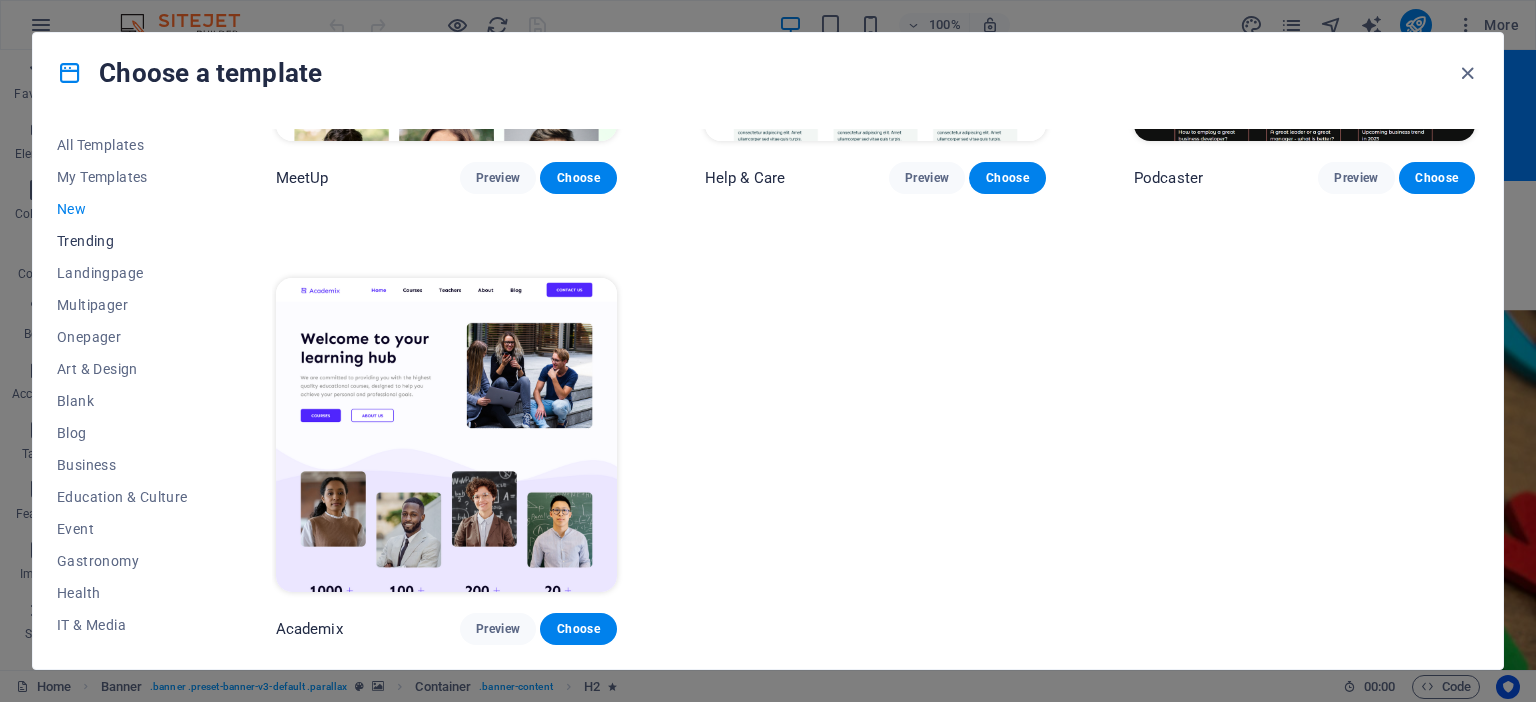 click on "Trending" at bounding box center (122, 241) 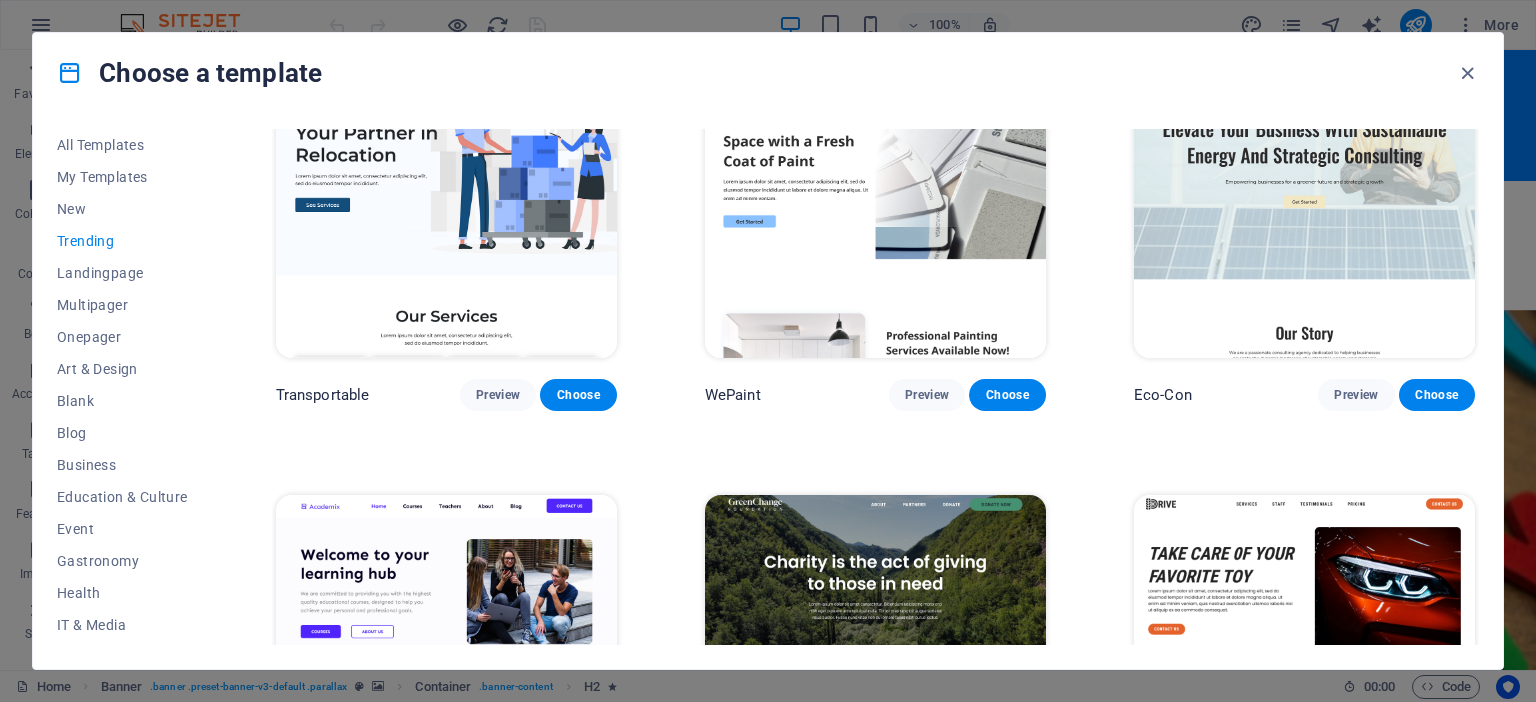 scroll, scrollTop: 0, scrollLeft: 0, axis: both 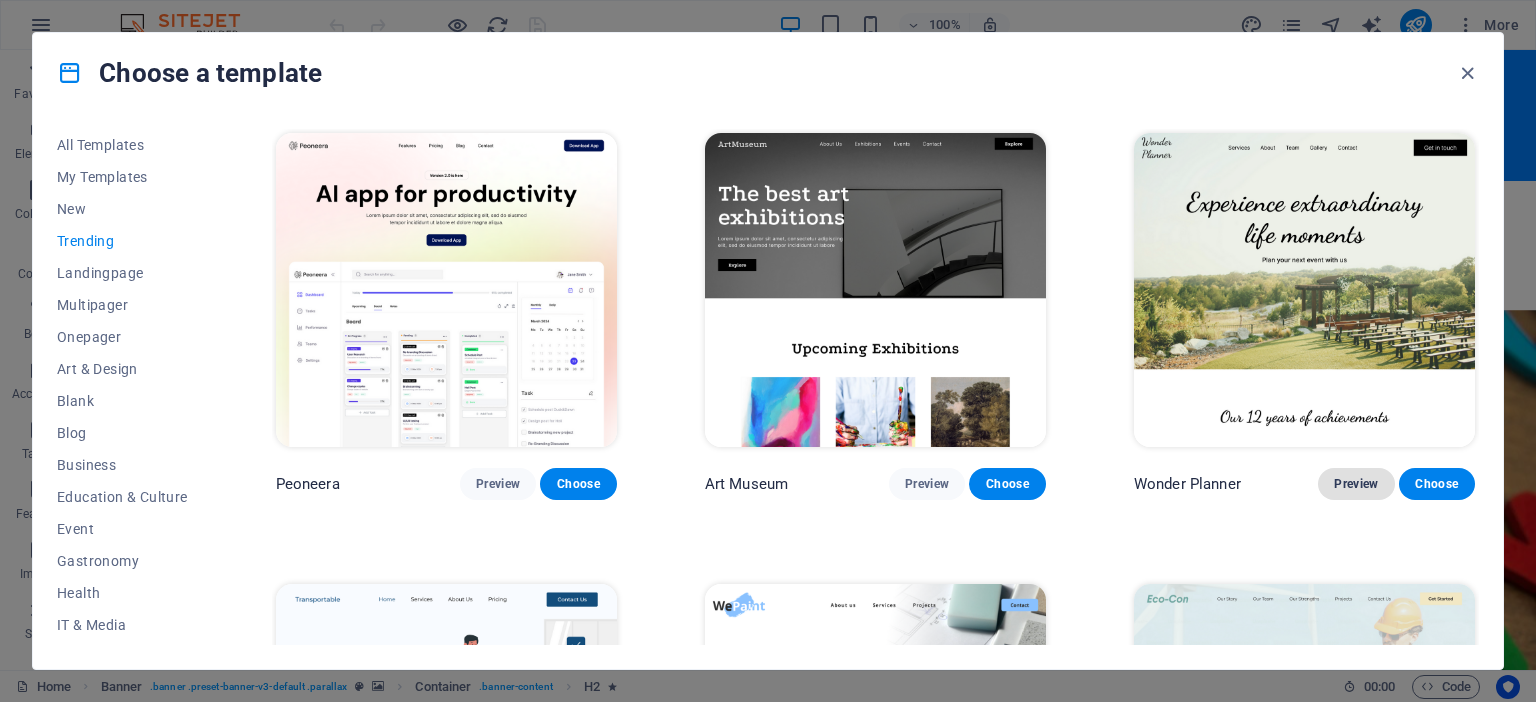 click on "Preview" at bounding box center (1356, 484) 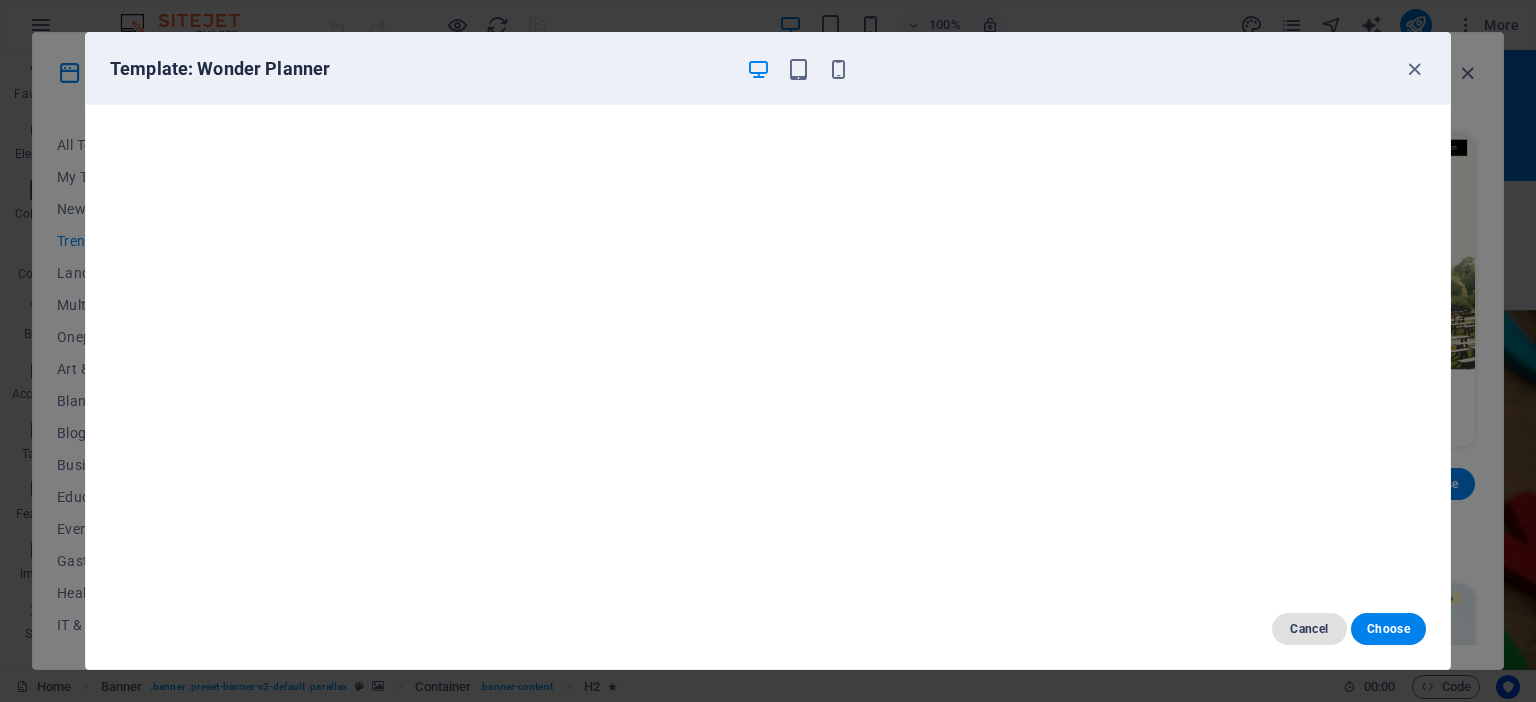 click on "Cancel" at bounding box center [1309, 629] 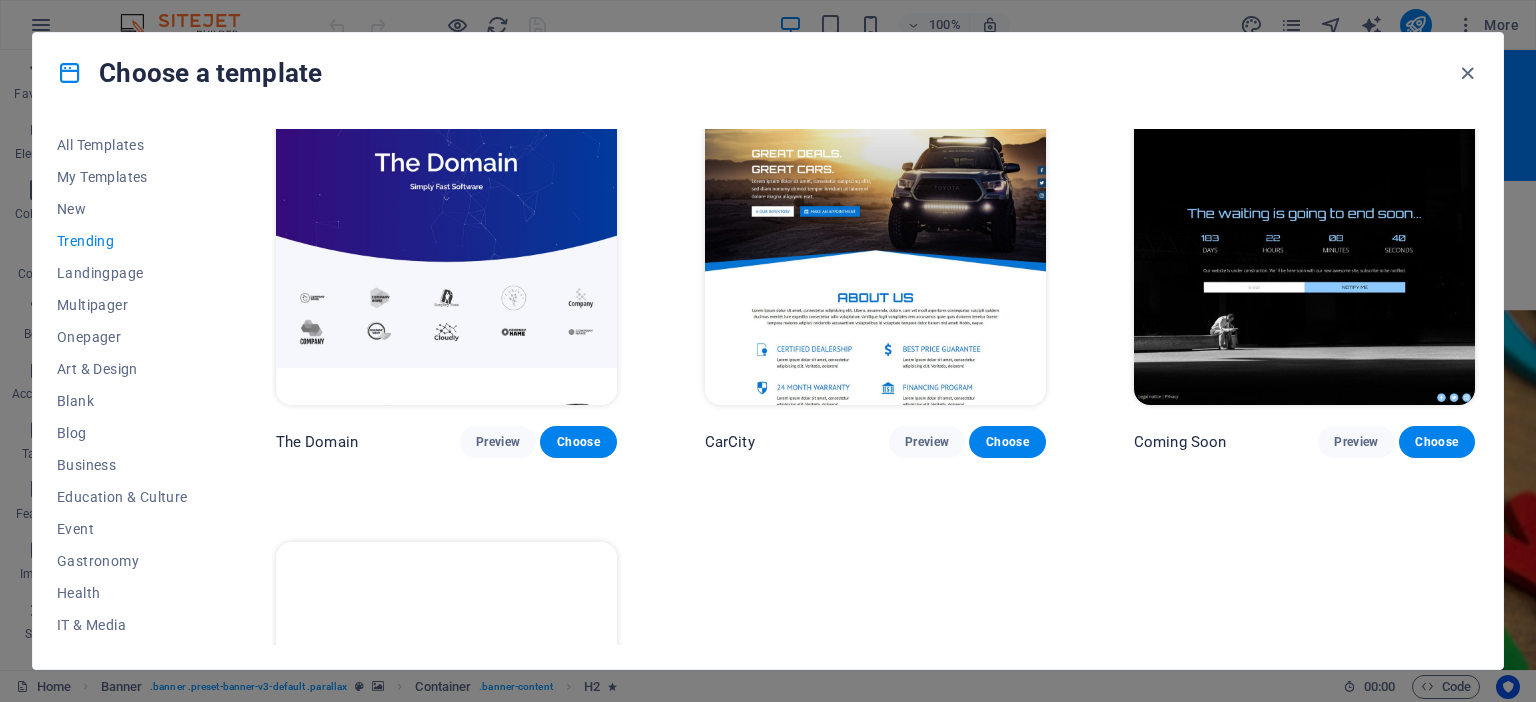 scroll, scrollTop: 2113, scrollLeft: 0, axis: vertical 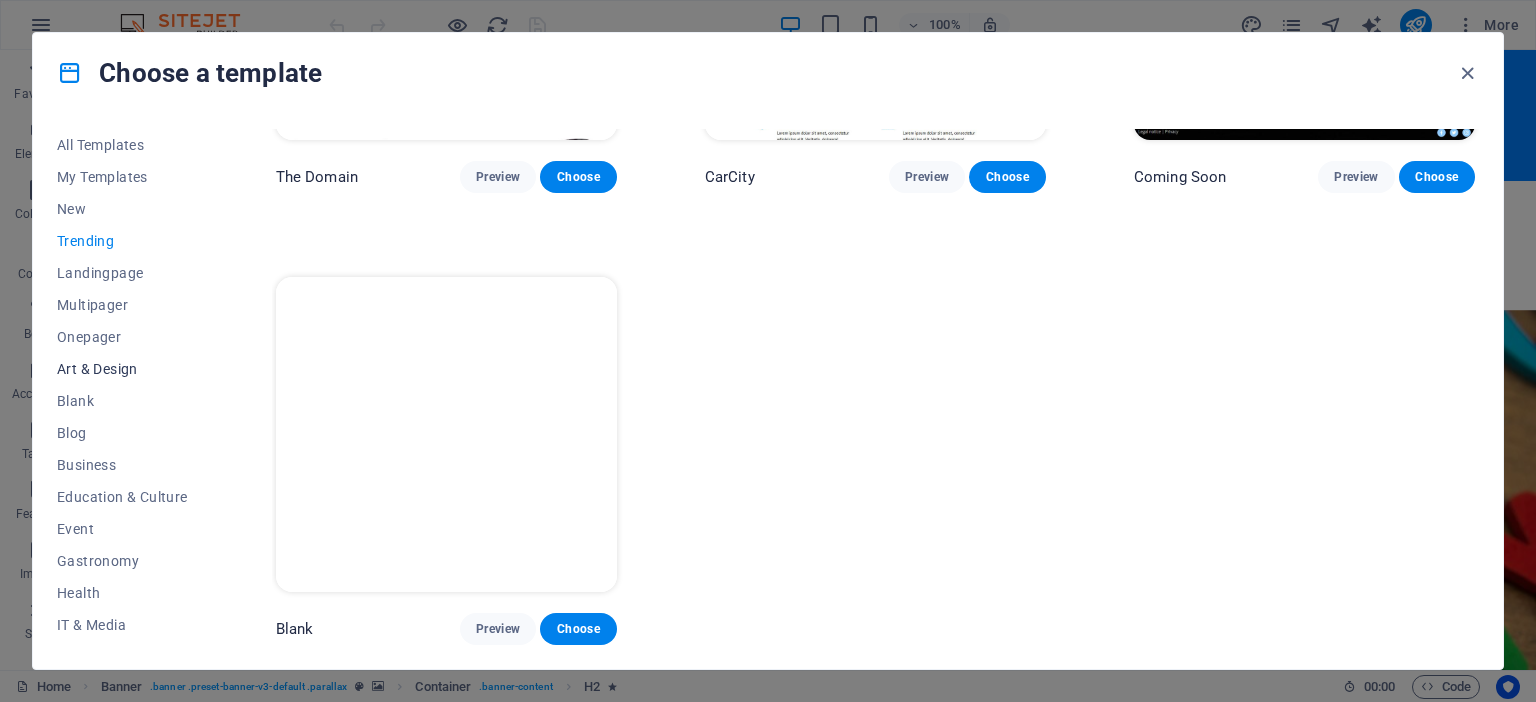 click on "Art & Design" at bounding box center (122, 369) 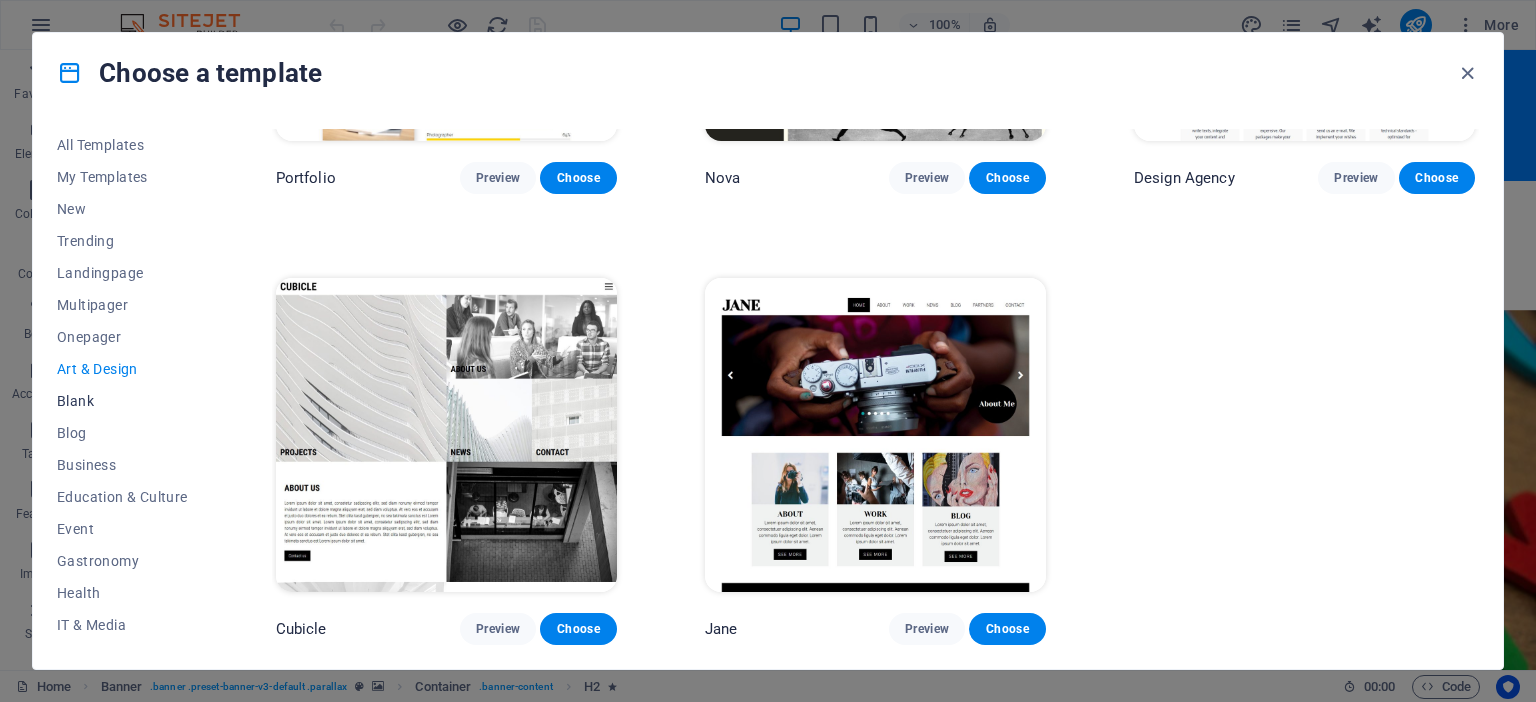 click on "Blank" at bounding box center [122, 401] 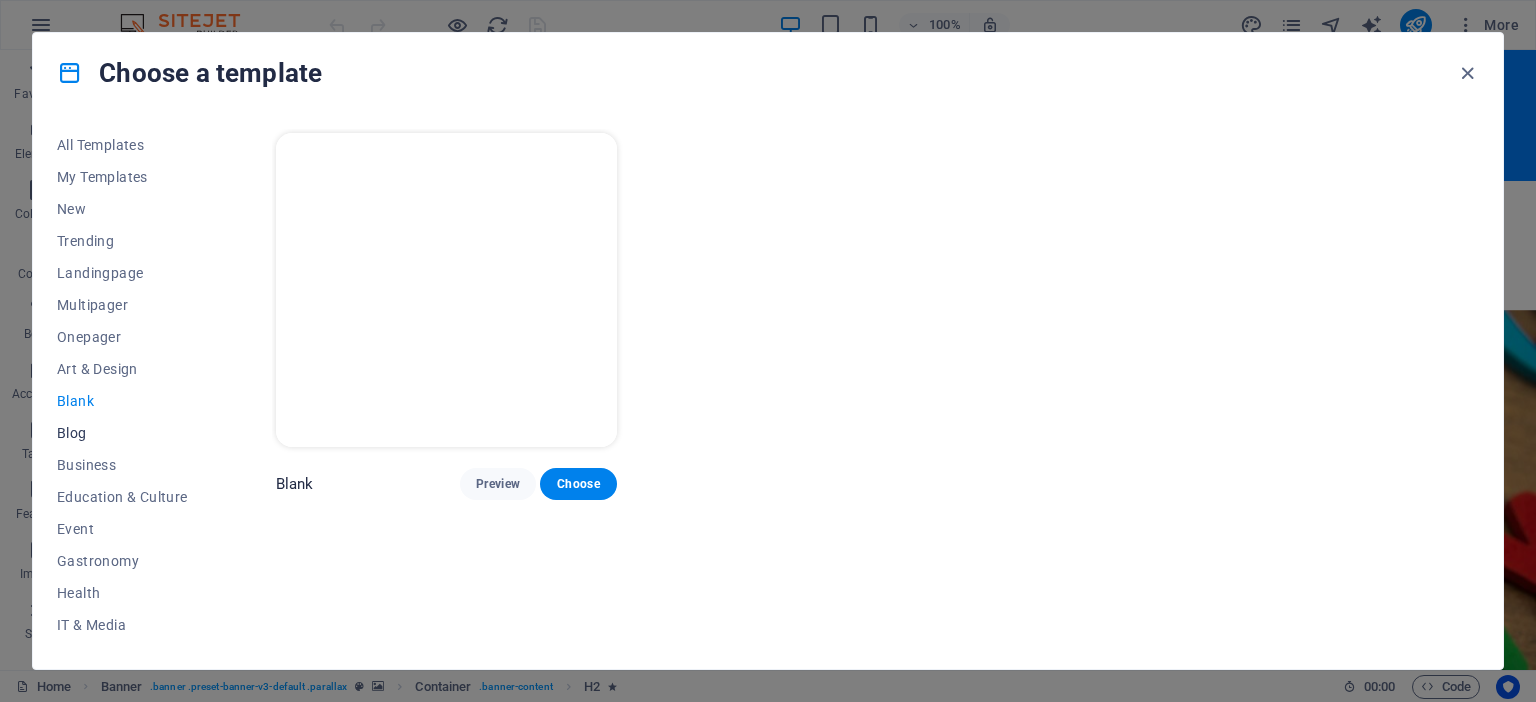 click on "Blog" at bounding box center [122, 433] 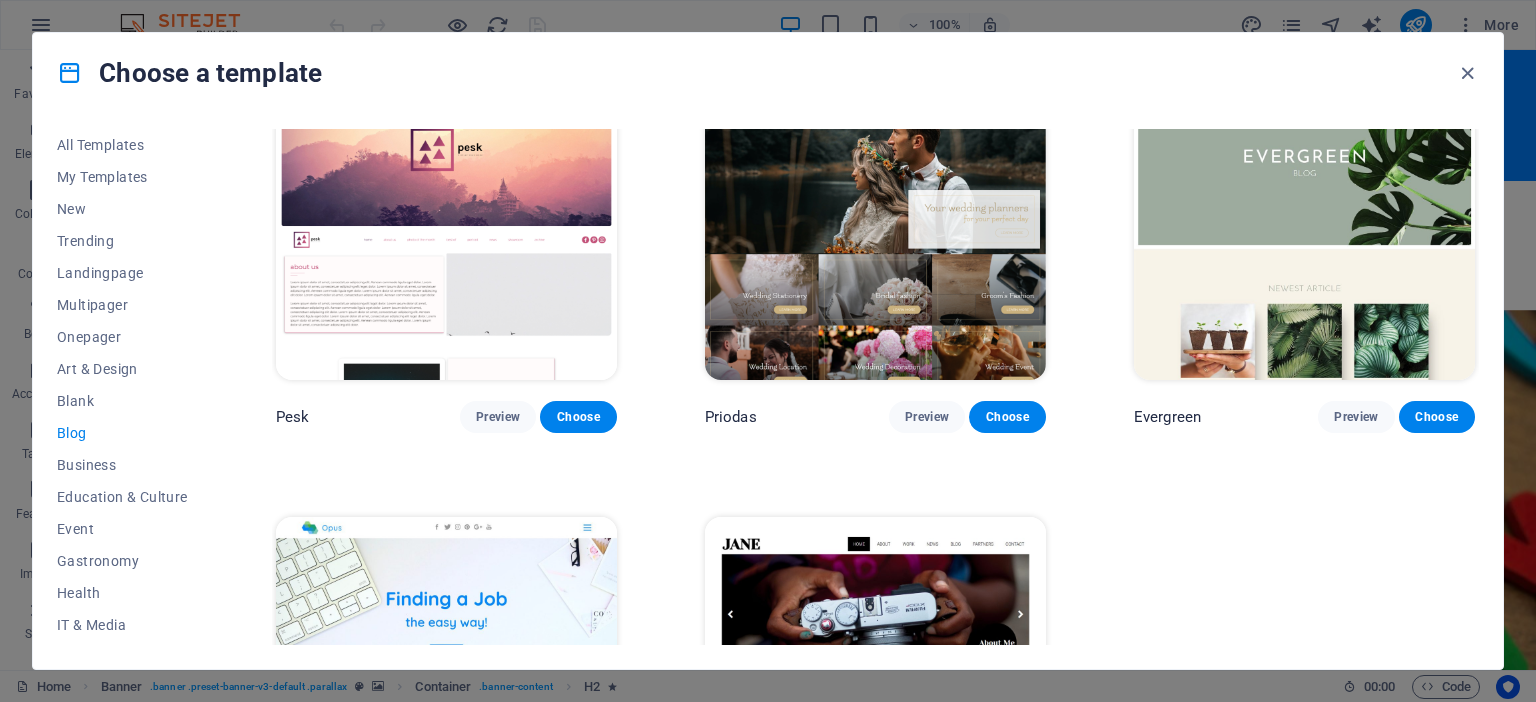 scroll, scrollTop: 3018, scrollLeft: 0, axis: vertical 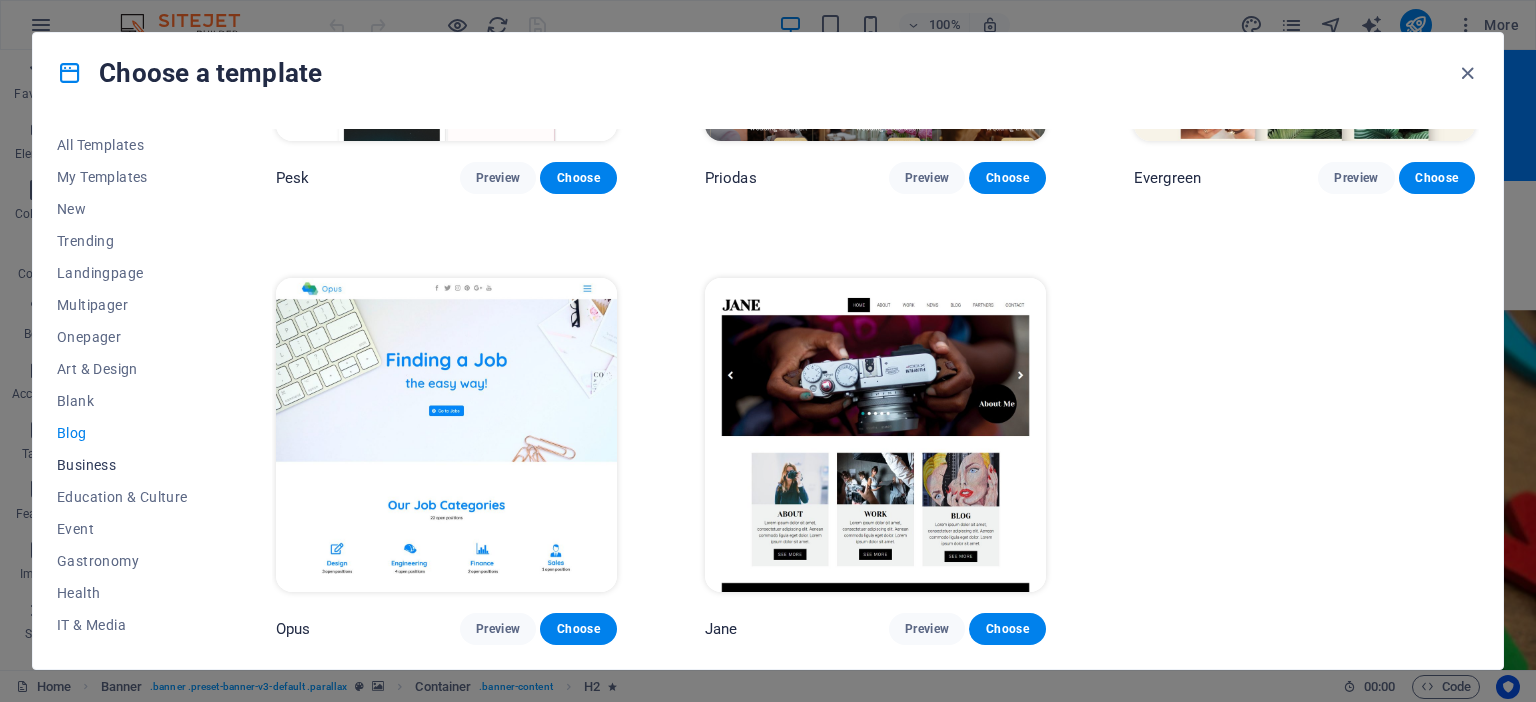 click on "Business" at bounding box center (122, 465) 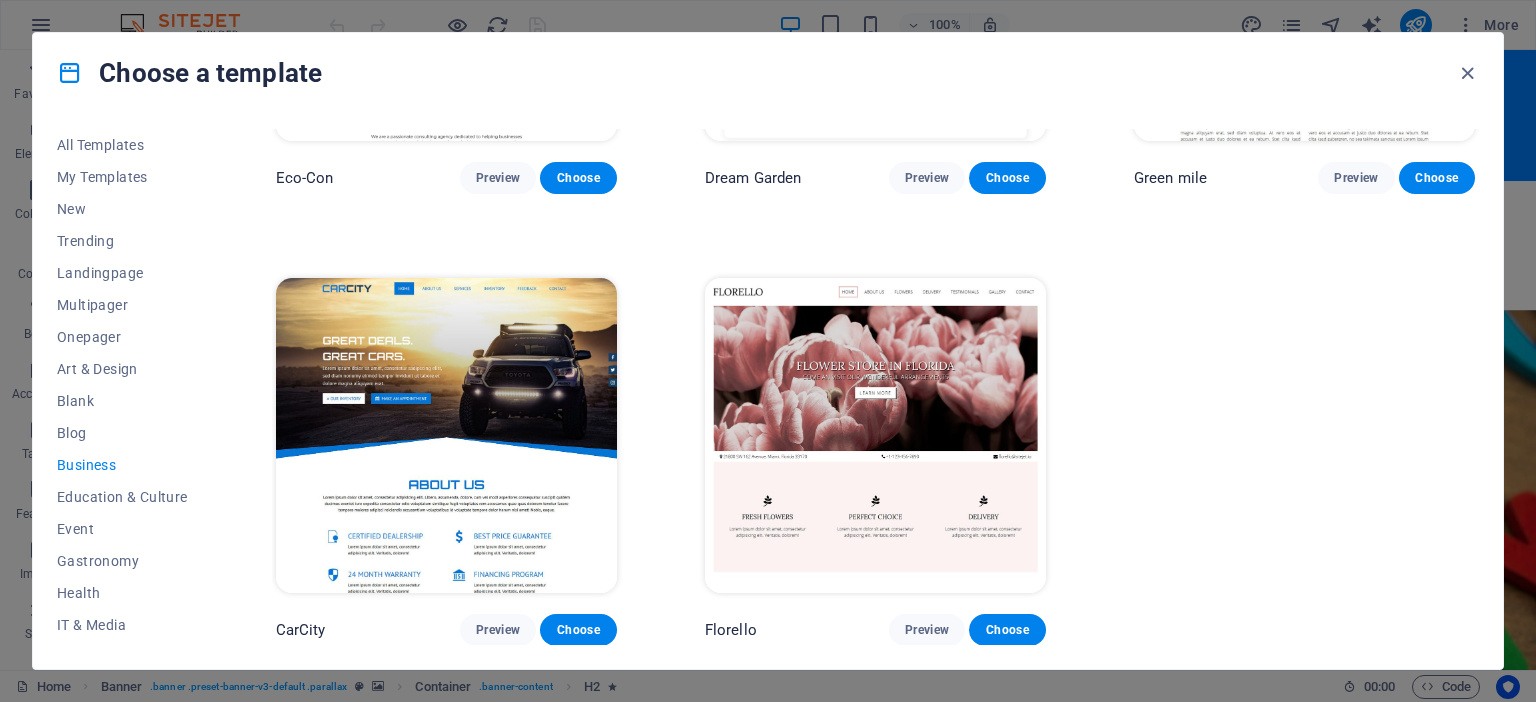 scroll, scrollTop: 0, scrollLeft: 0, axis: both 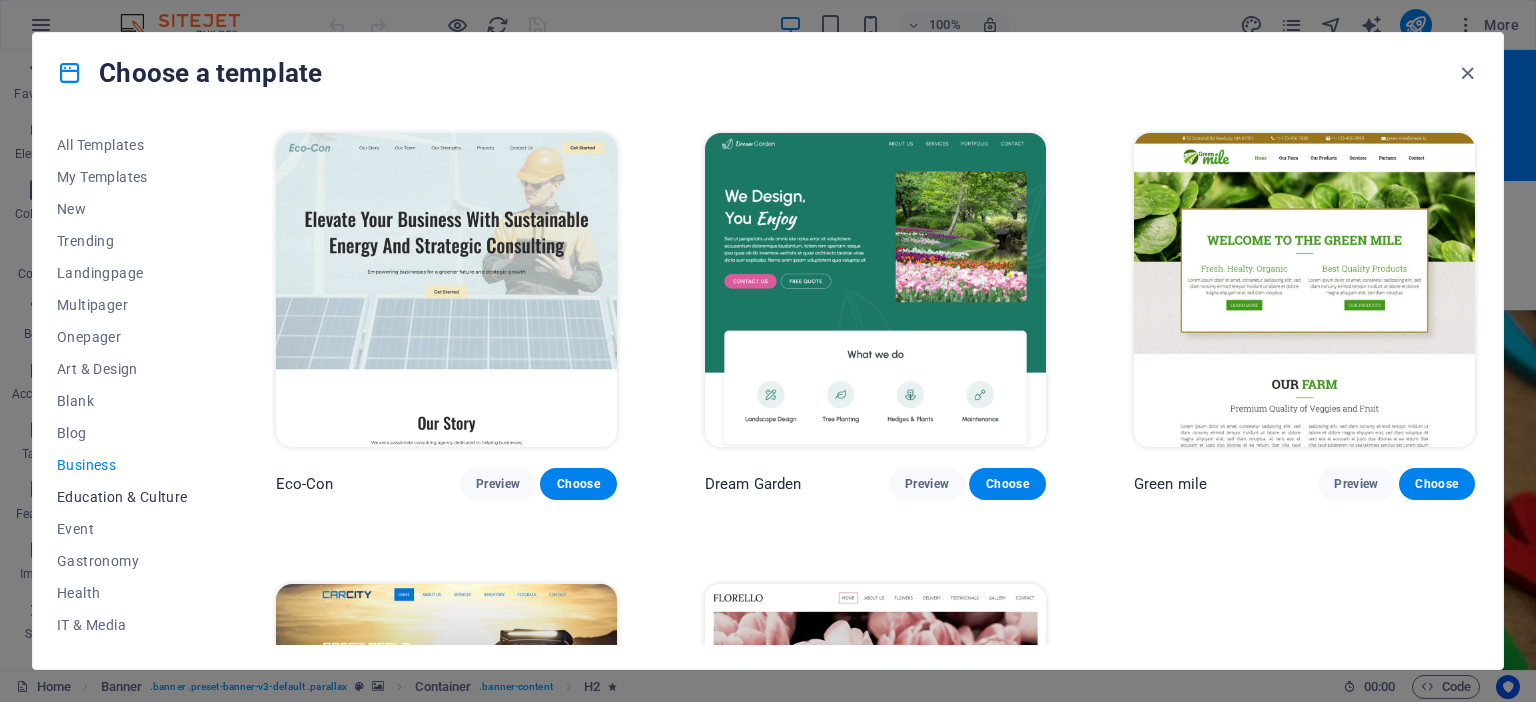 click on "Education & Culture" at bounding box center (122, 497) 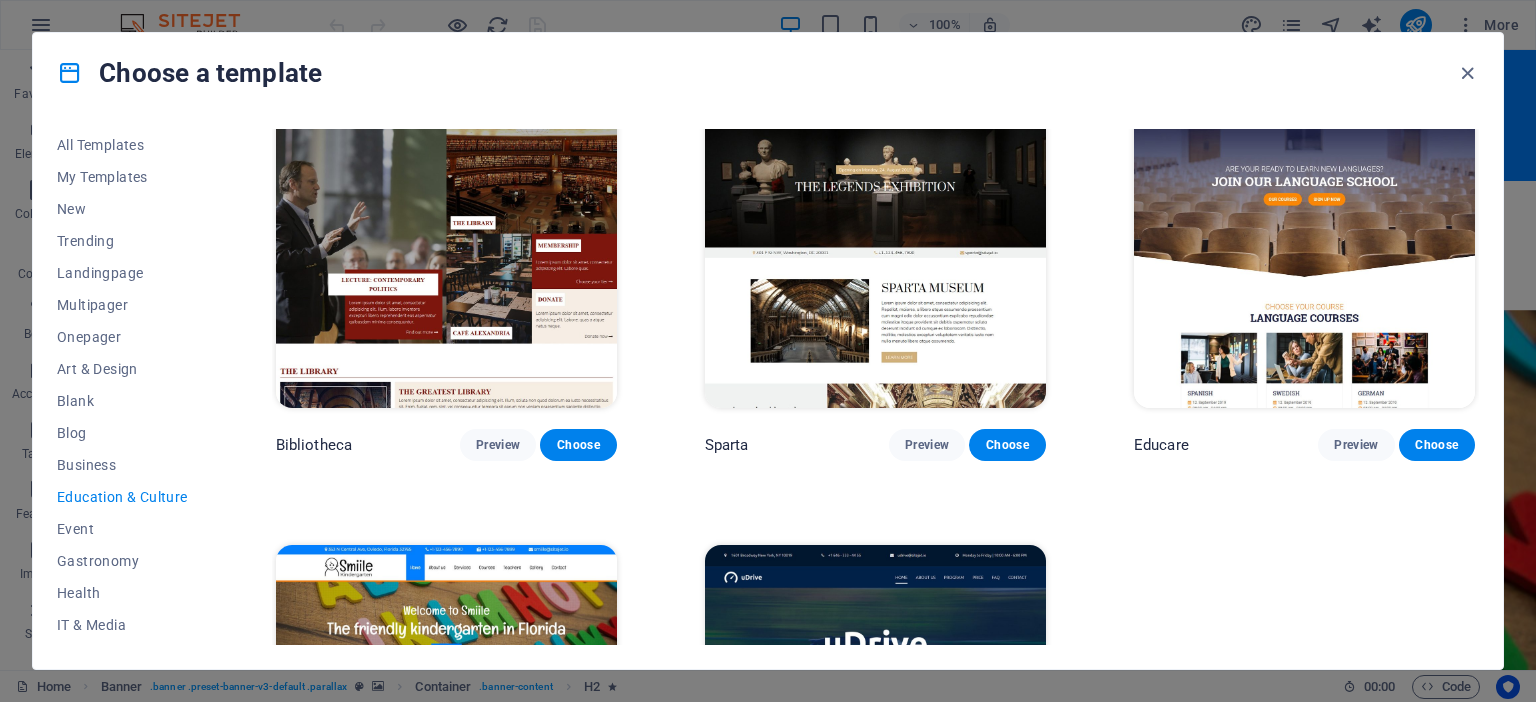 scroll, scrollTop: 758, scrollLeft: 0, axis: vertical 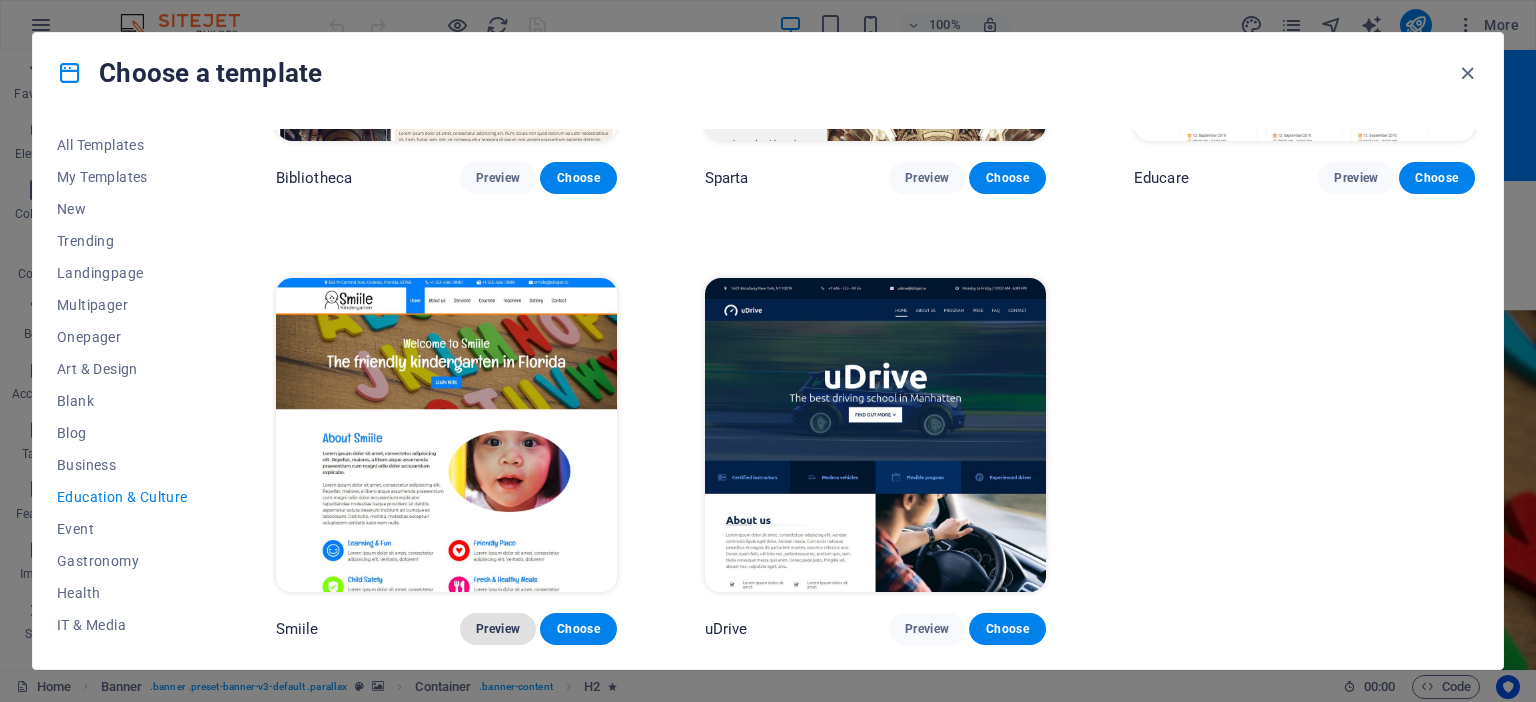 click on "Preview" at bounding box center [498, 629] 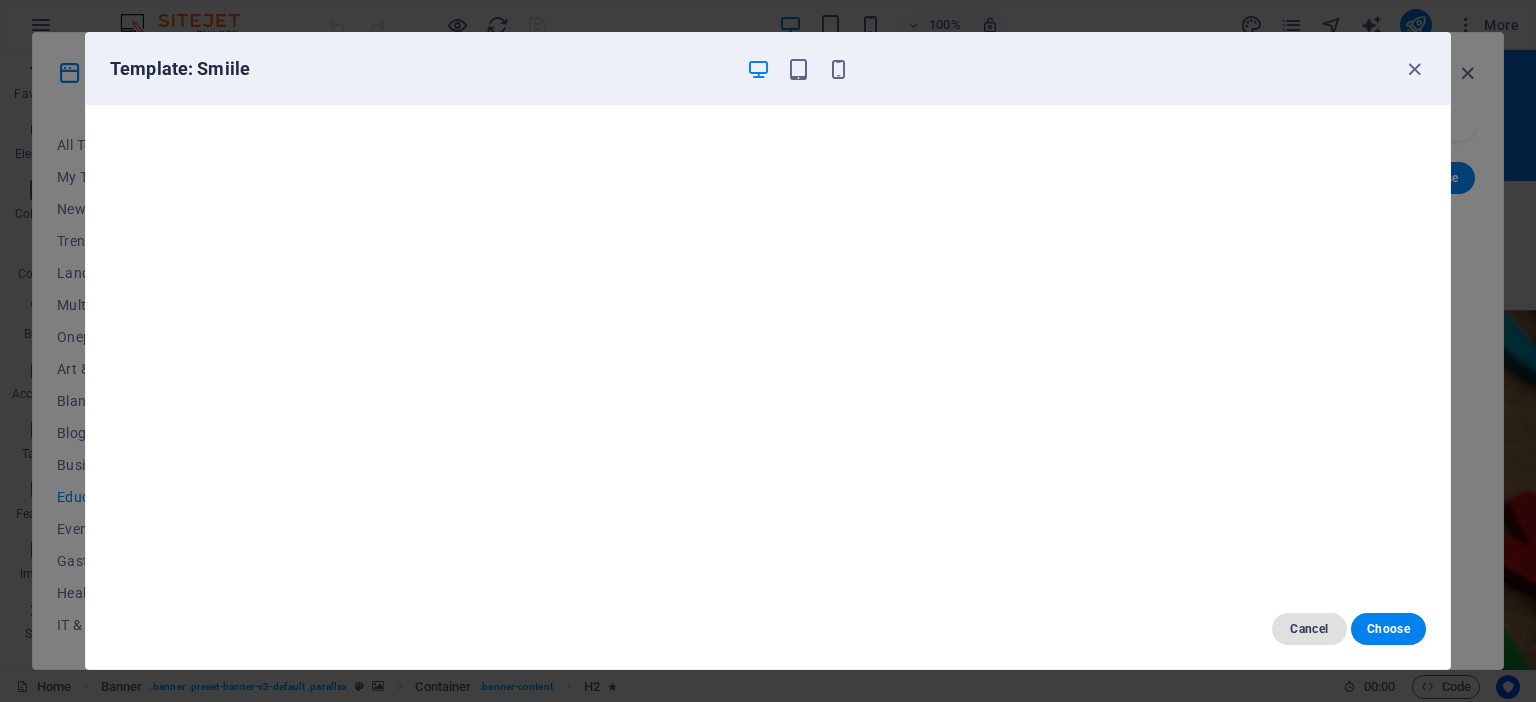 click on "Cancel" at bounding box center (1309, 629) 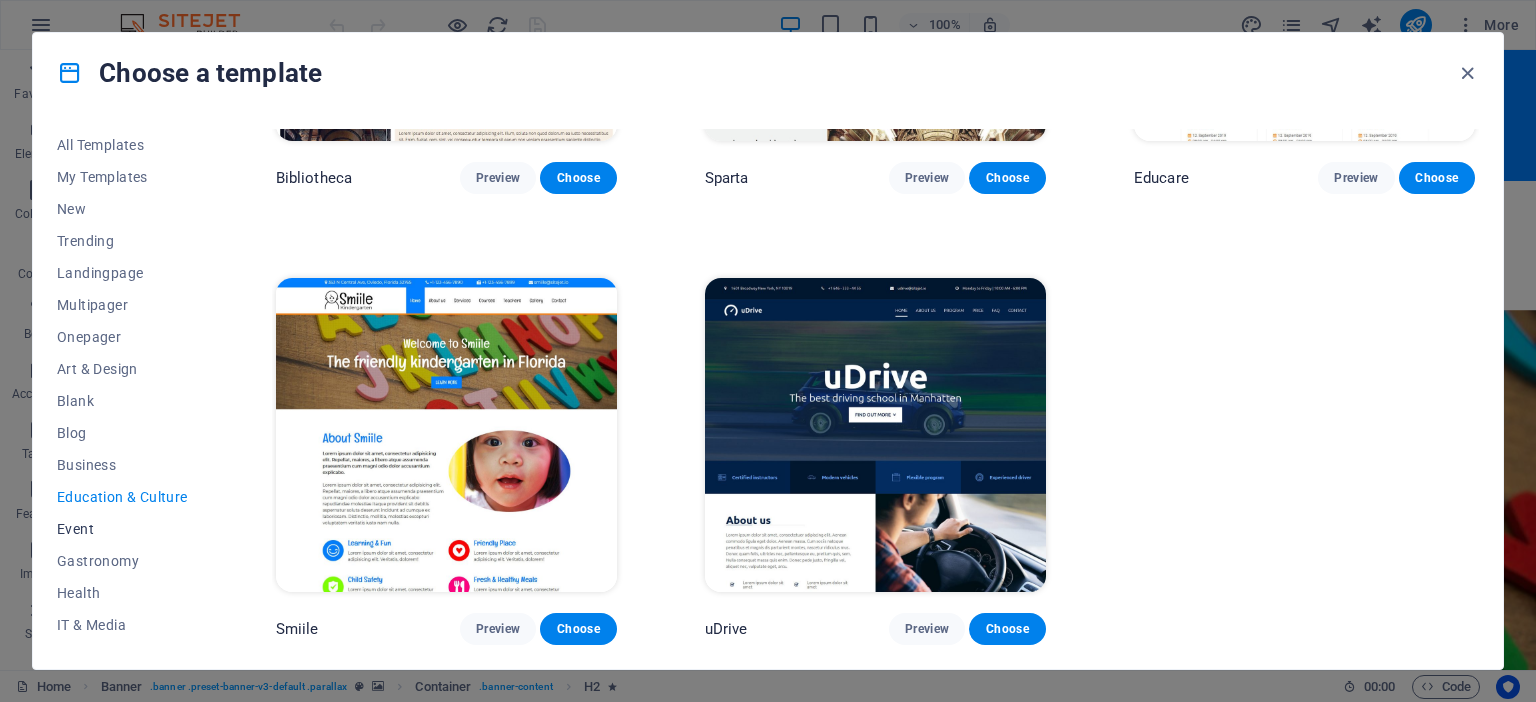 click on "Event" at bounding box center (122, 529) 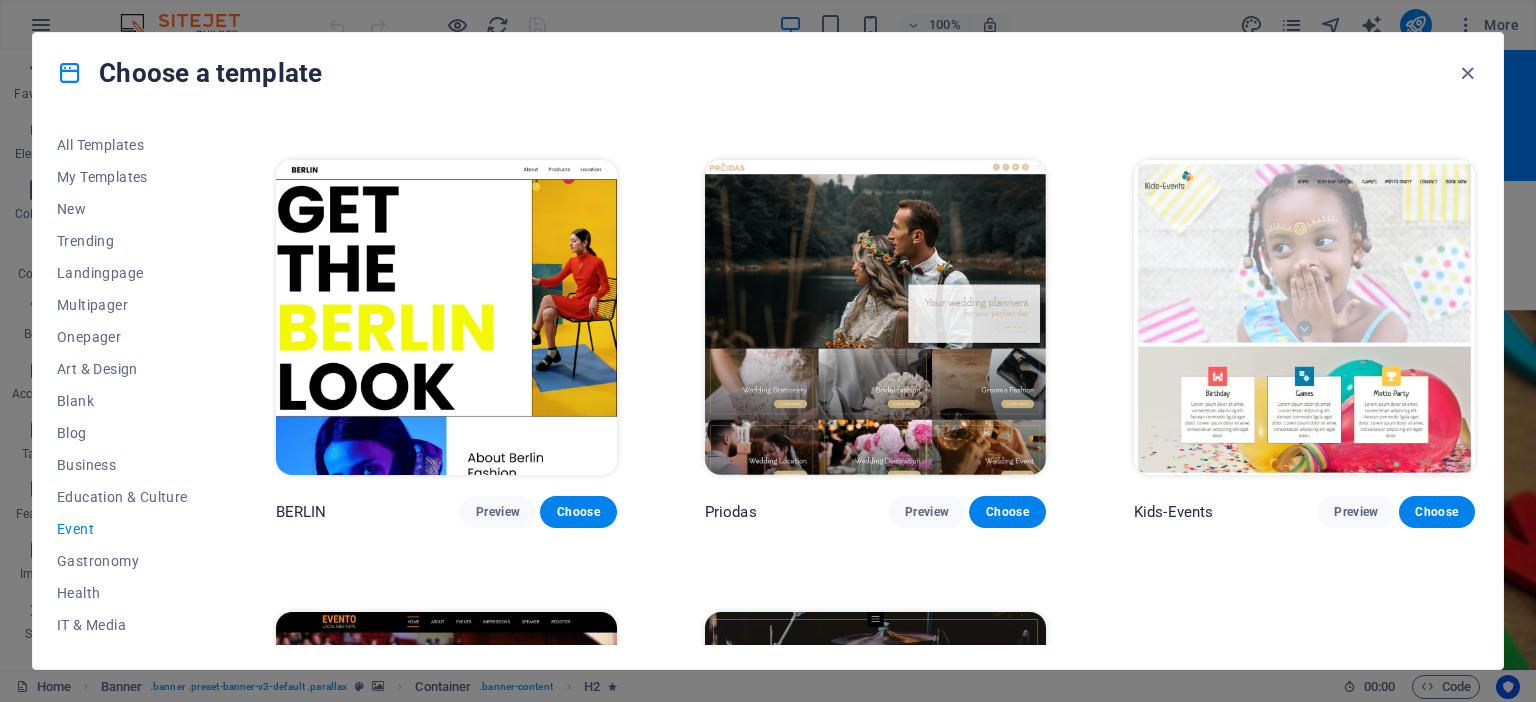 scroll, scrollTop: 425, scrollLeft: 0, axis: vertical 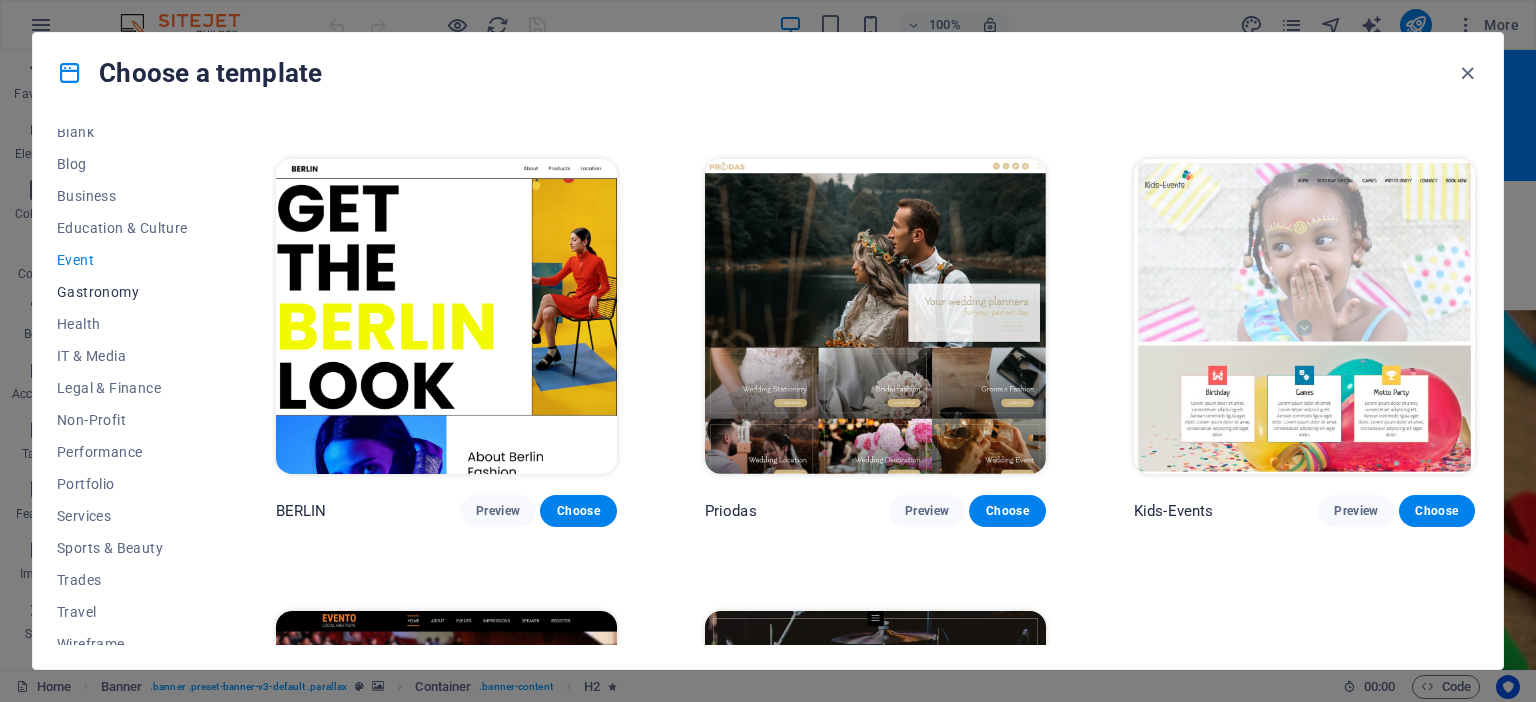 click on "Gastronomy" at bounding box center (122, 292) 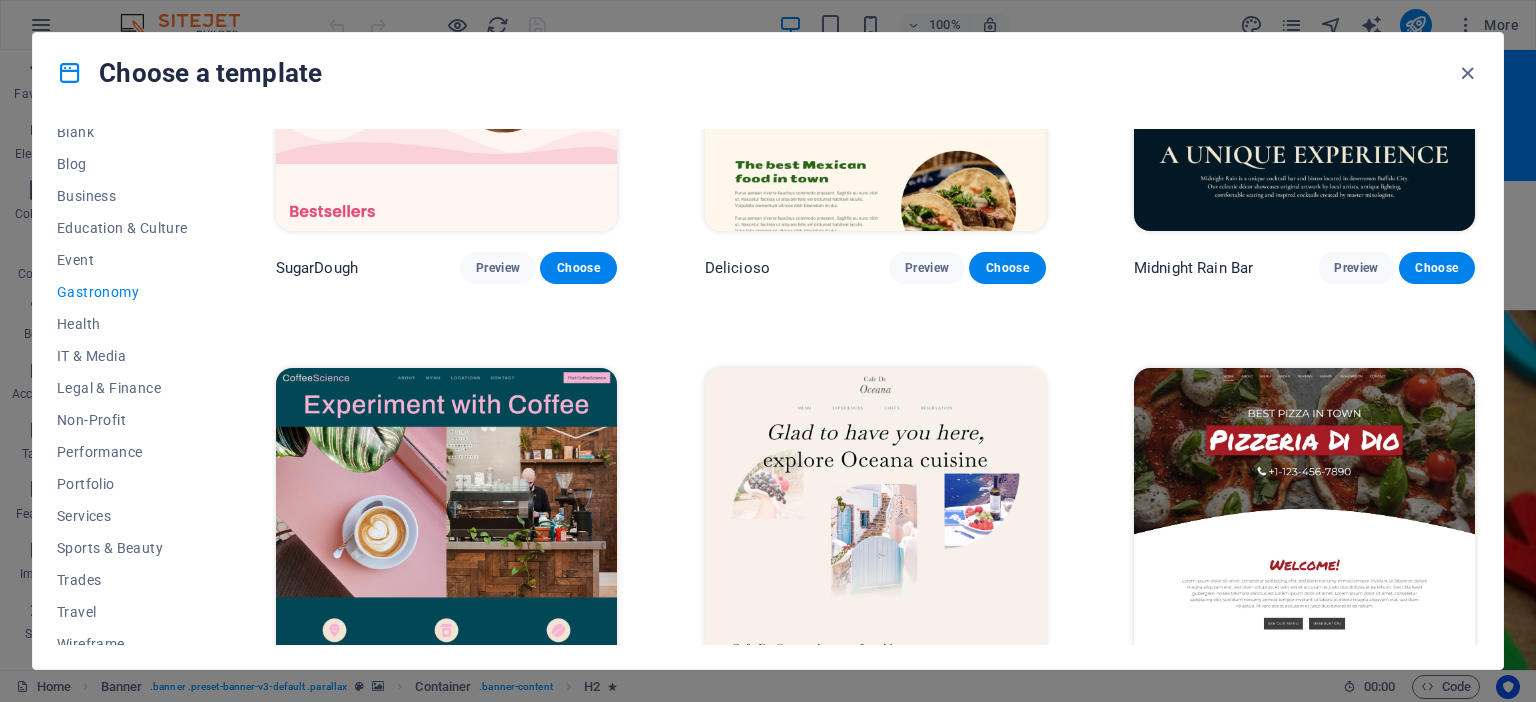 scroll, scrollTop: 0, scrollLeft: 0, axis: both 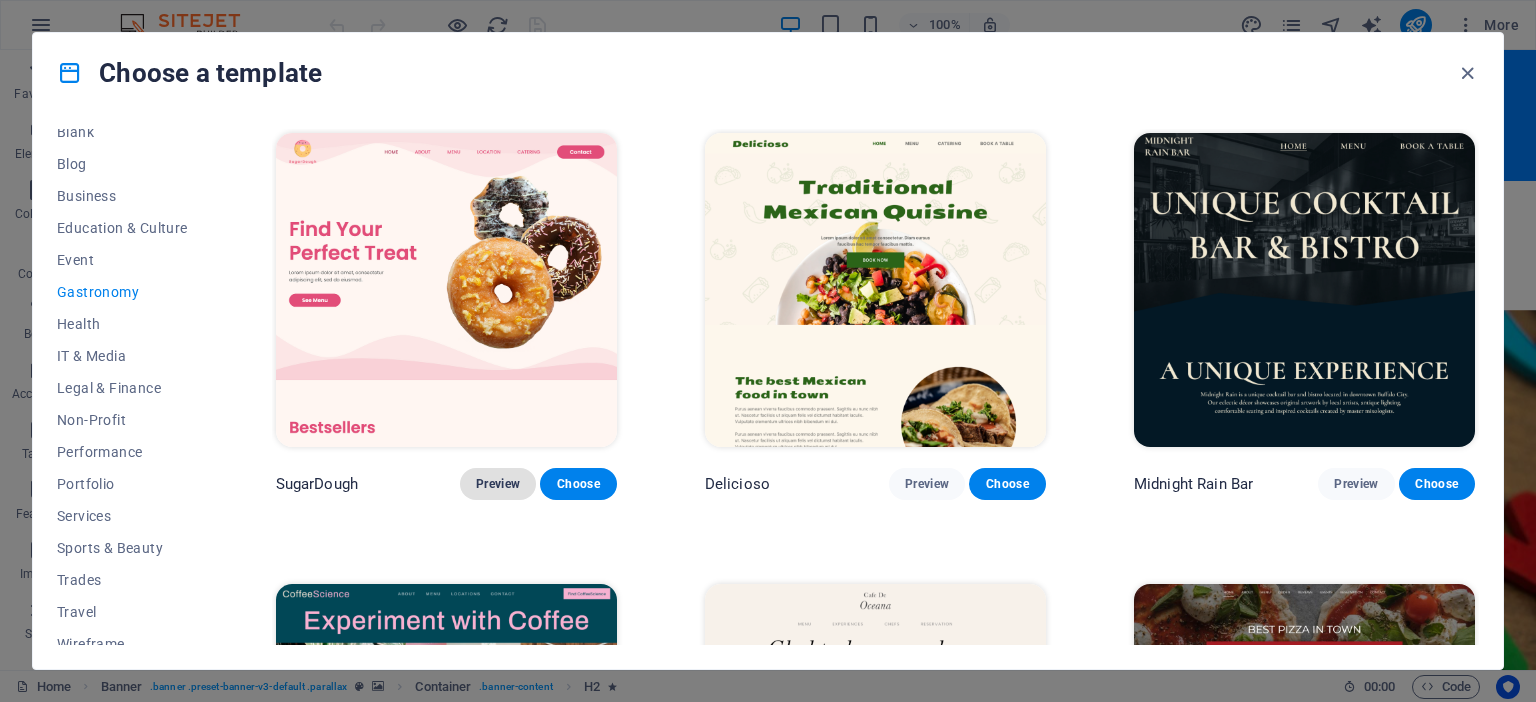 click on "Preview" at bounding box center (498, 484) 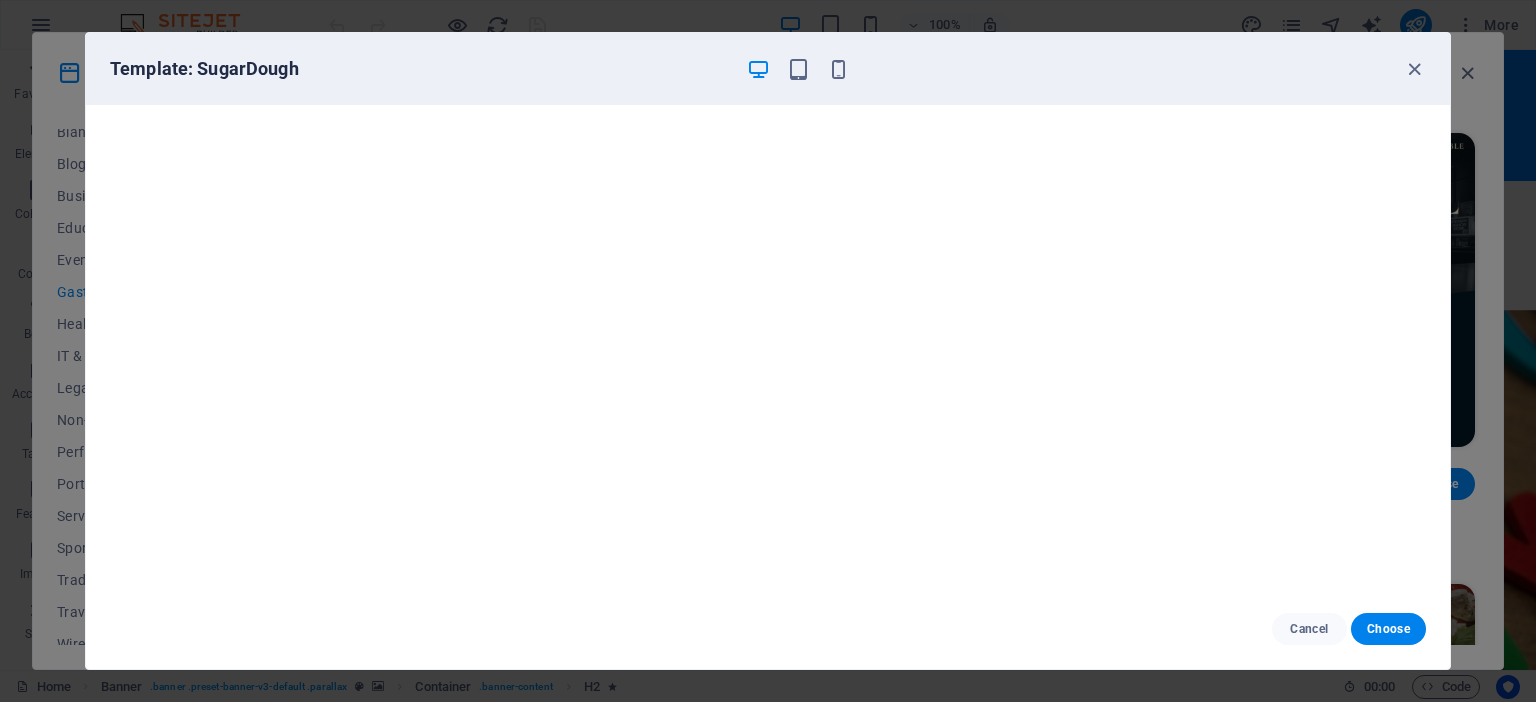 scroll, scrollTop: 4, scrollLeft: 0, axis: vertical 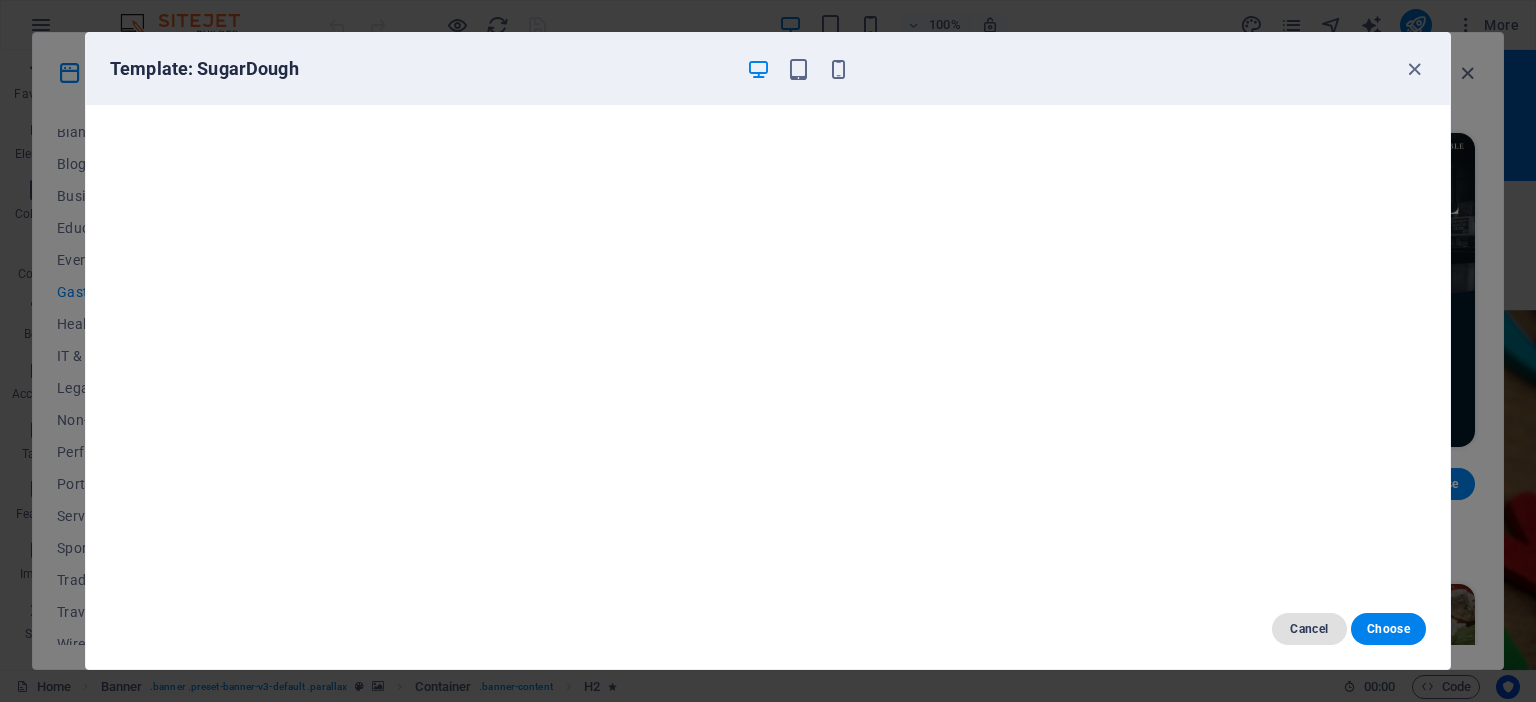 click on "Cancel" at bounding box center [1309, 629] 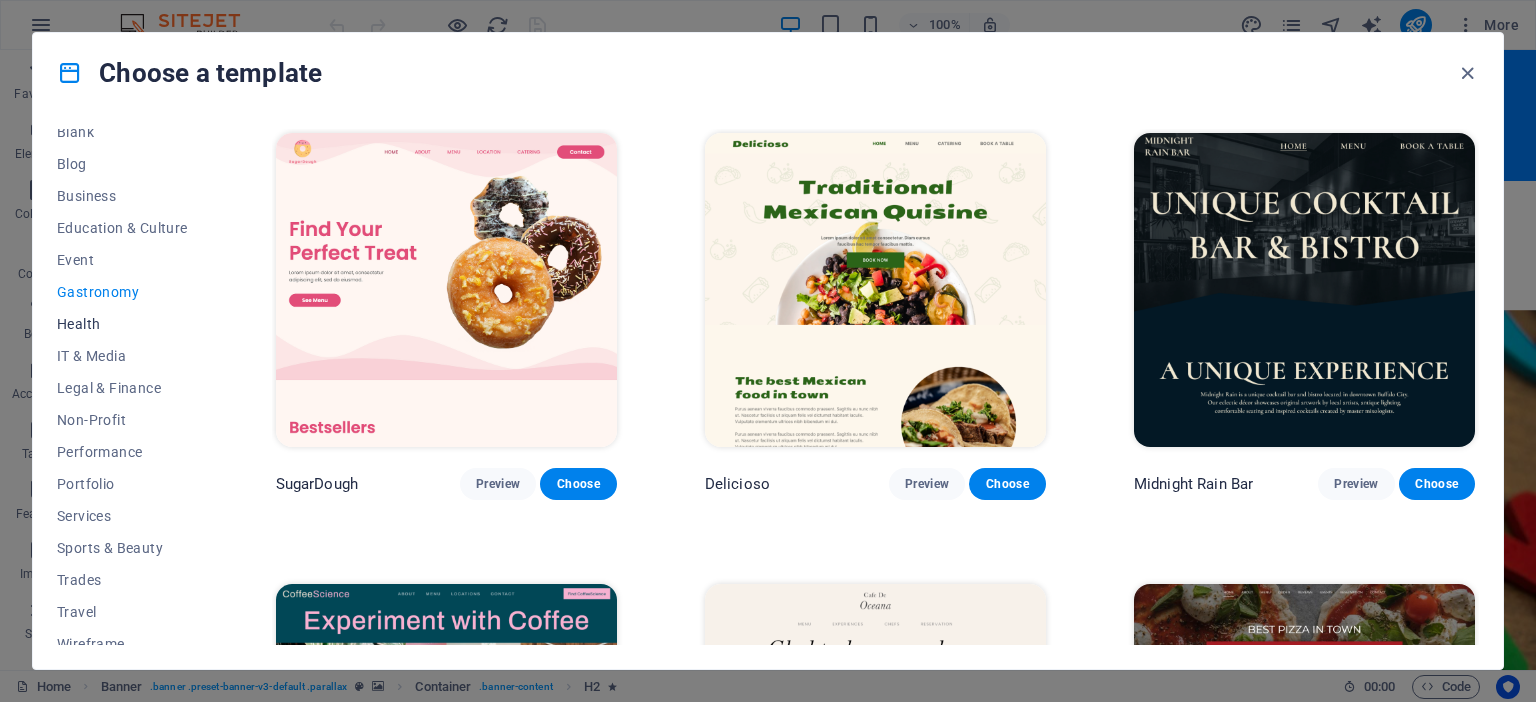 click on "Health" at bounding box center (122, 324) 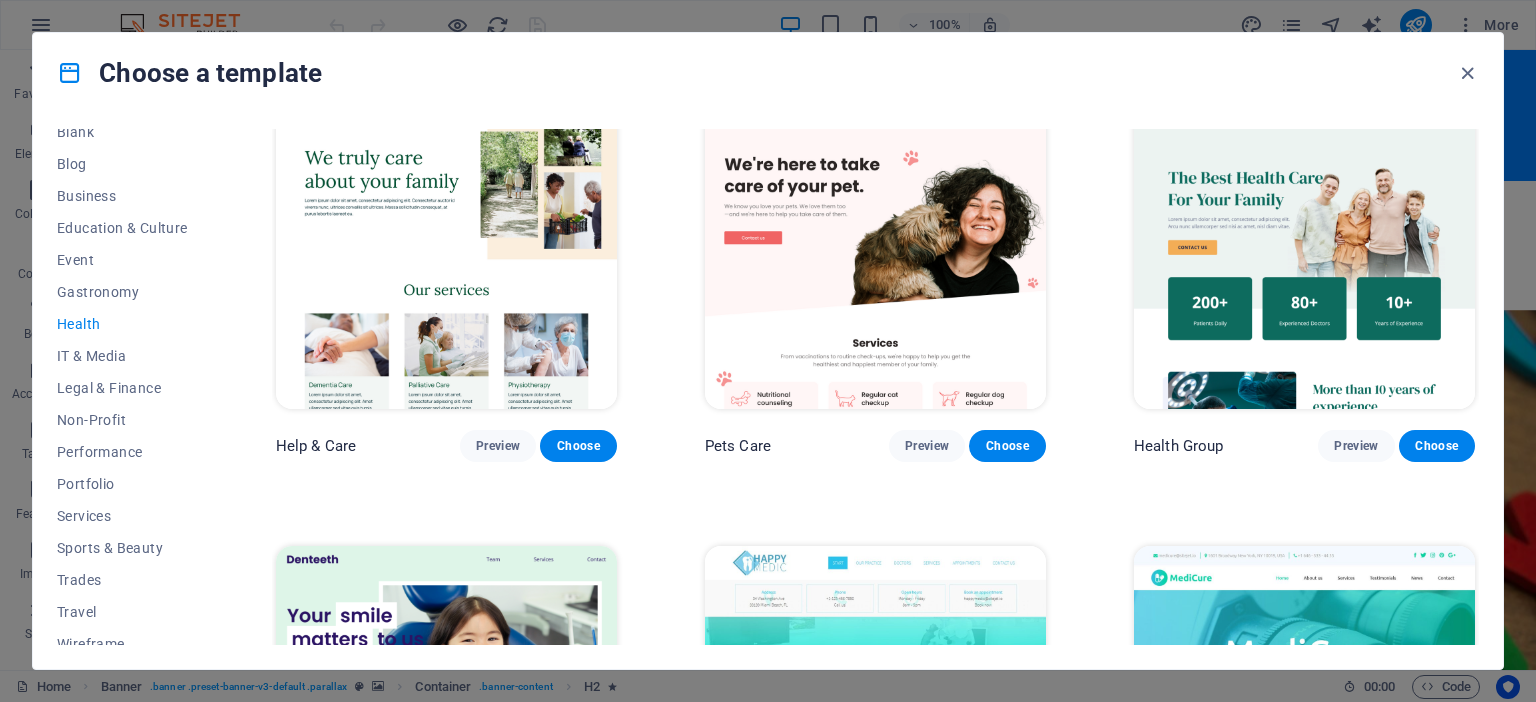 scroll, scrollTop: 0, scrollLeft: 0, axis: both 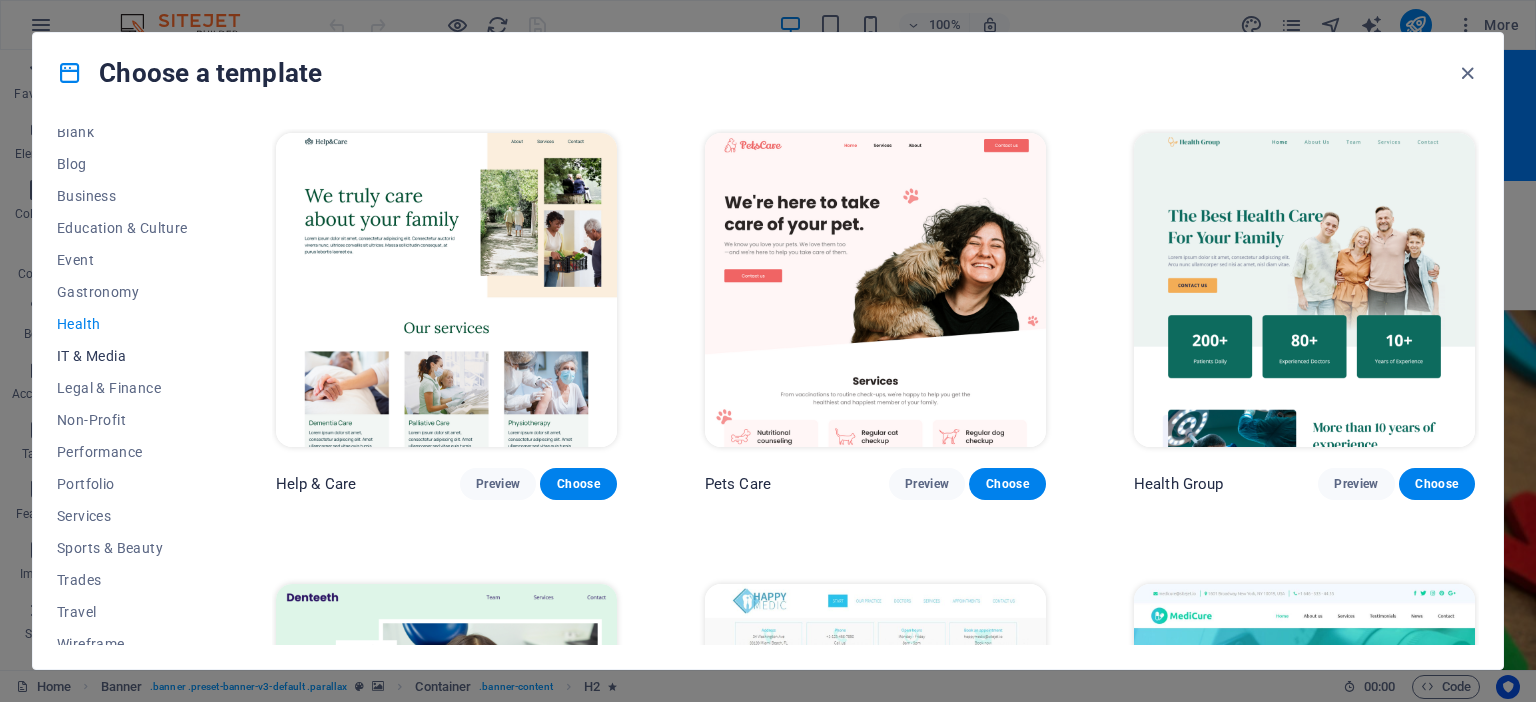 click on "IT & Media" at bounding box center [122, 356] 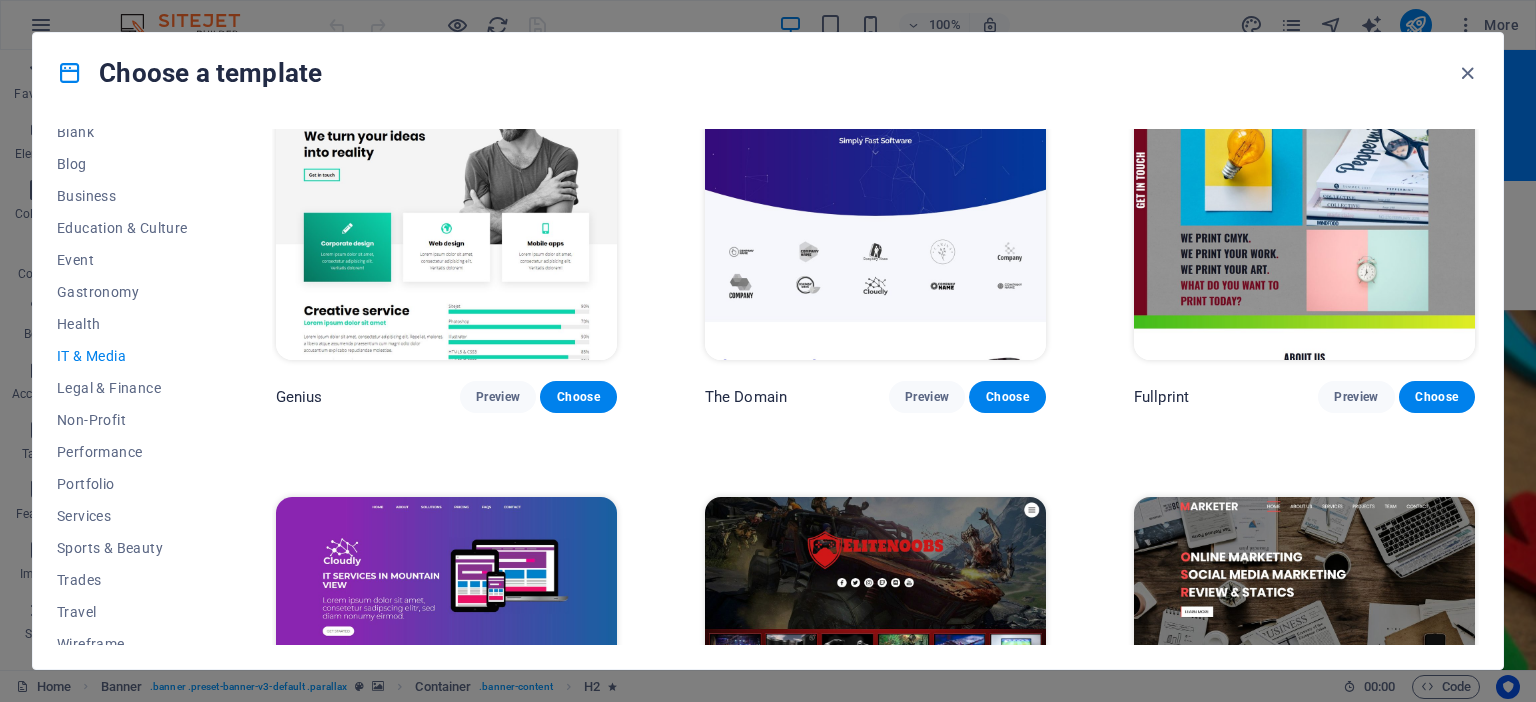 scroll, scrollTop: 1211, scrollLeft: 0, axis: vertical 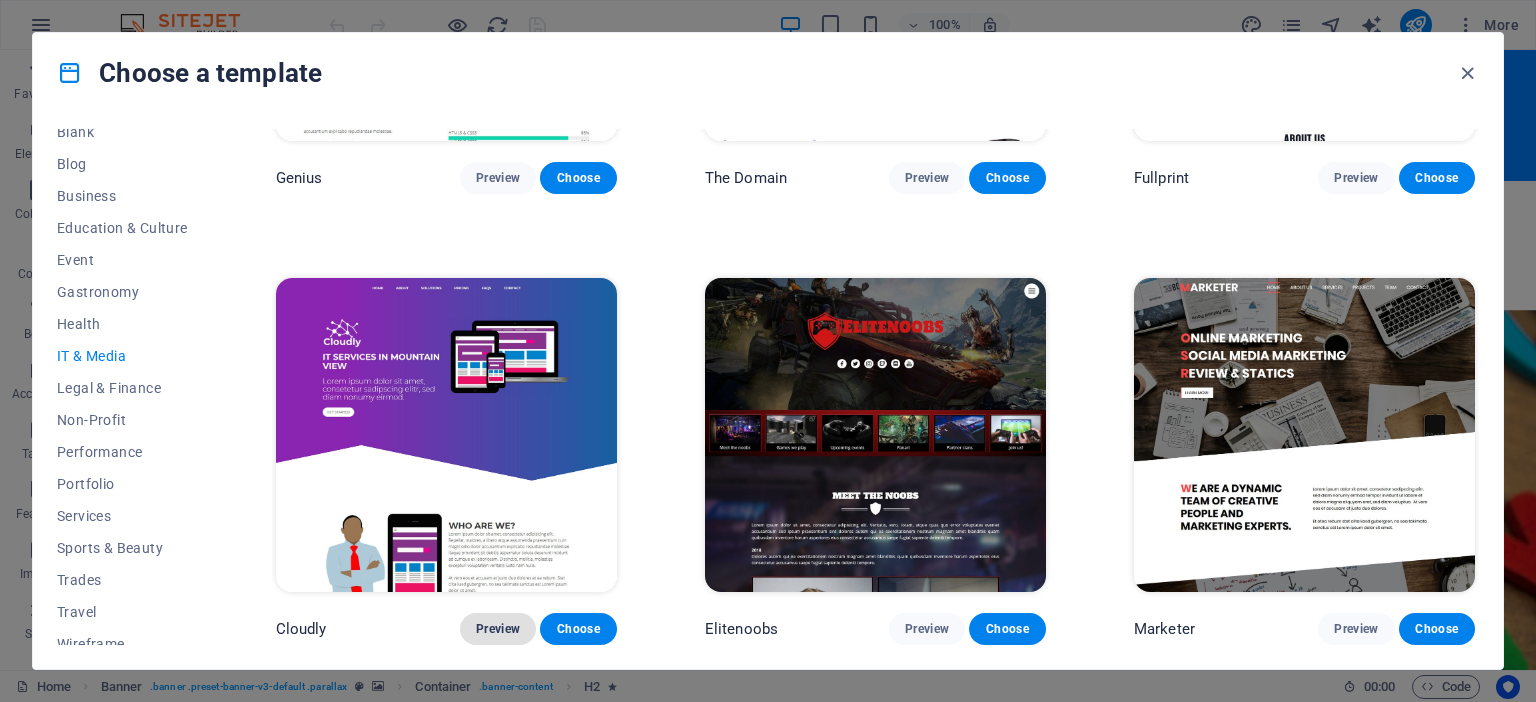 click on "Preview" at bounding box center [498, 629] 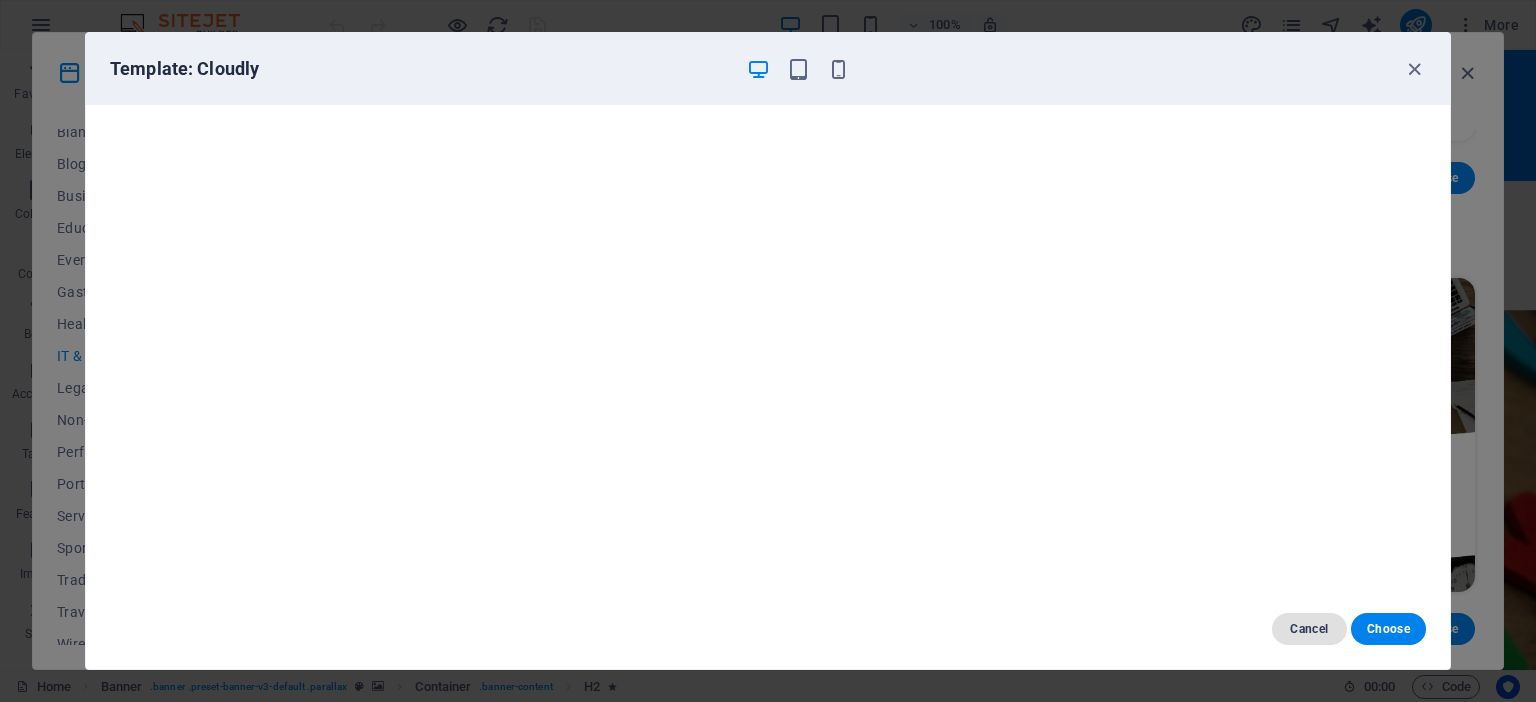 click on "Cancel" at bounding box center (1309, 629) 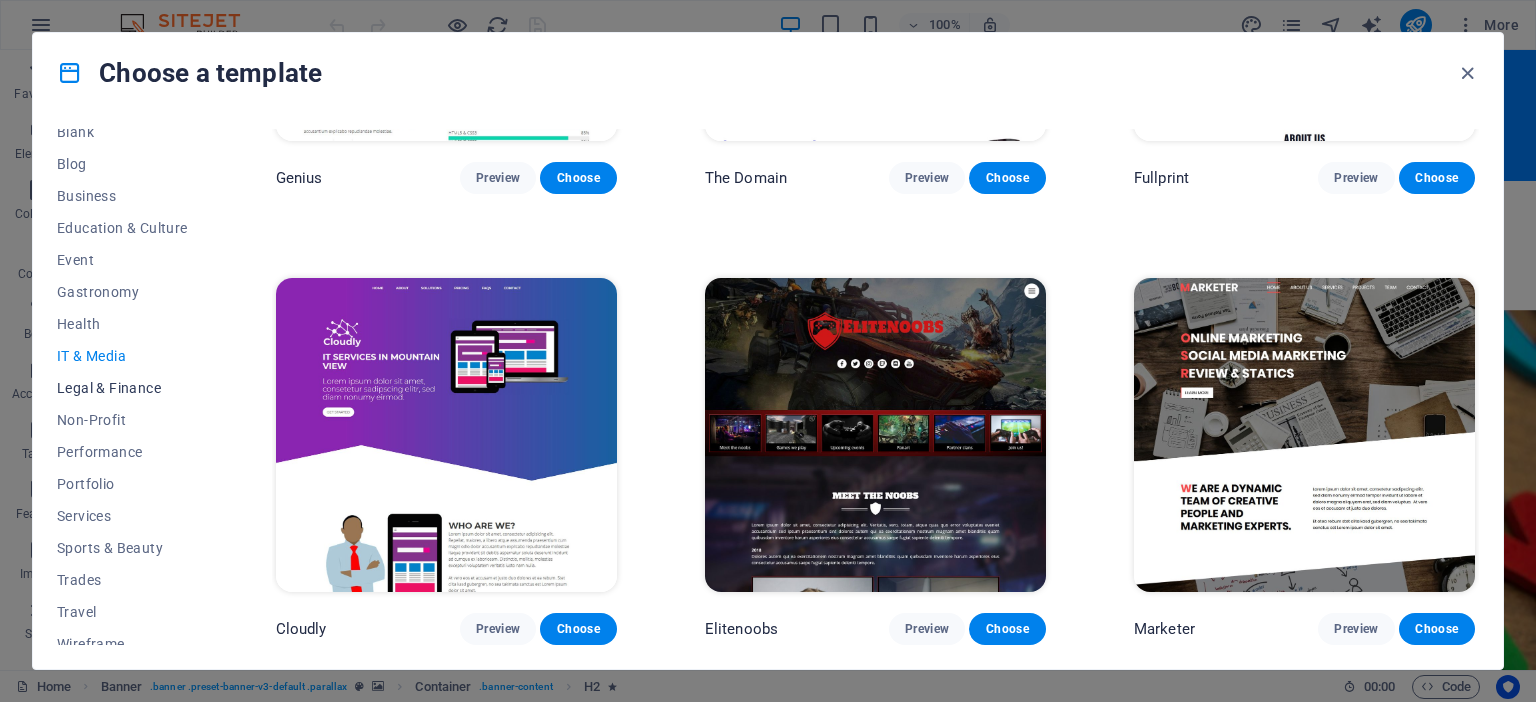 click on "Legal & Finance" at bounding box center (122, 388) 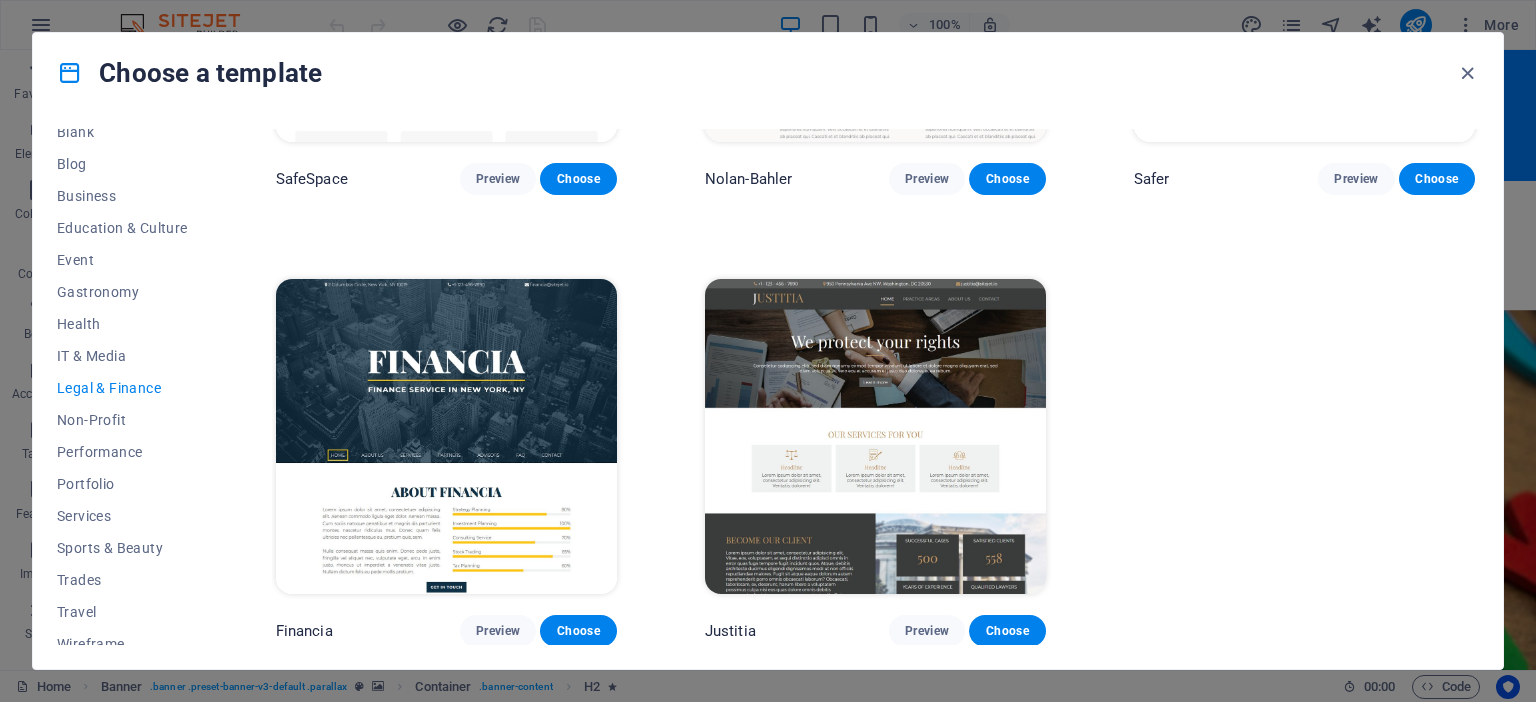 scroll, scrollTop: 0, scrollLeft: 0, axis: both 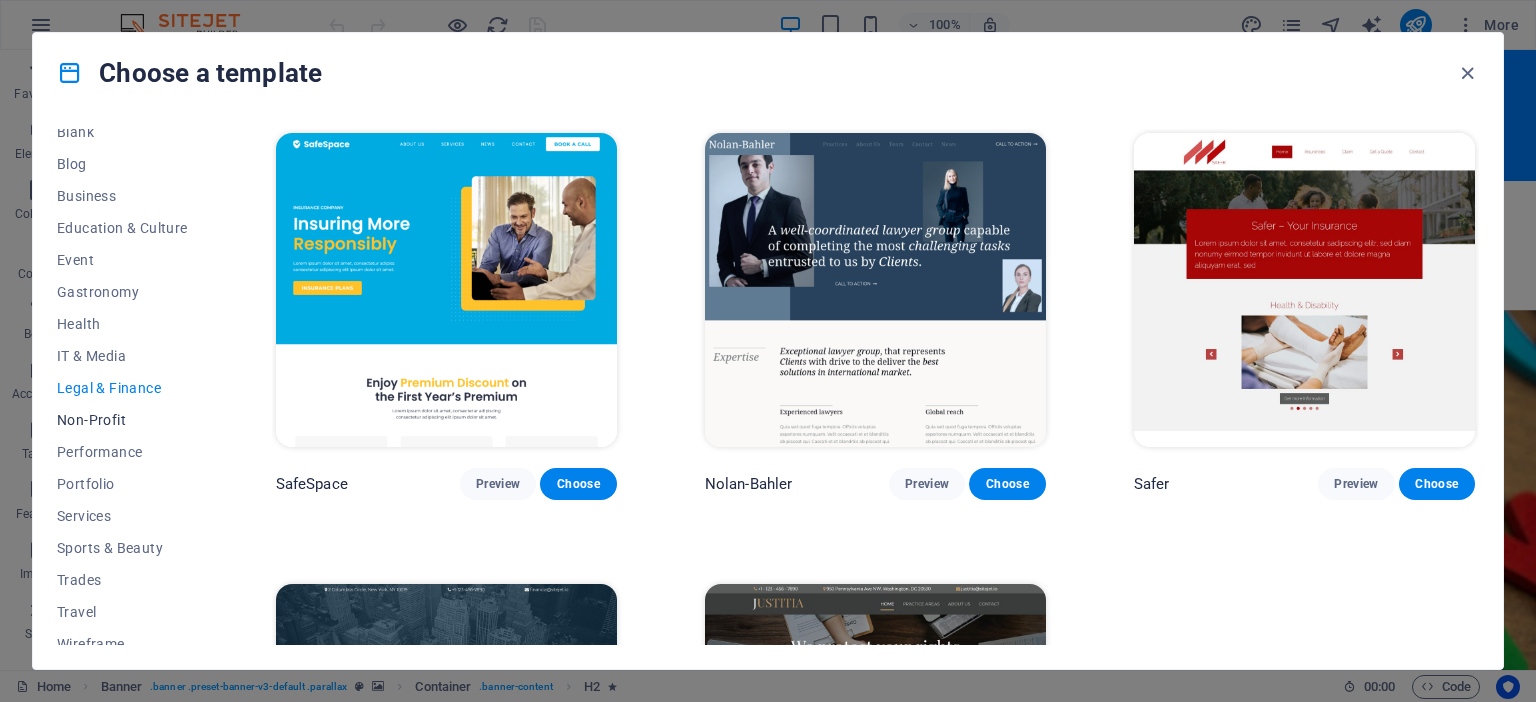 click on "Non-Profit" at bounding box center [122, 420] 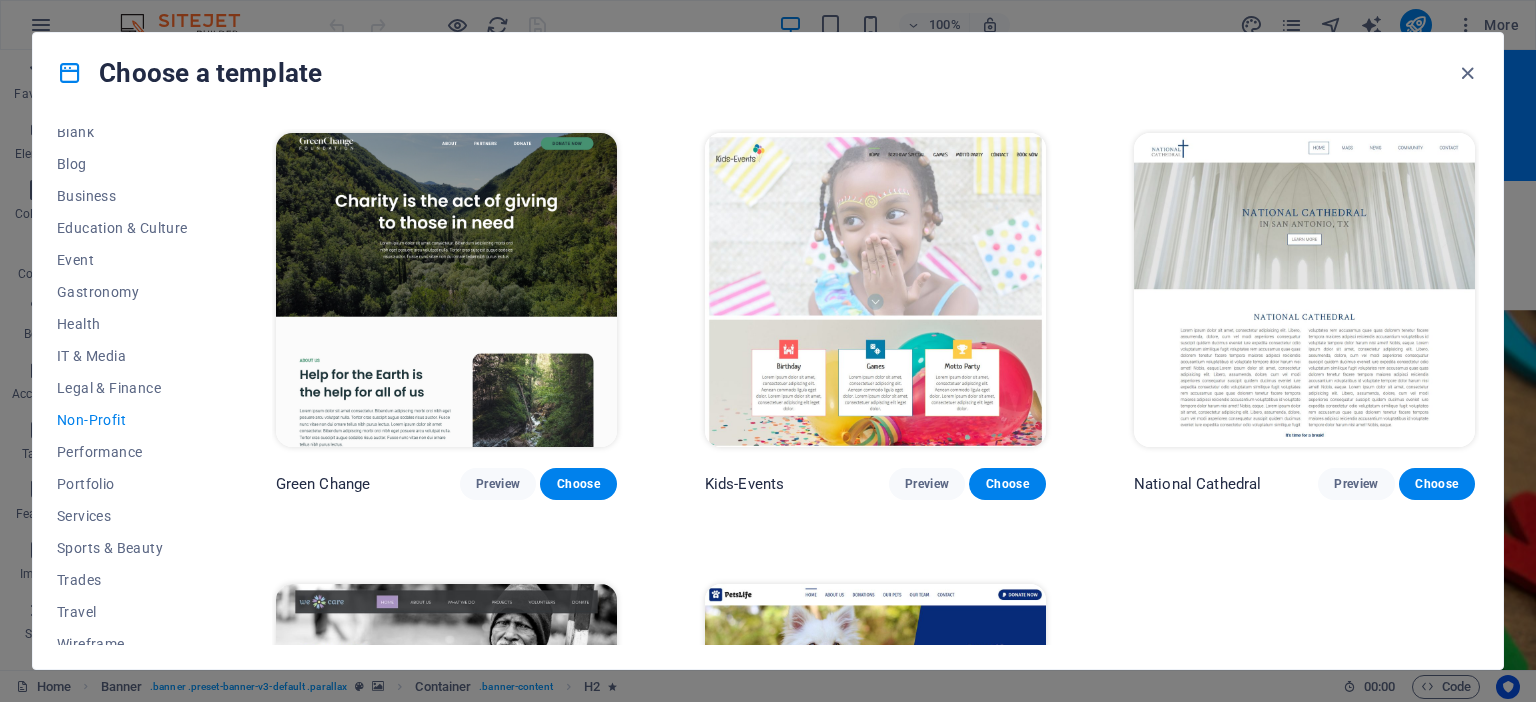 scroll, scrollTop: 306, scrollLeft: 0, axis: vertical 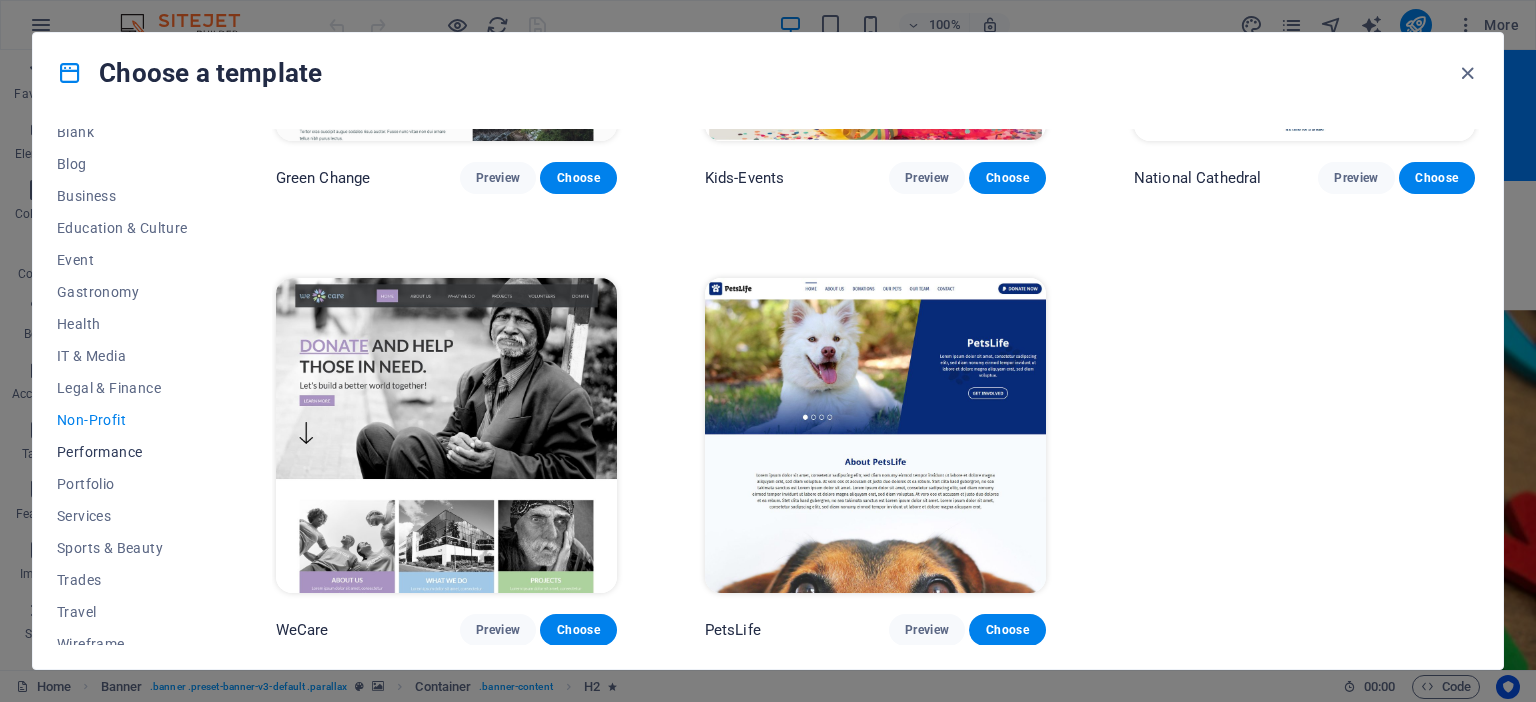 click on "Performance" at bounding box center (122, 452) 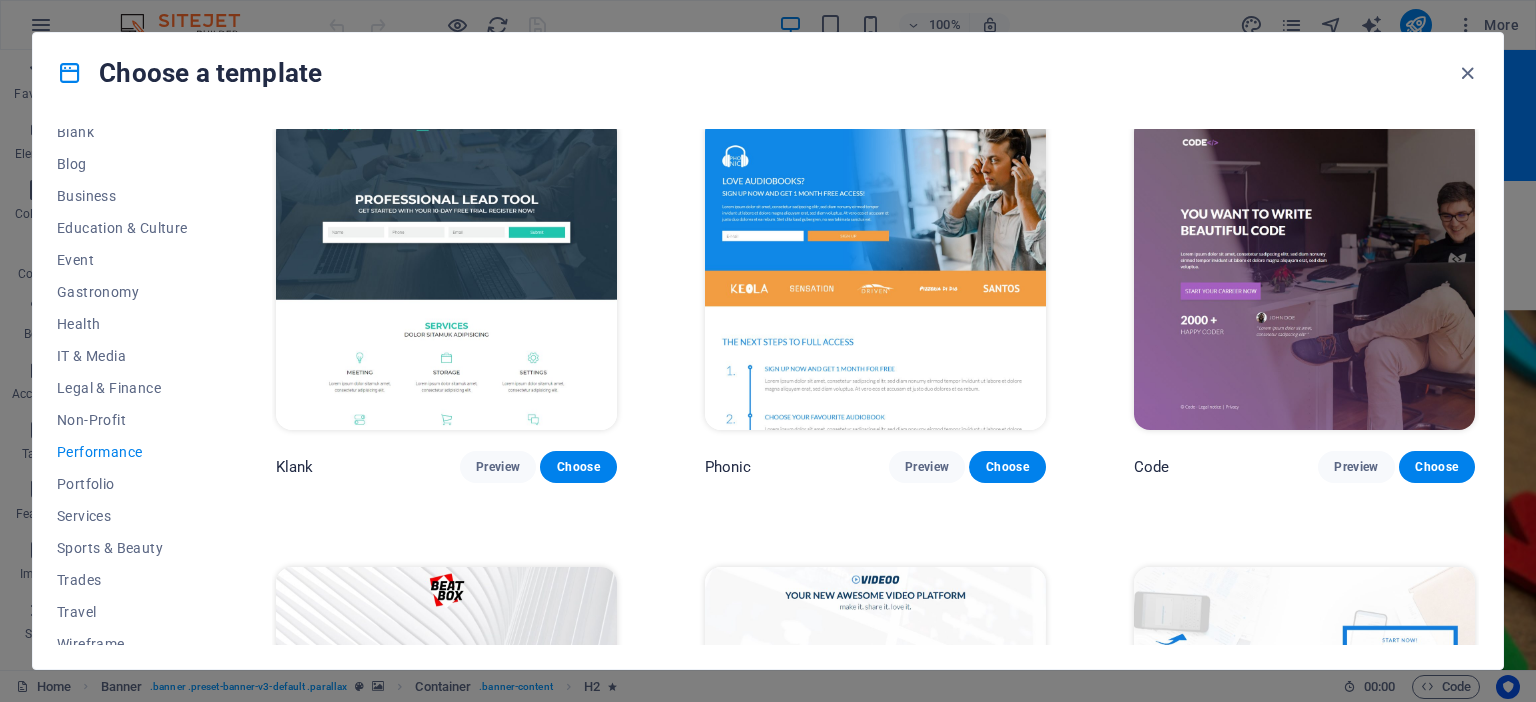 scroll, scrollTop: 0, scrollLeft: 0, axis: both 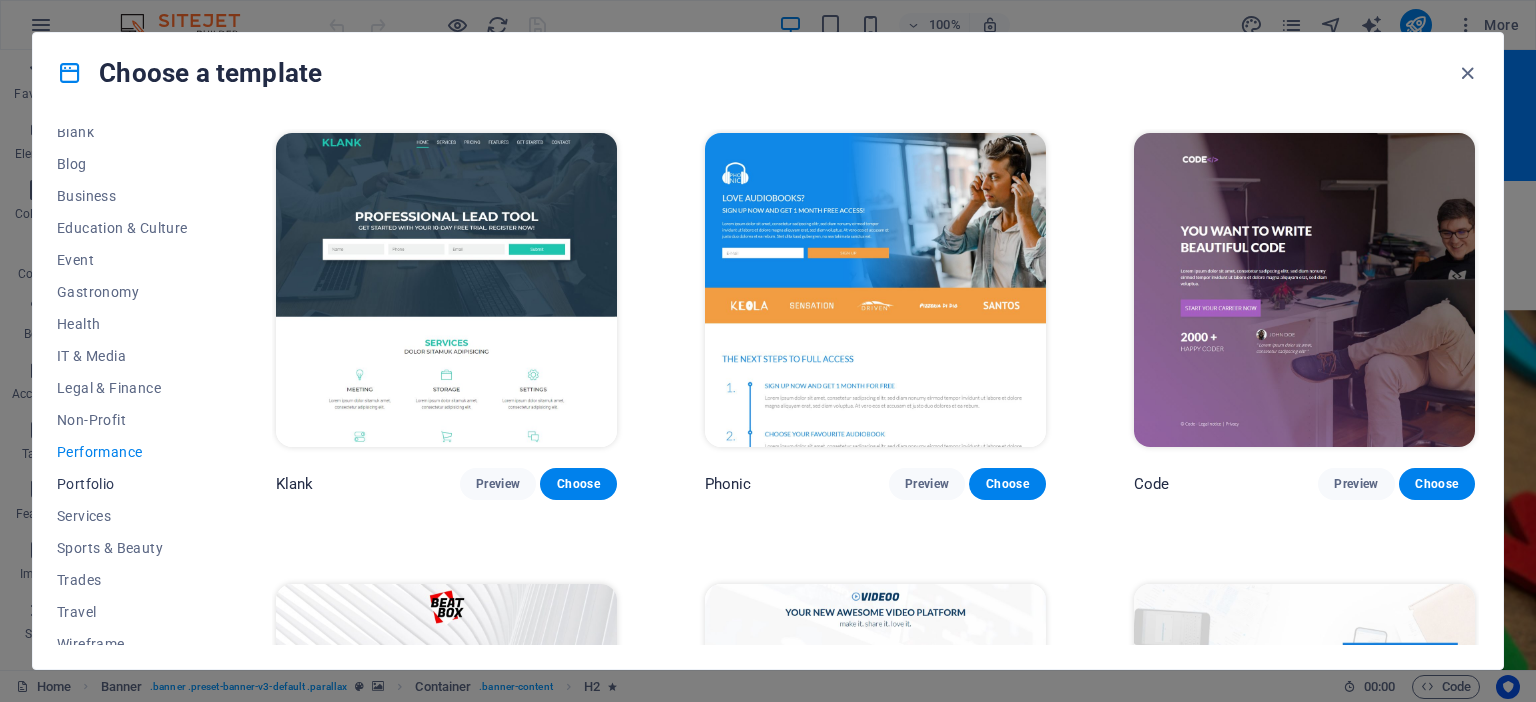 click on "Portfolio" at bounding box center [122, 484] 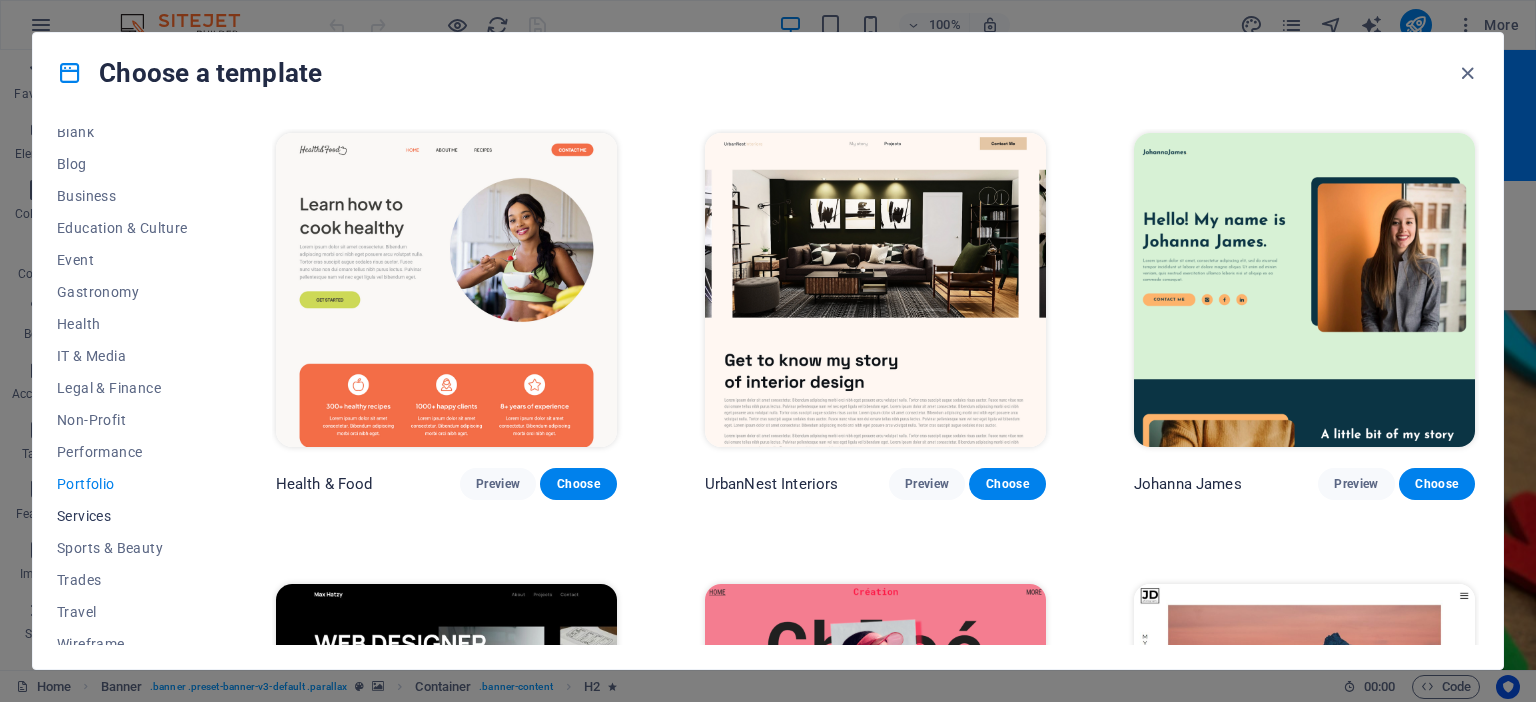 click on "Services" at bounding box center [122, 516] 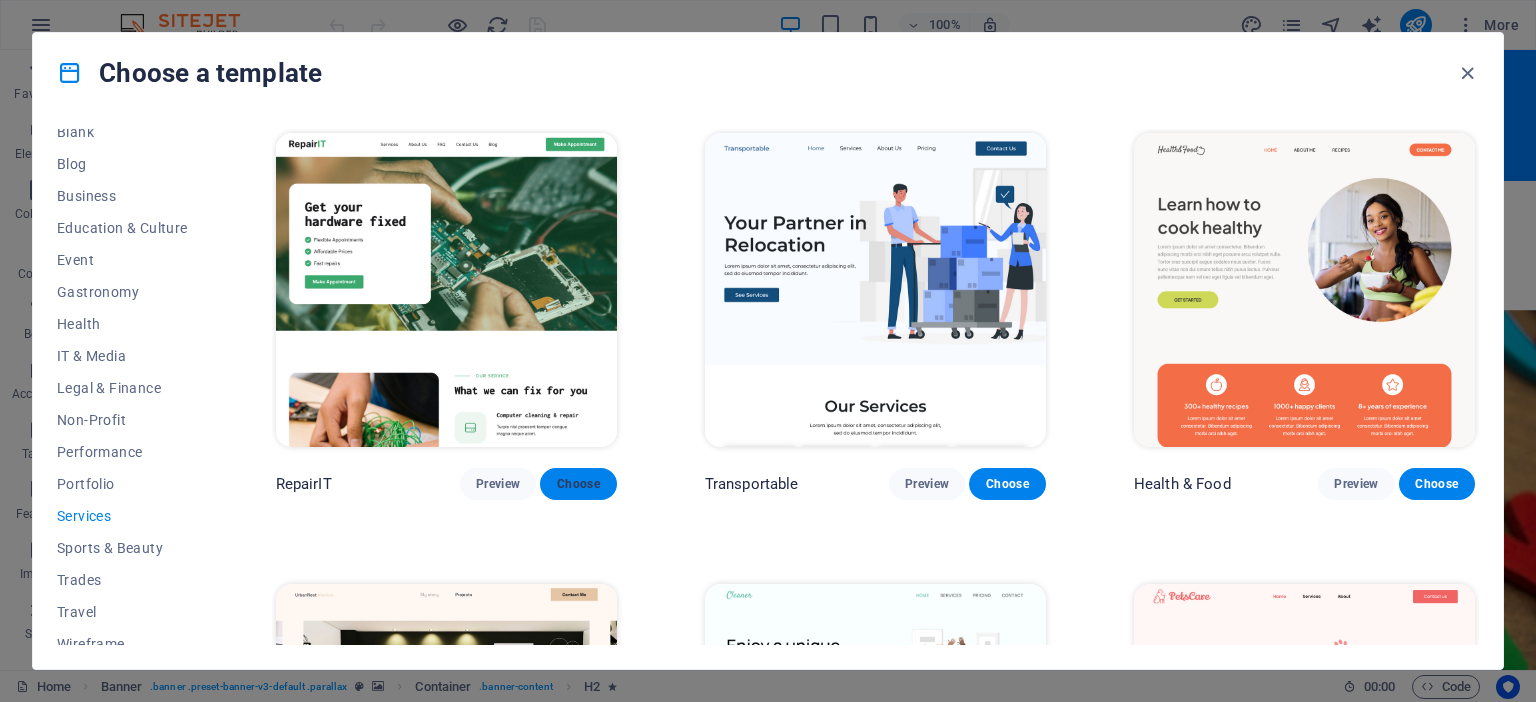 click on "Choose" at bounding box center [578, 484] 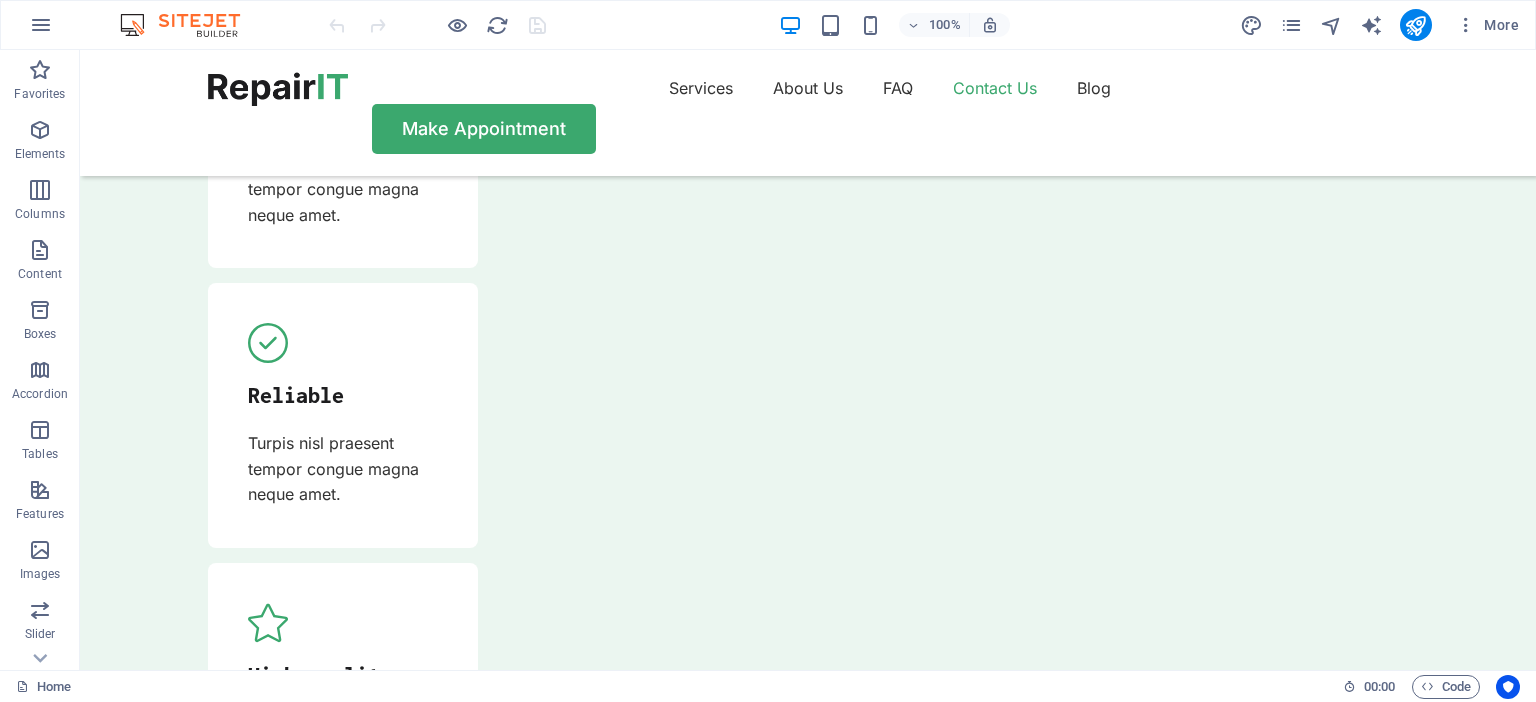 scroll, scrollTop: 6190, scrollLeft: 0, axis: vertical 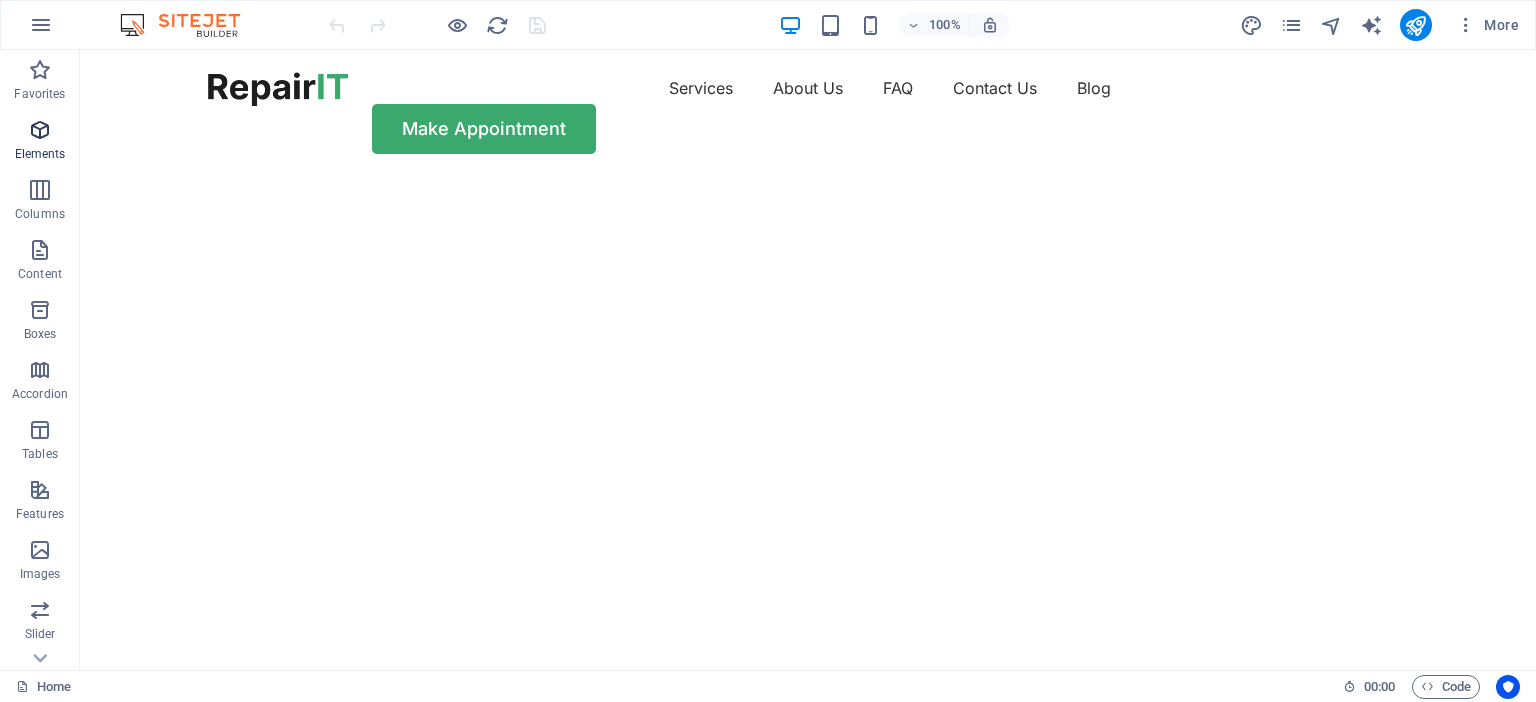 click at bounding box center (40, 130) 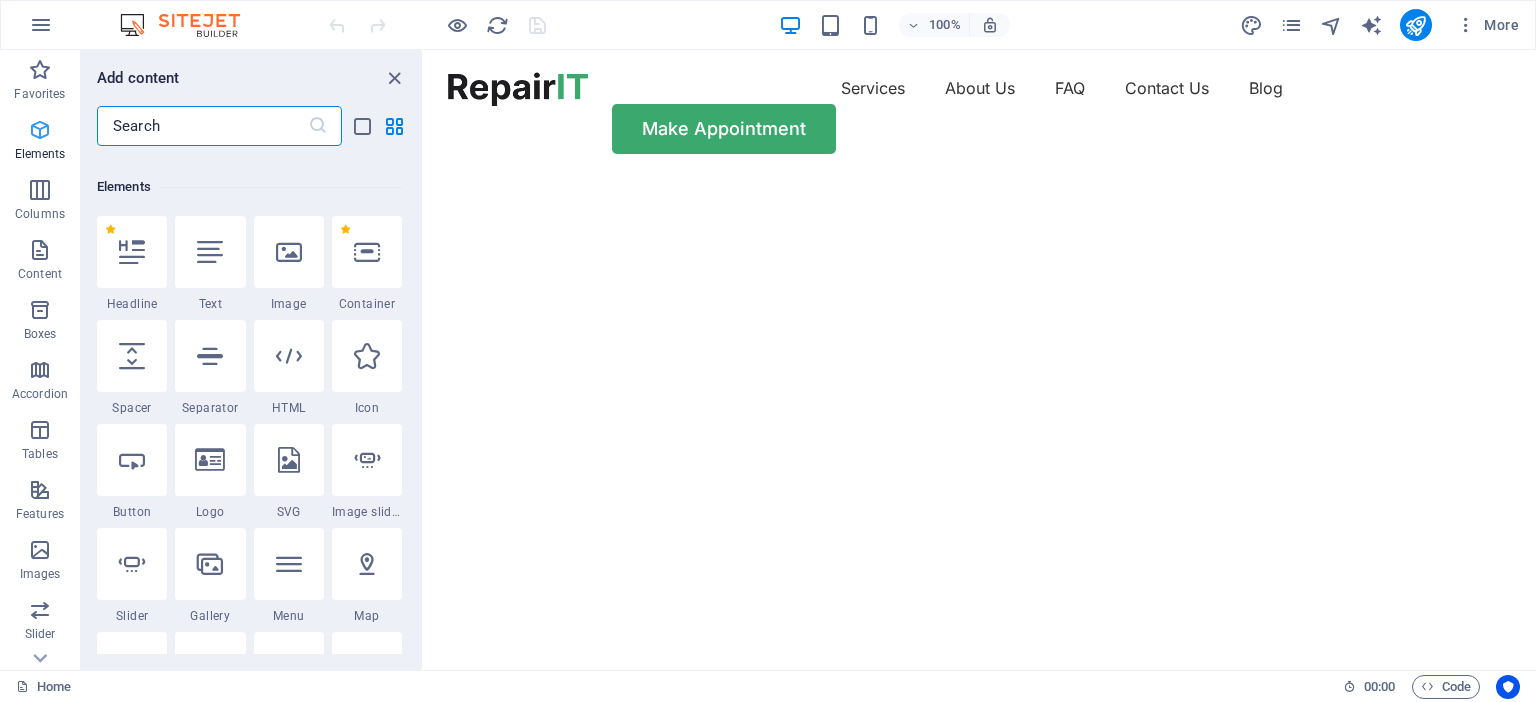 scroll, scrollTop: 212, scrollLeft: 0, axis: vertical 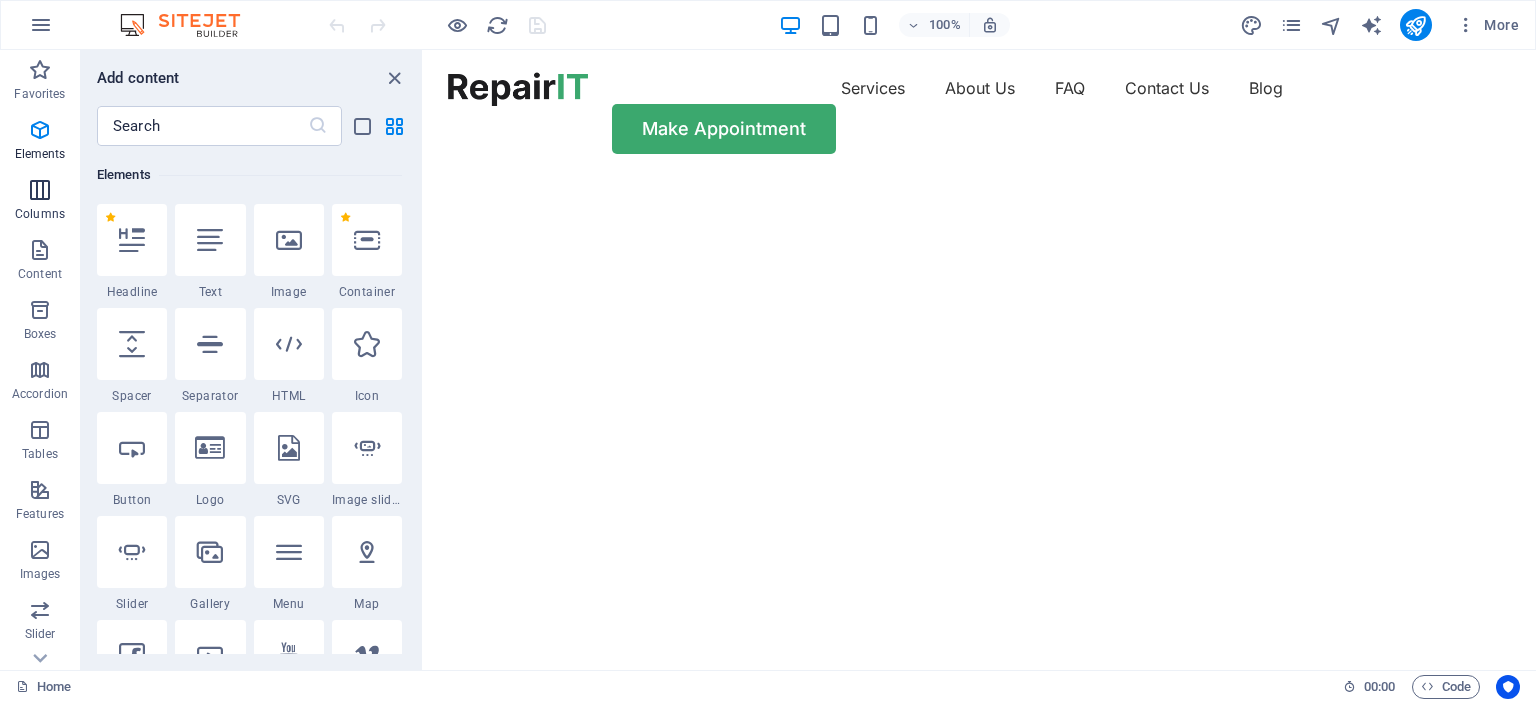 click at bounding box center (40, 190) 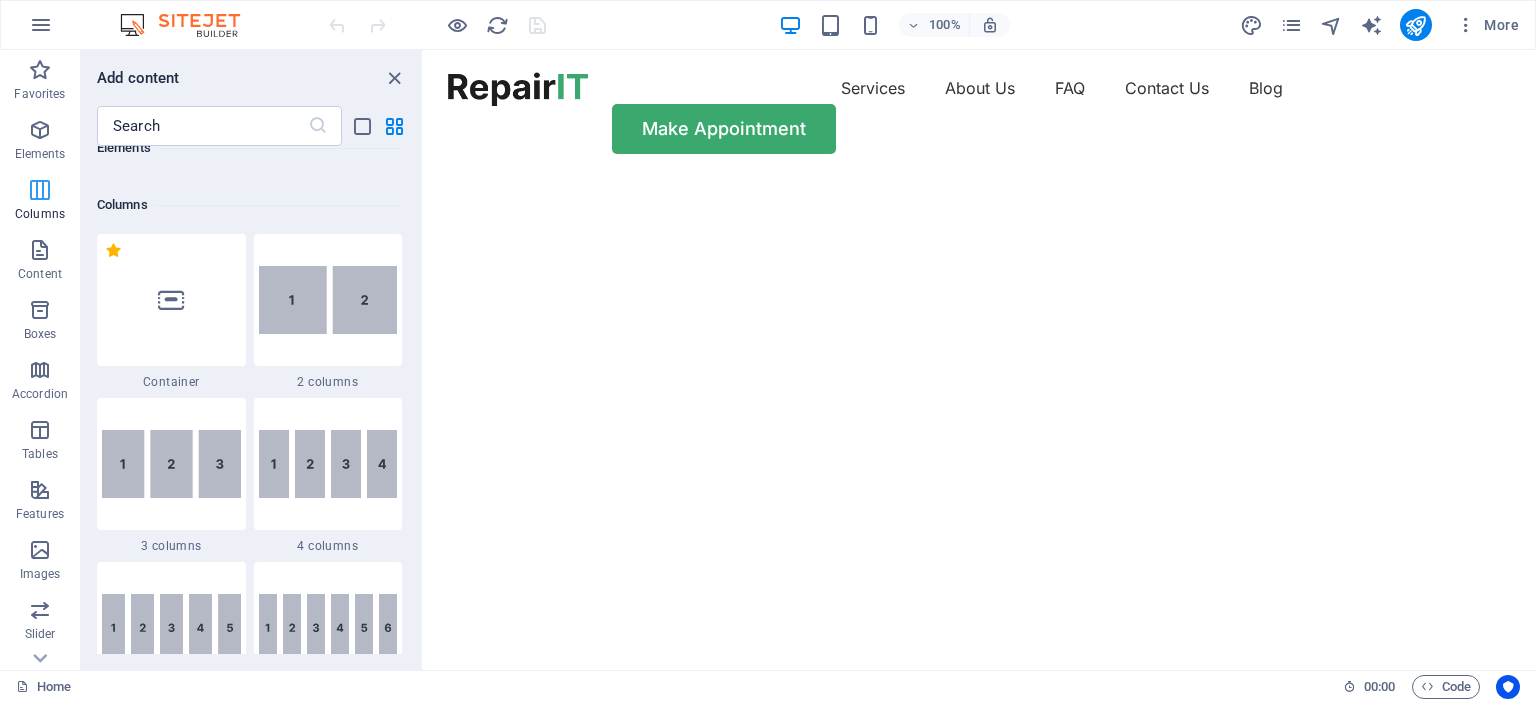 scroll, scrollTop: 989, scrollLeft: 0, axis: vertical 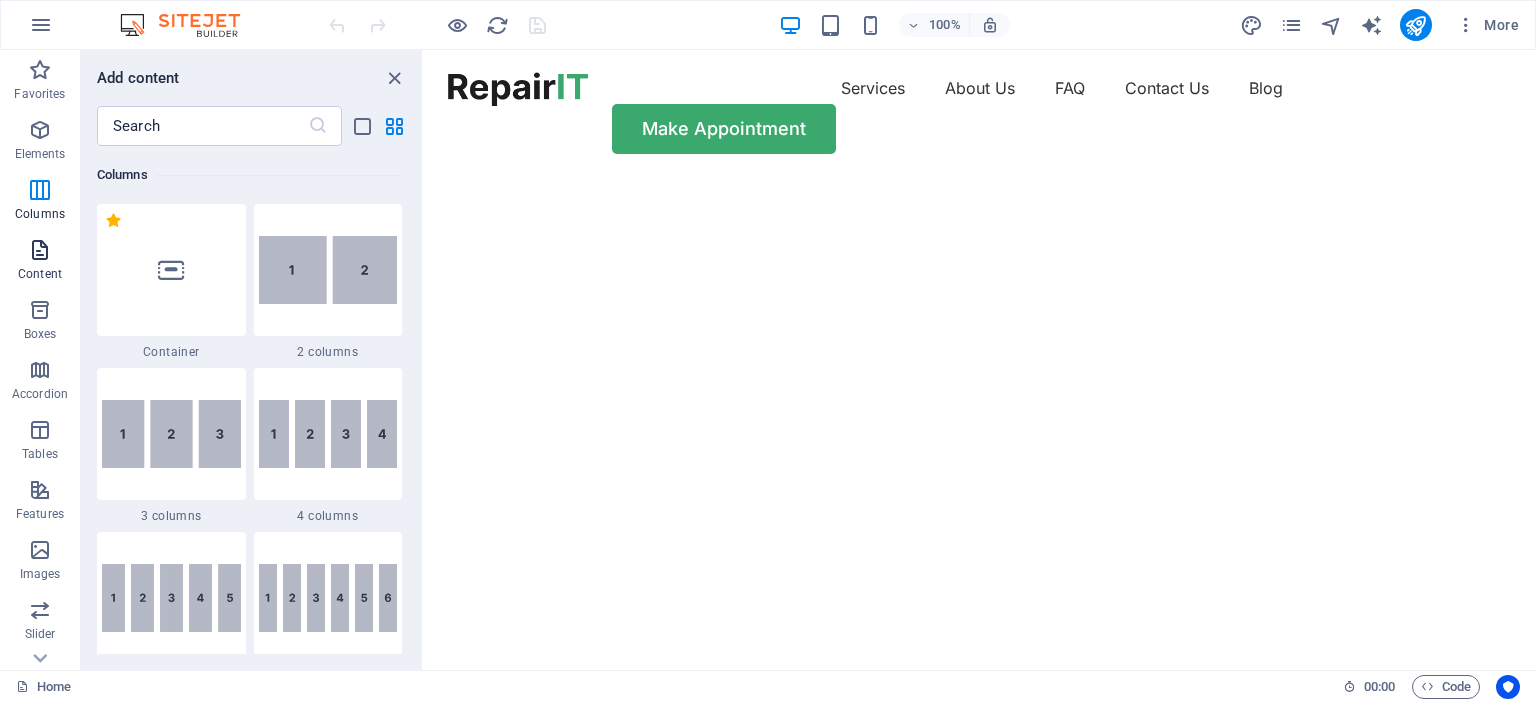 click on "Content" at bounding box center (40, 262) 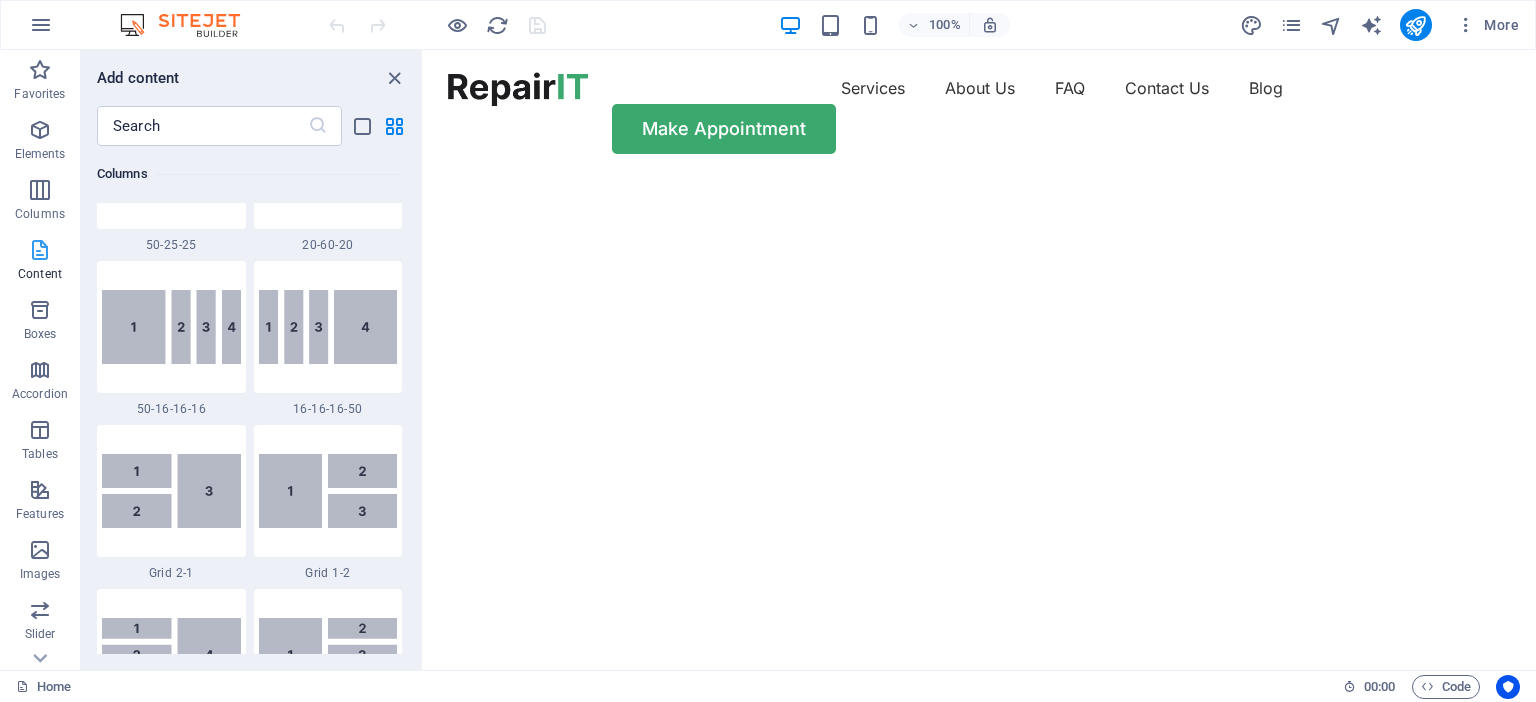 scroll, scrollTop: 3498, scrollLeft: 0, axis: vertical 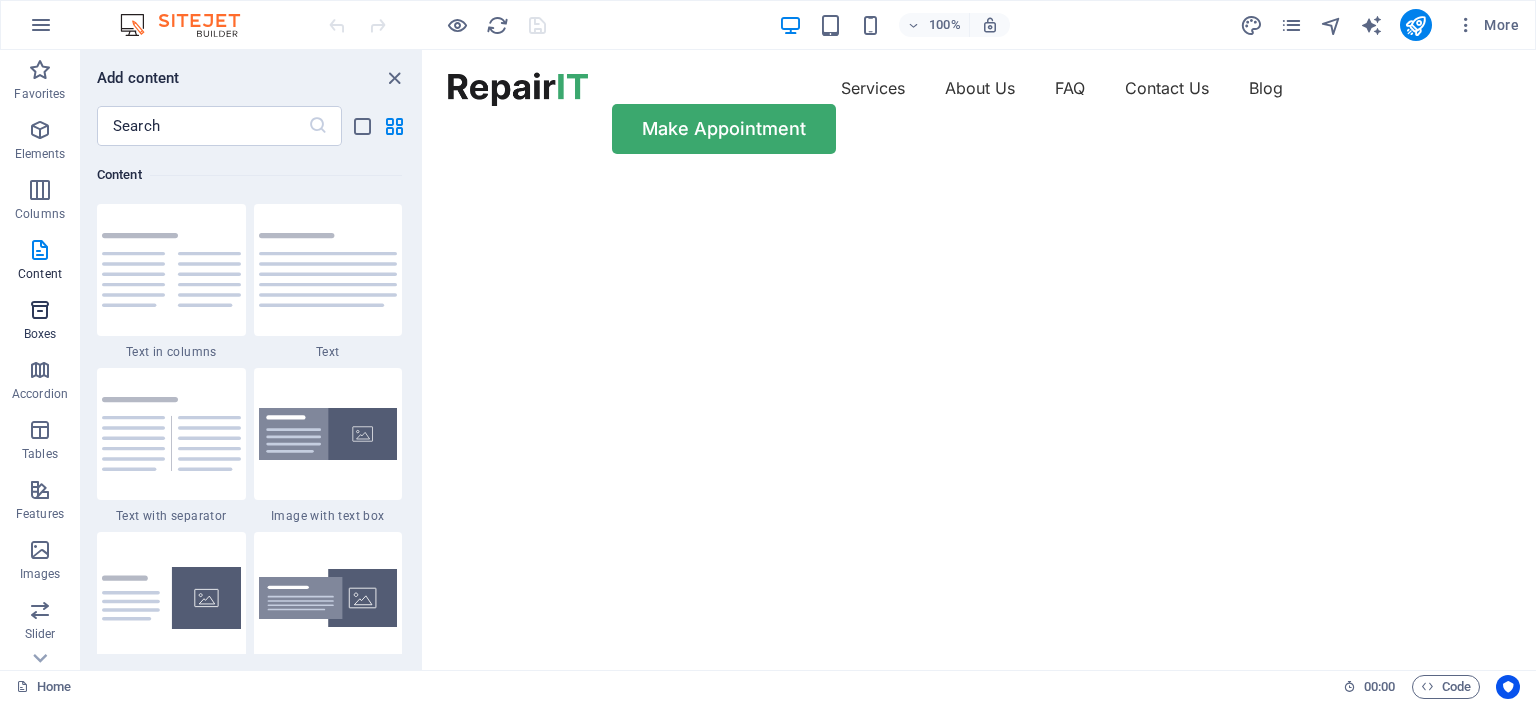 click at bounding box center (40, 310) 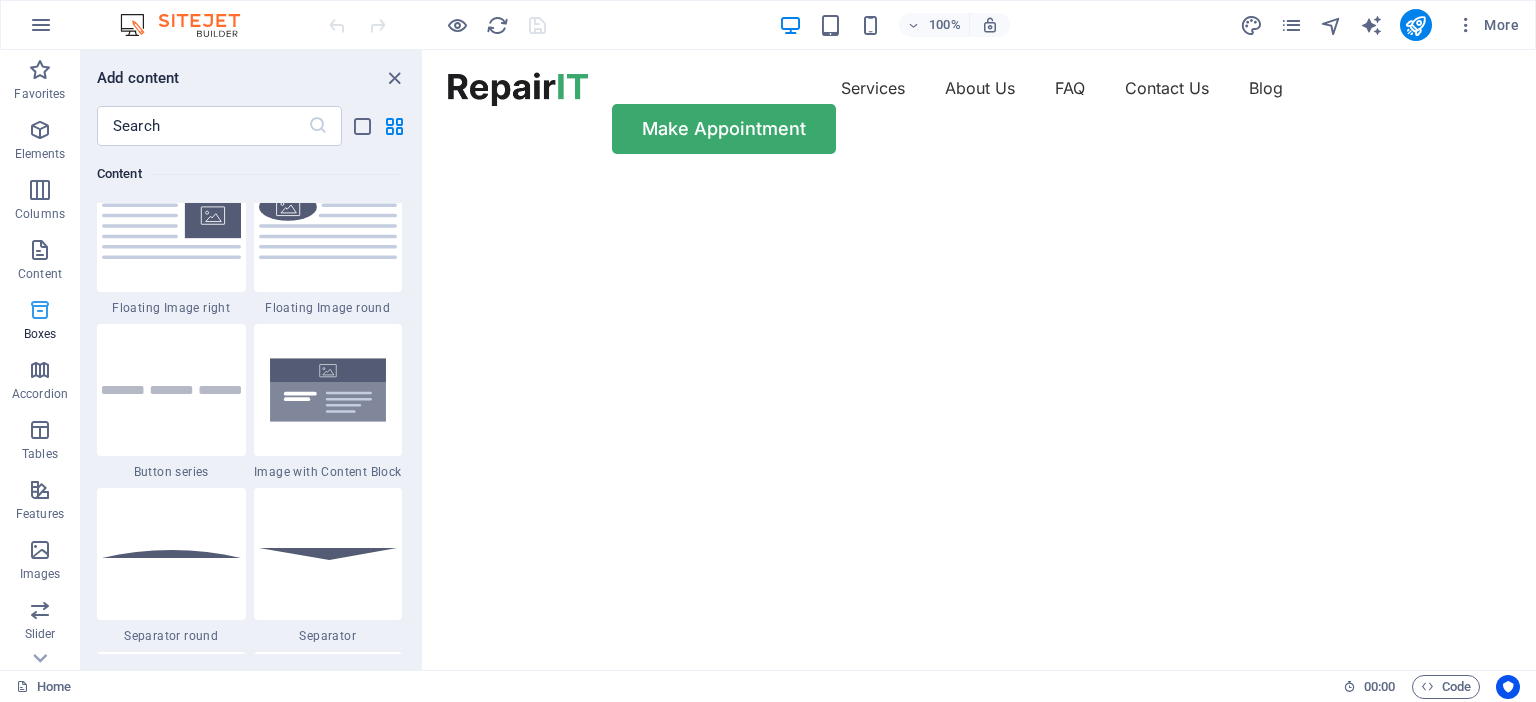 scroll, scrollTop: 5553, scrollLeft: 0, axis: vertical 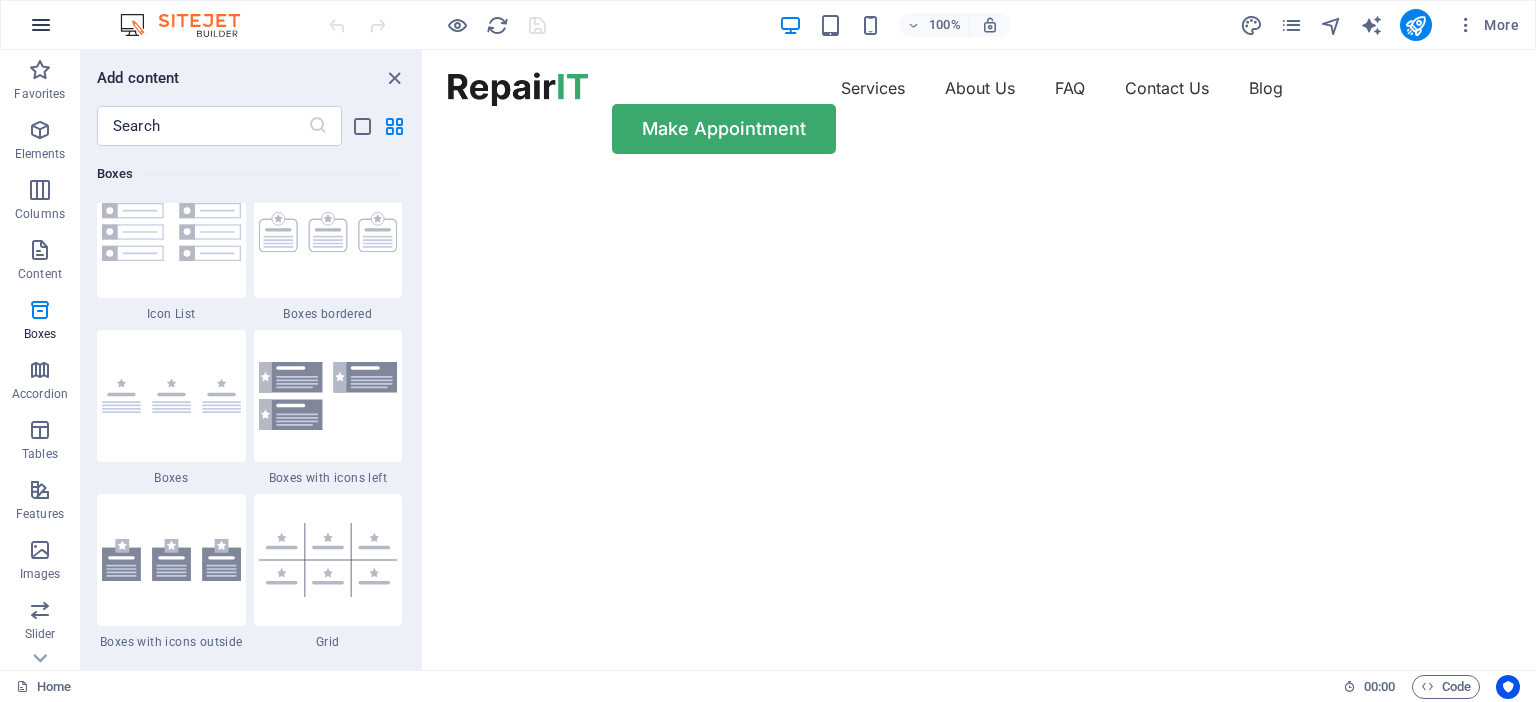 click at bounding box center [41, 25] 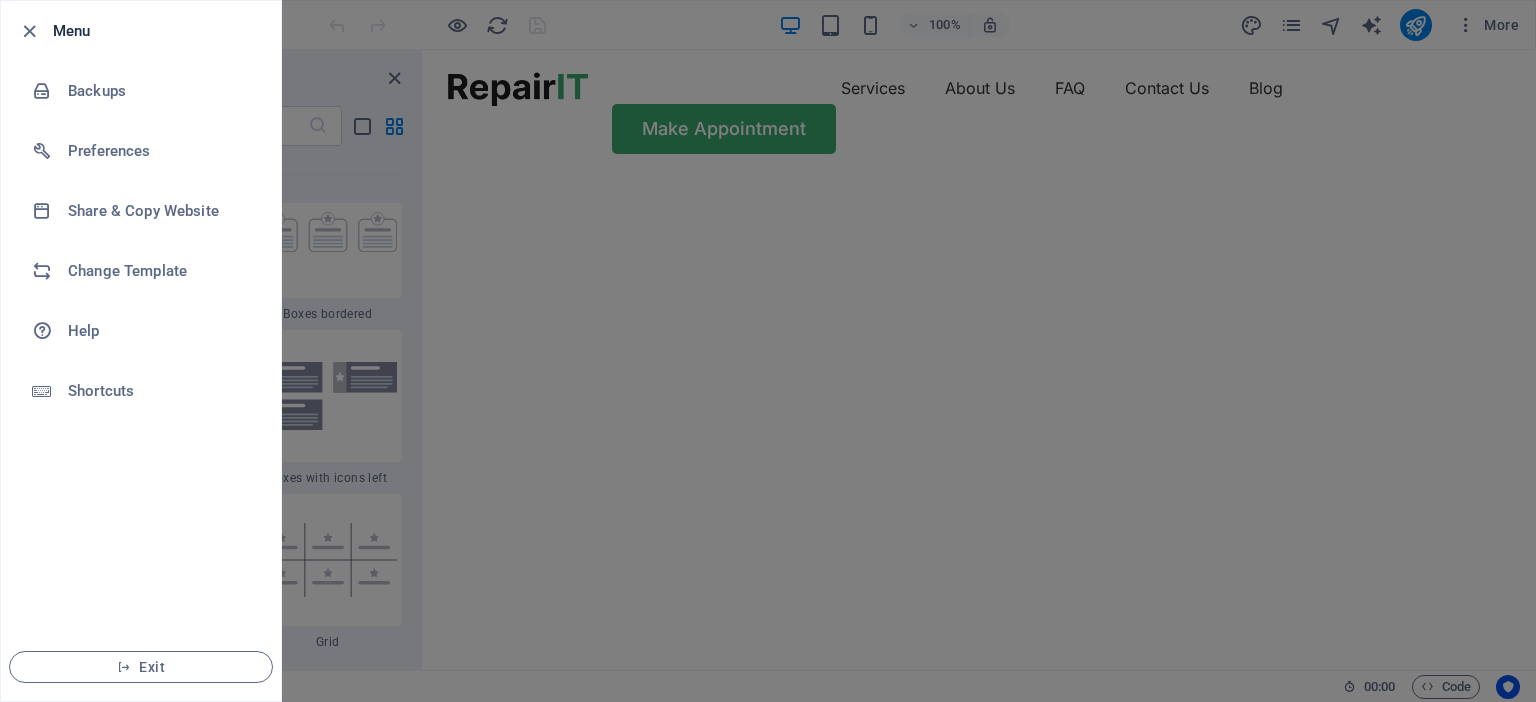 click at bounding box center [768, 351] 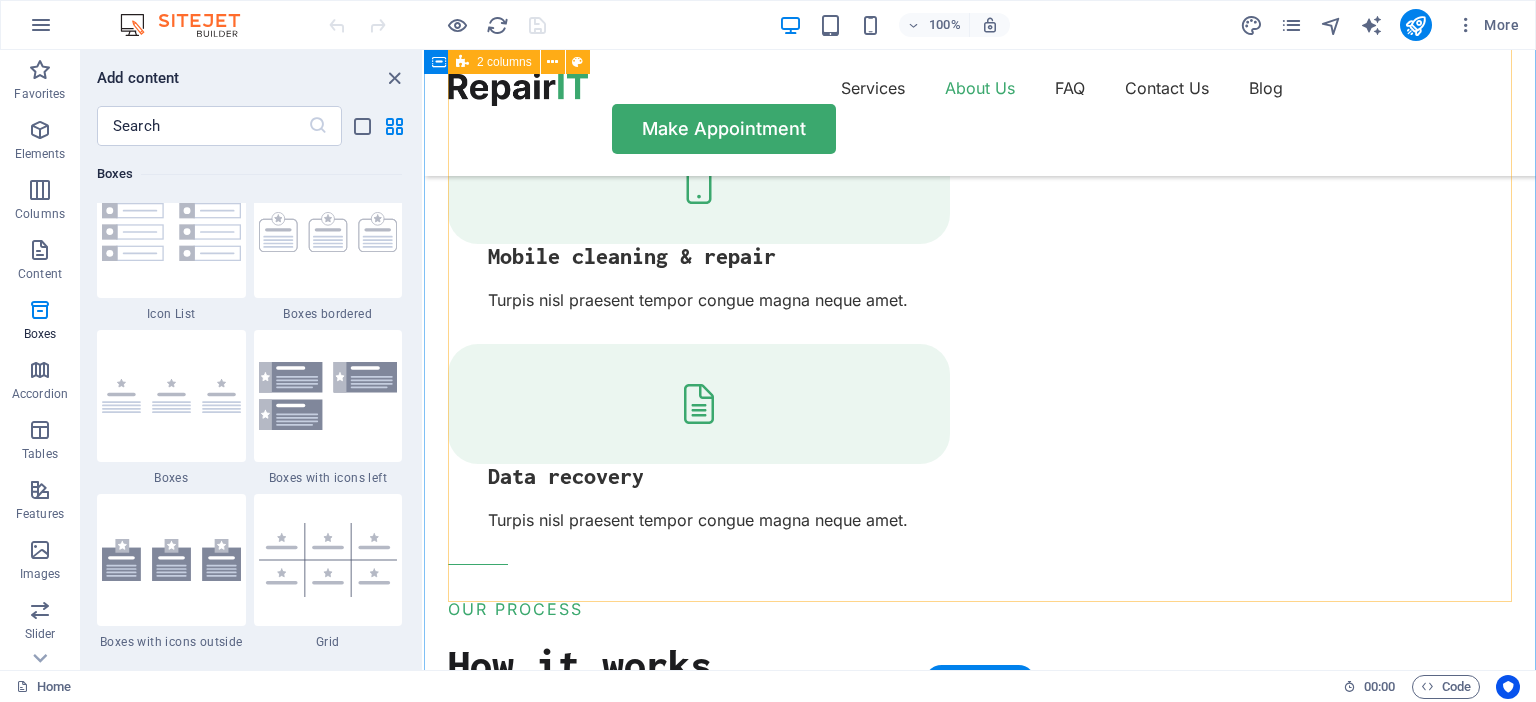 scroll, scrollTop: 2677, scrollLeft: 0, axis: vertical 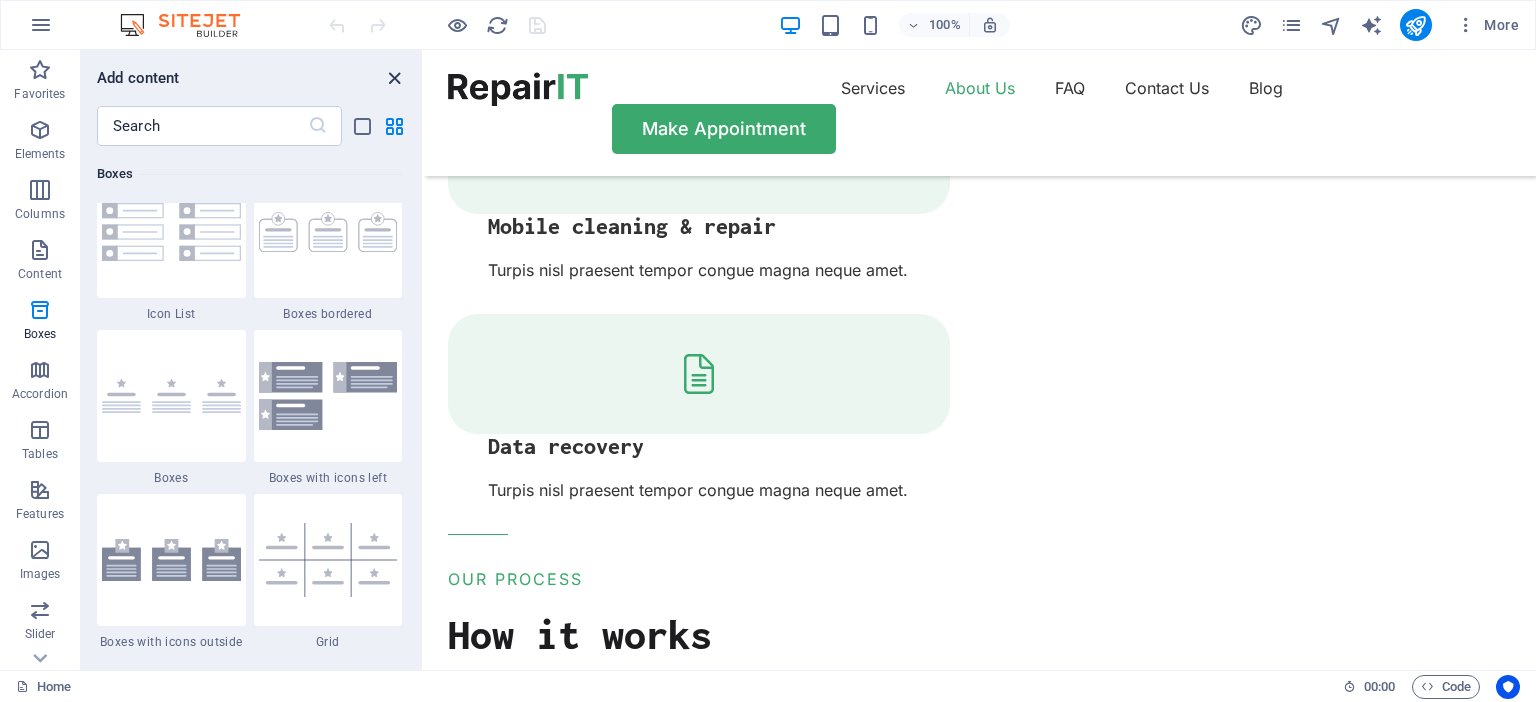 click at bounding box center (394, 78) 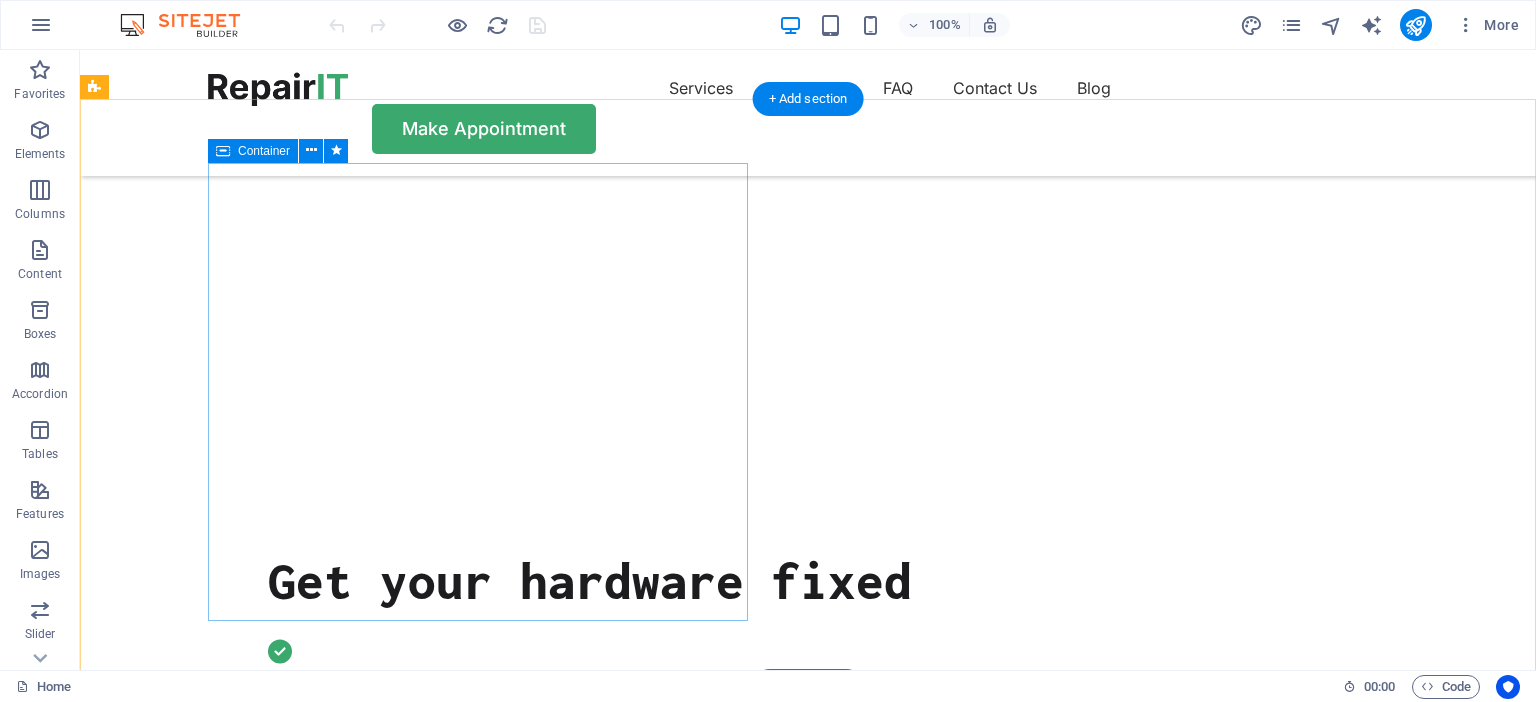 scroll, scrollTop: 0, scrollLeft: 0, axis: both 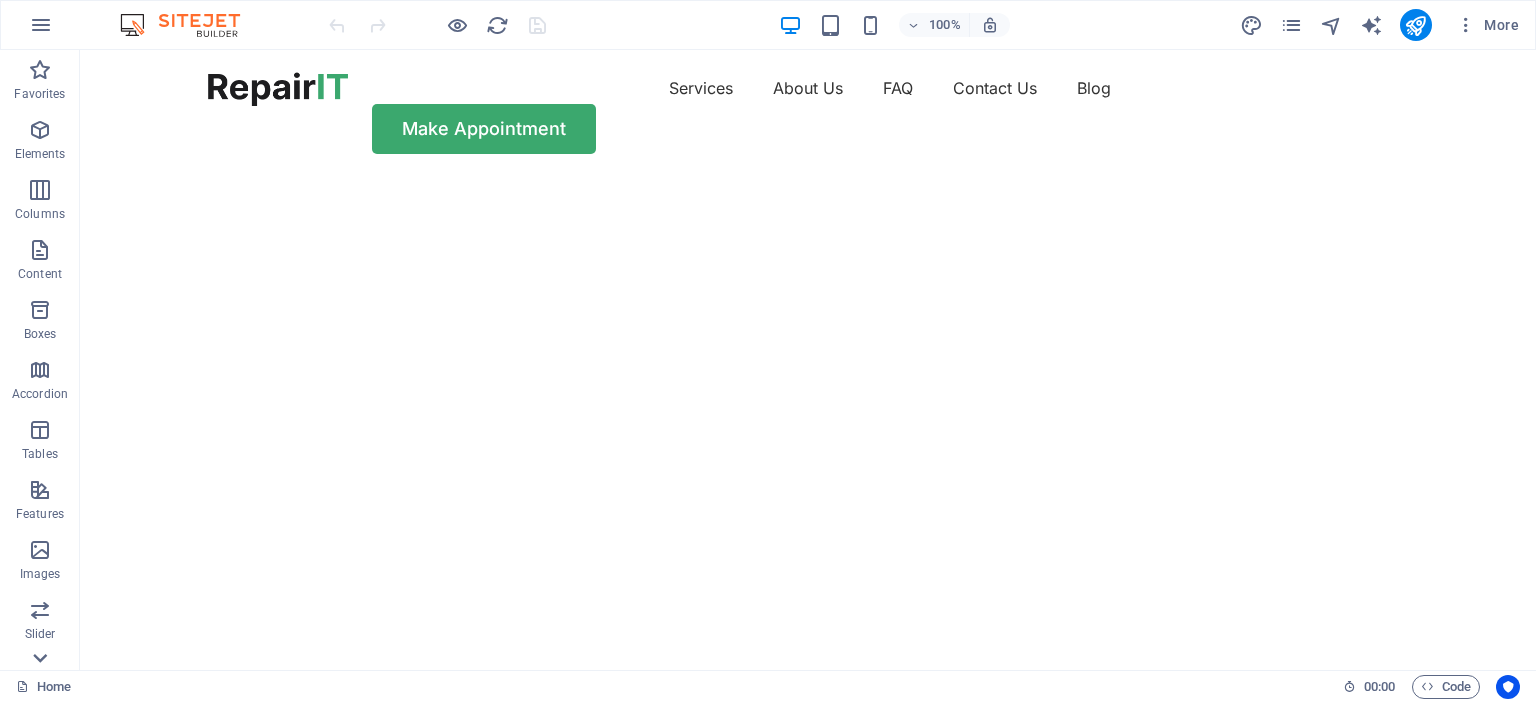 click 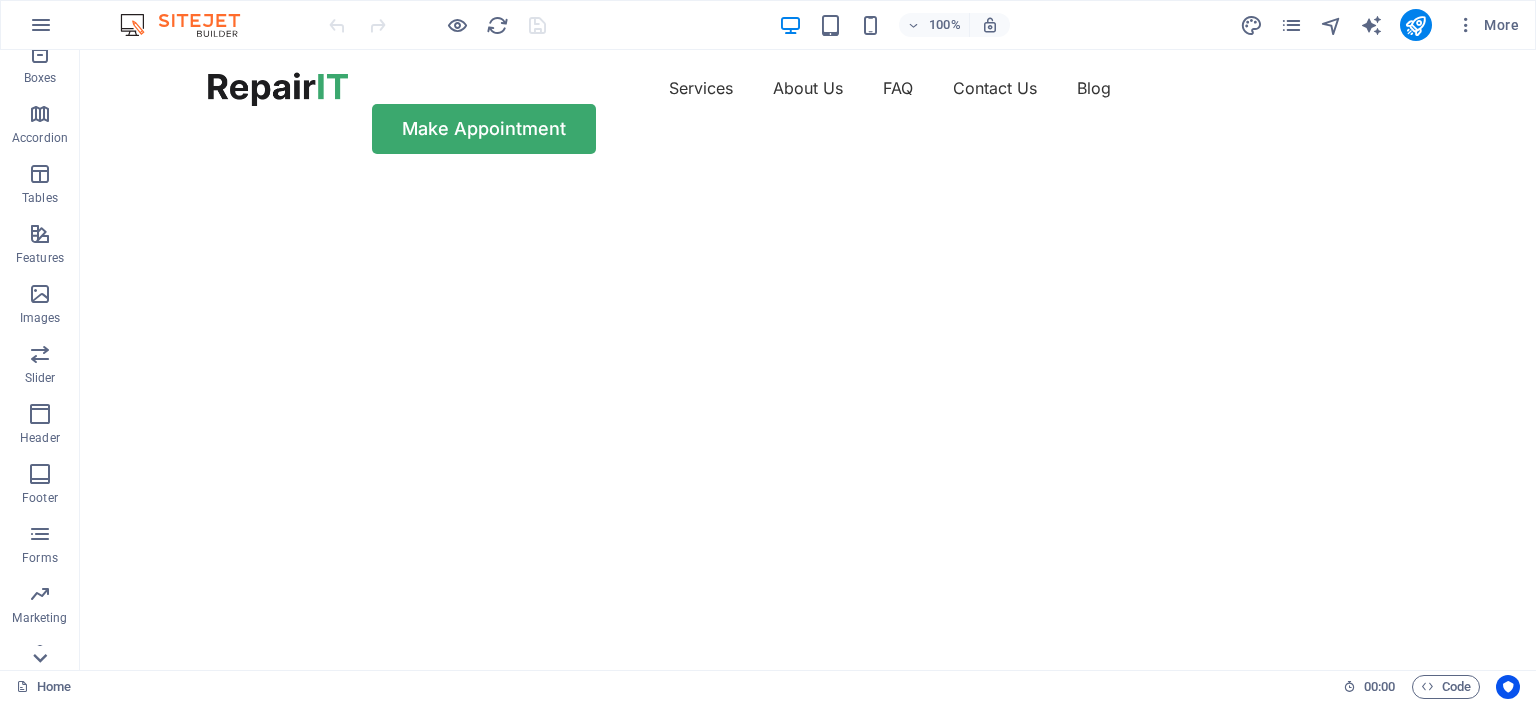 scroll, scrollTop: 280, scrollLeft: 0, axis: vertical 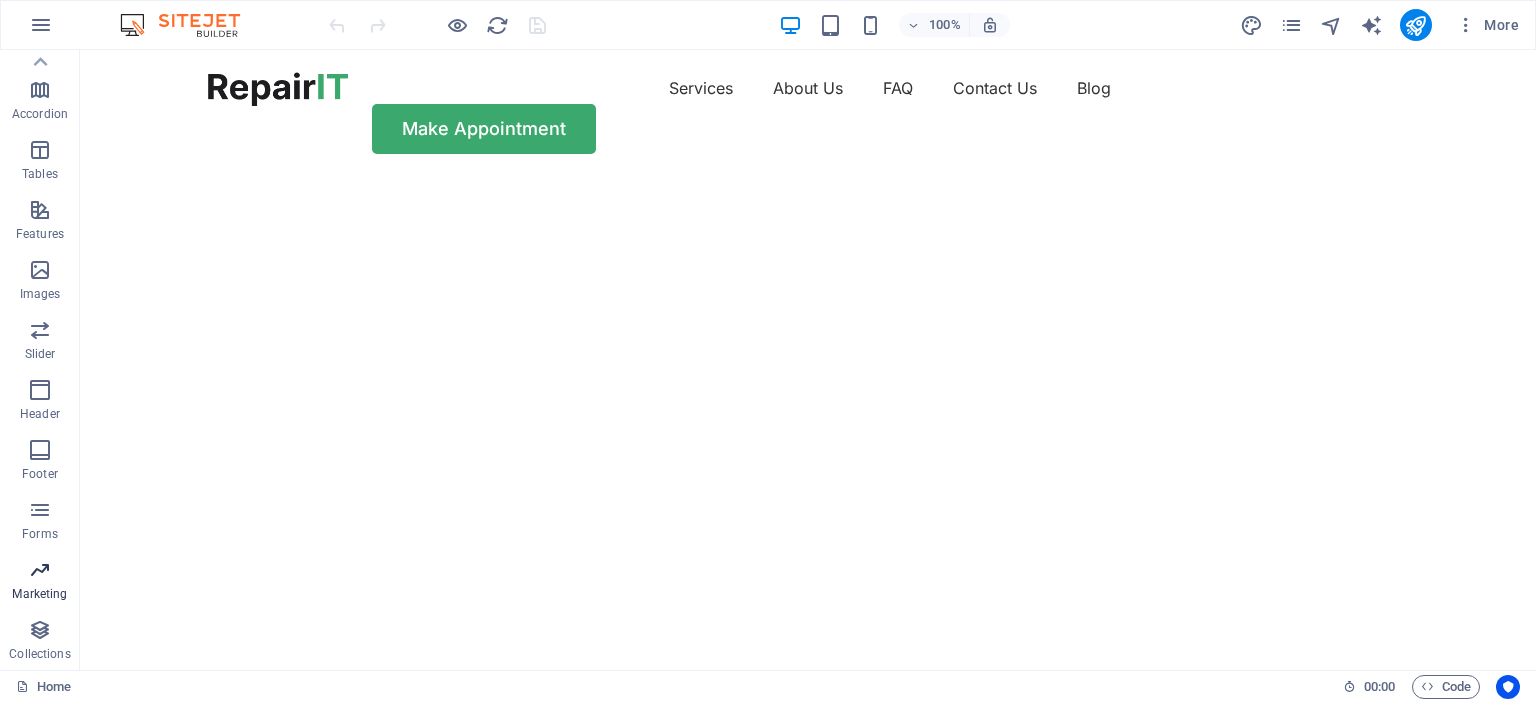 click on "Marketing" at bounding box center (40, 582) 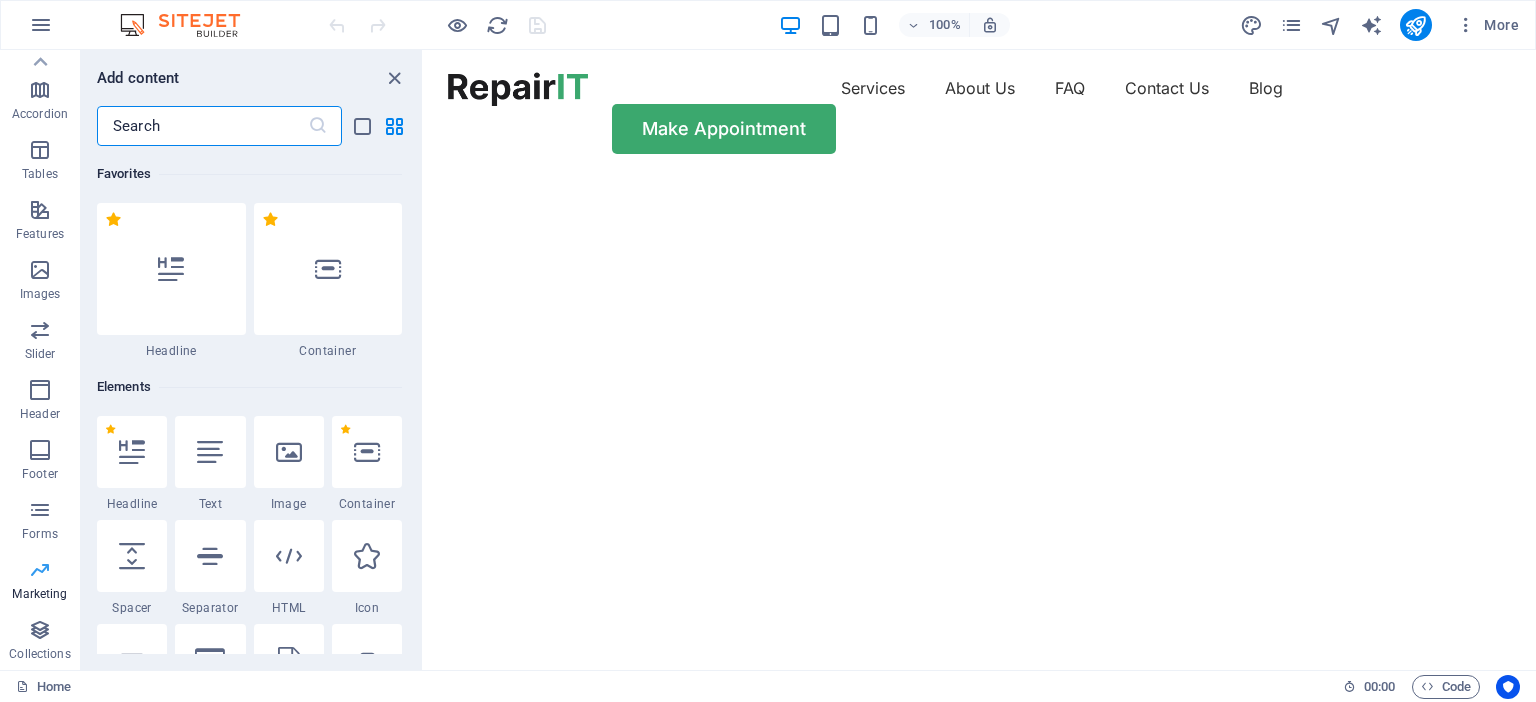 scroll, scrollTop: 280, scrollLeft: 0, axis: vertical 